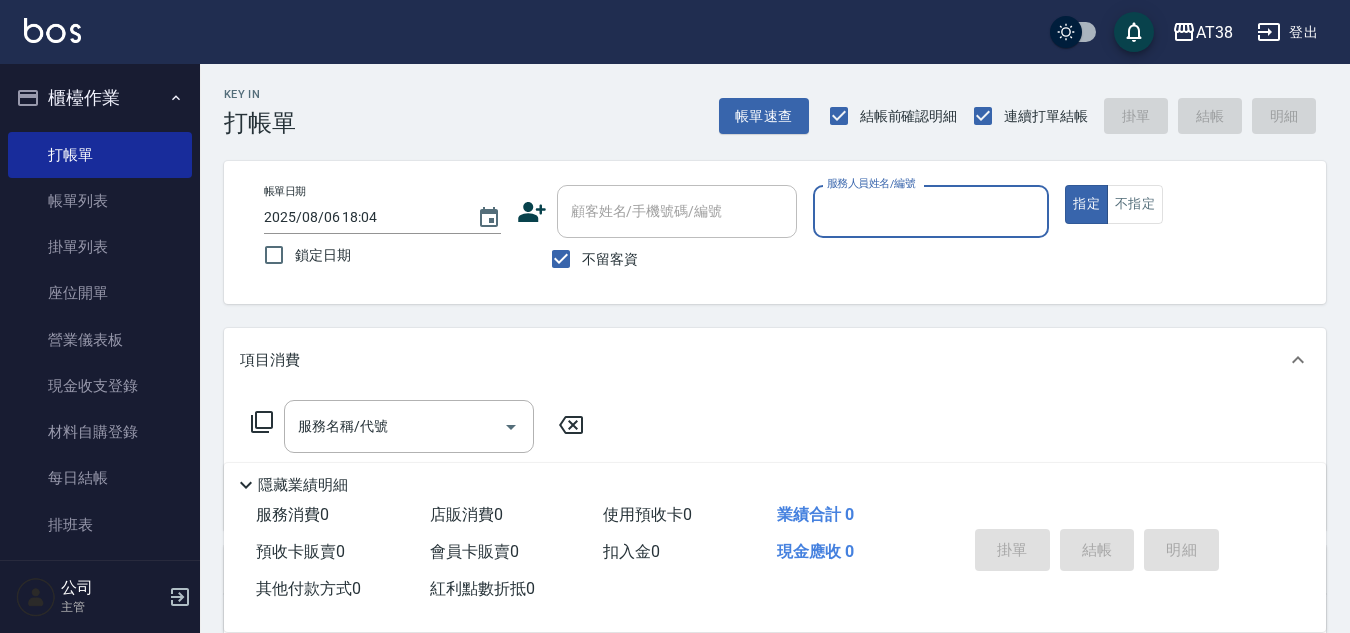 scroll, scrollTop: 0, scrollLeft: 0, axis: both 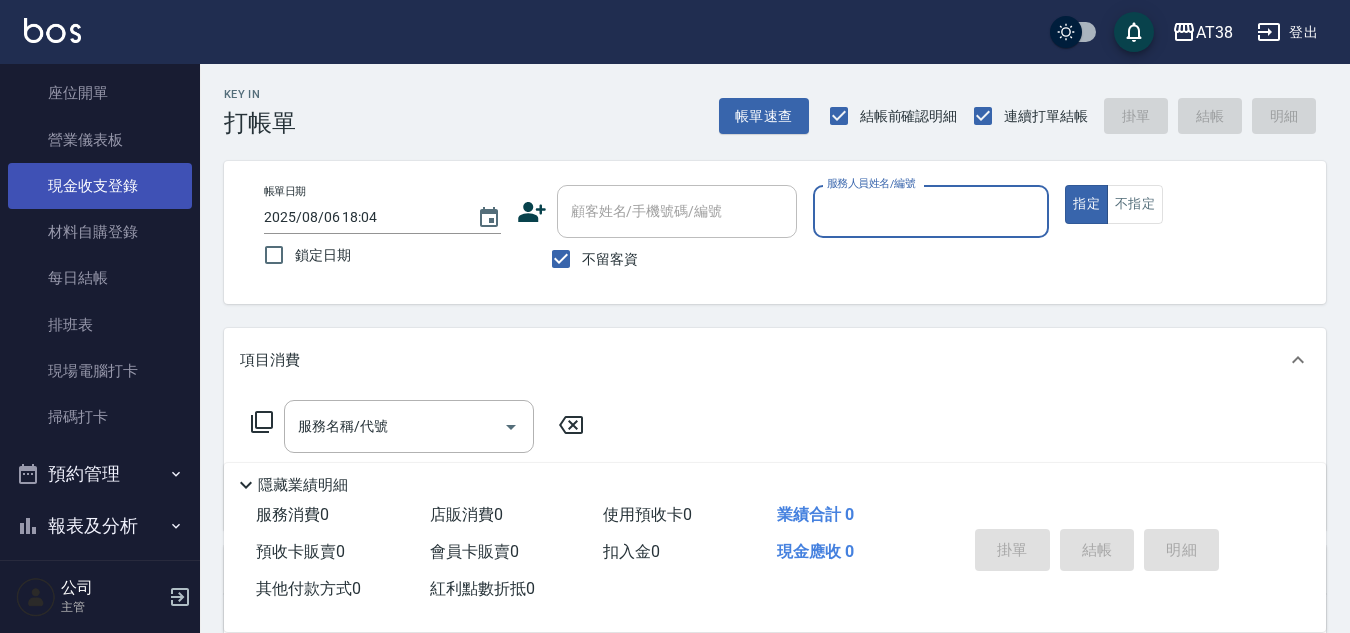 click on "現金收支登錄" at bounding box center (100, 186) 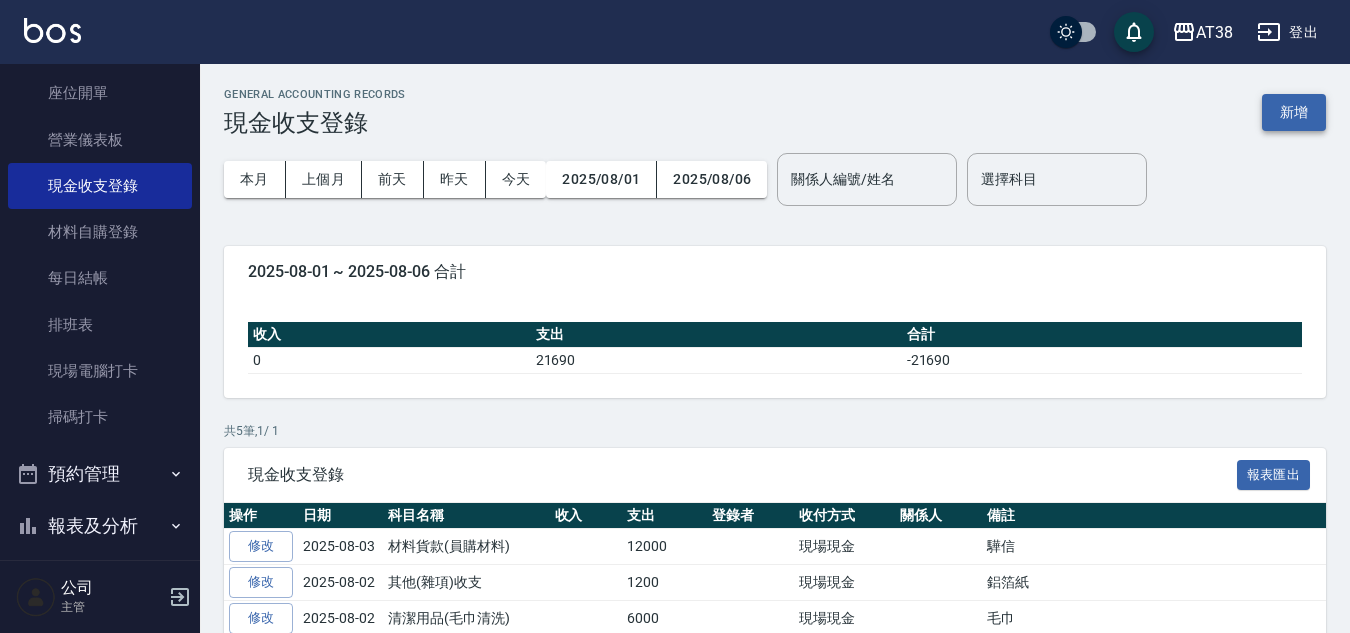 click on "新增" at bounding box center (1294, 112) 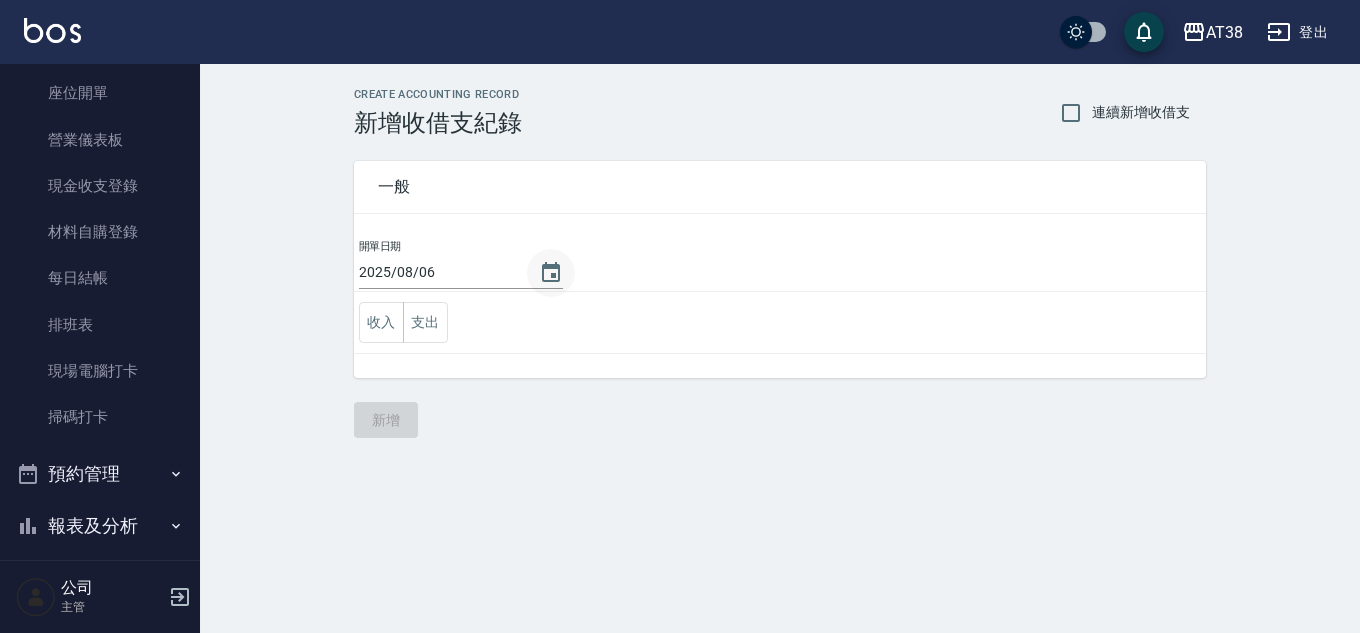 click 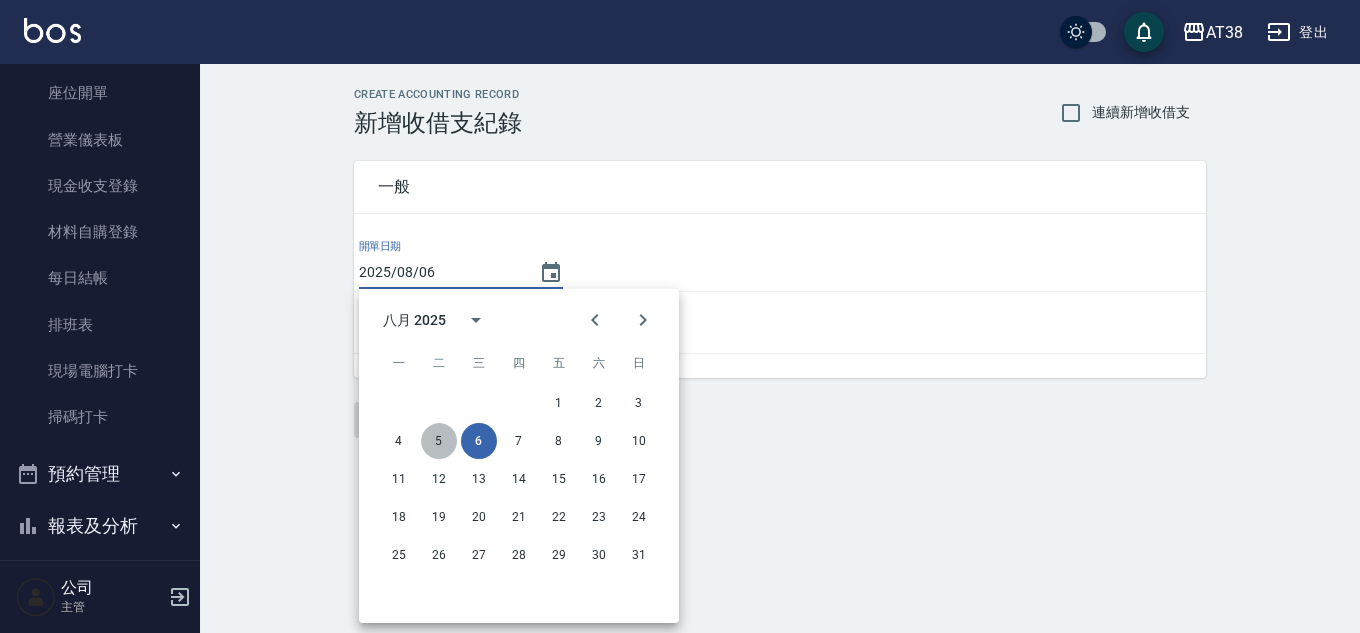 click on "5" at bounding box center (439, 441) 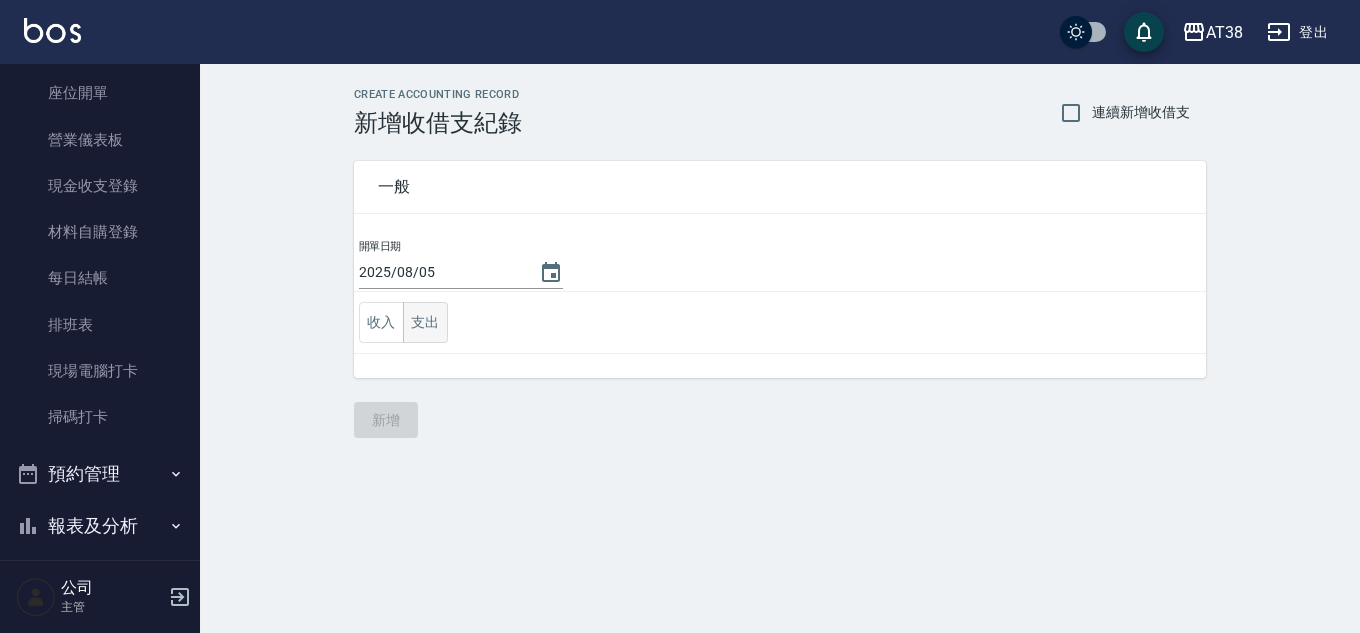 click on "支出" at bounding box center (425, 322) 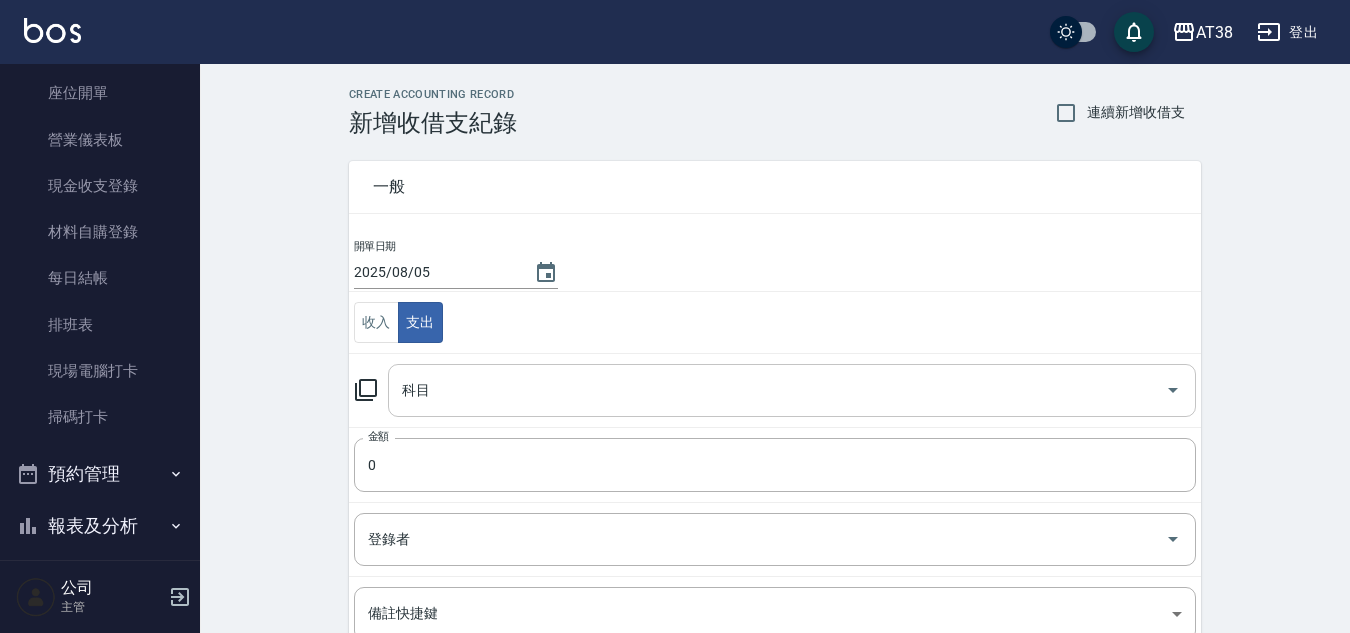 click on "科目" at bounding box center (777, 390) 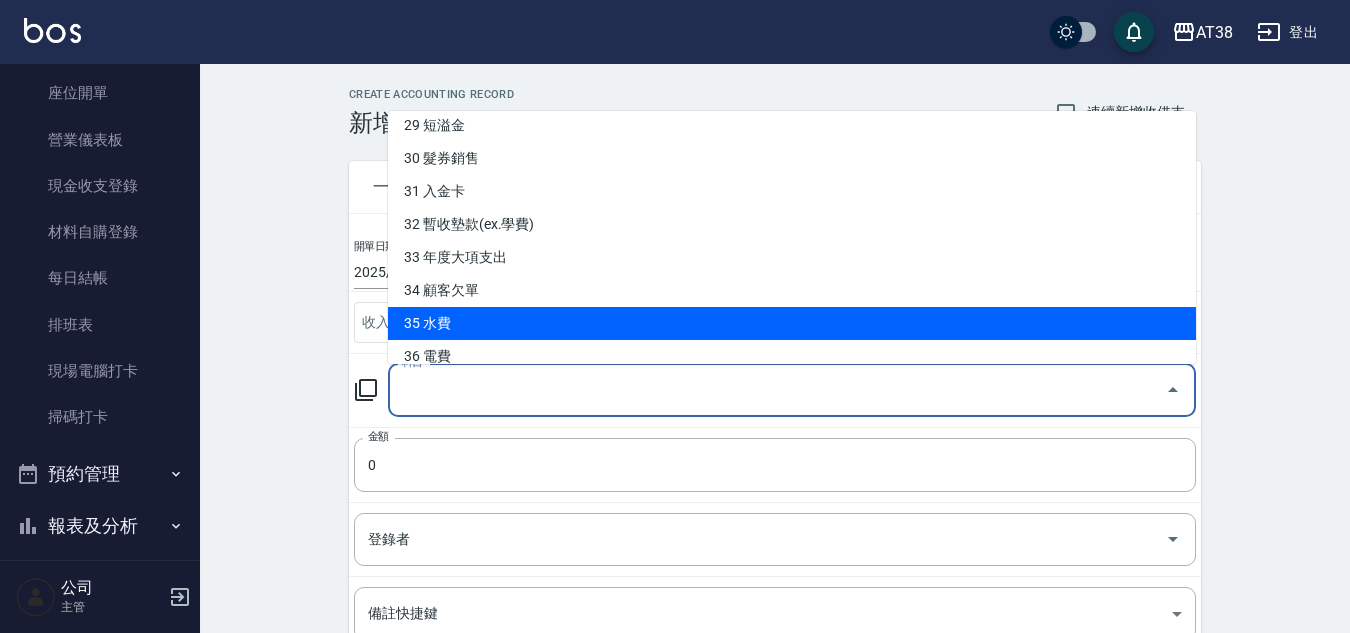 scroll, scrollTop: 1182, scrollLeft: 0, axis: vertical 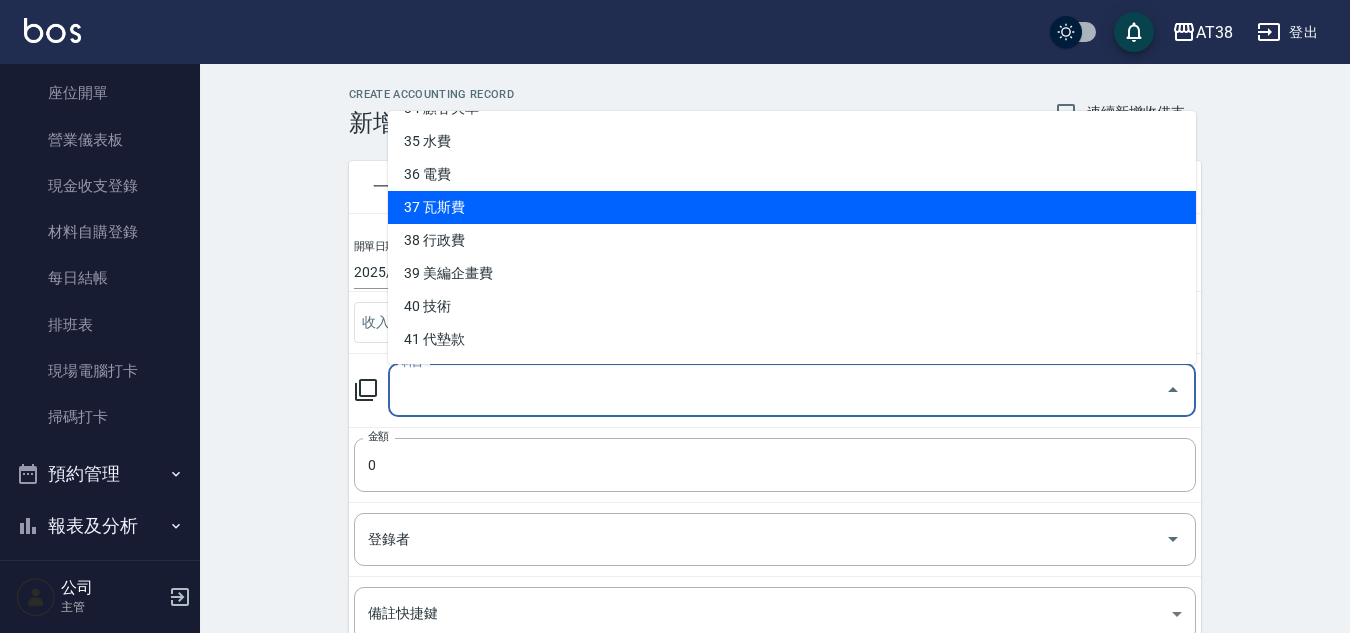 click on "37 瓦斯費" at bounding box center [792, 207] 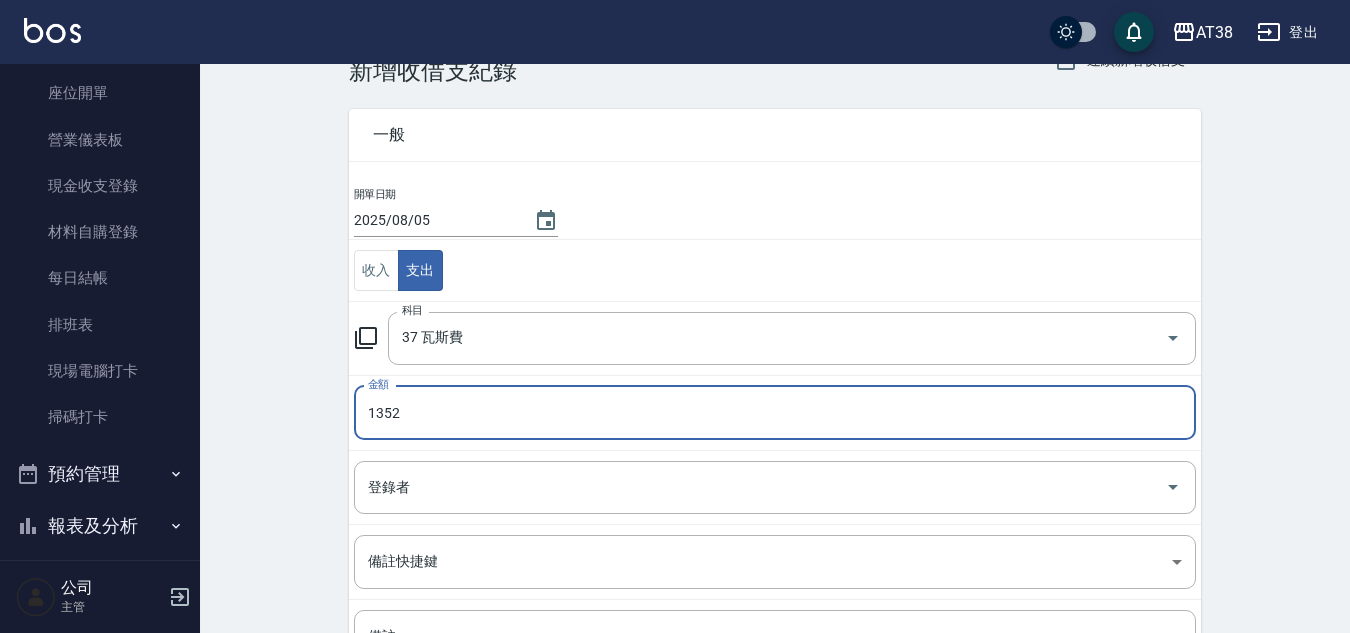 type on "1352" 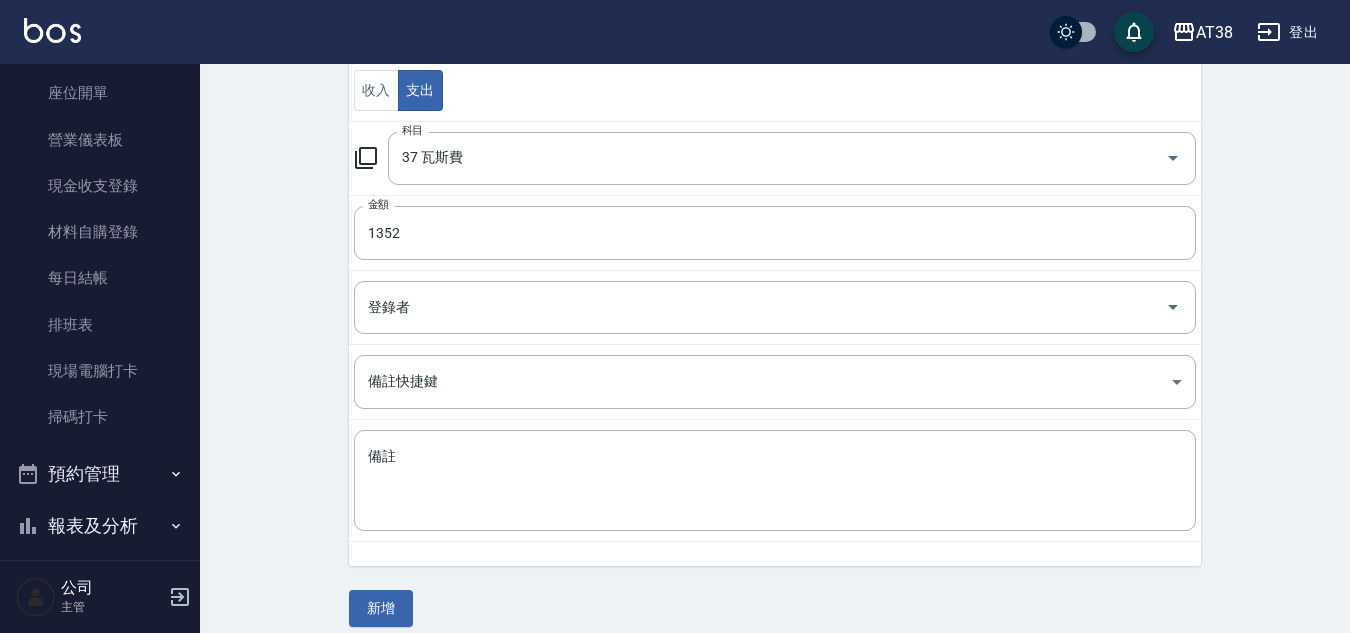 scroll, scrollTop: 250, scrollLeft: 0, axis: vertical 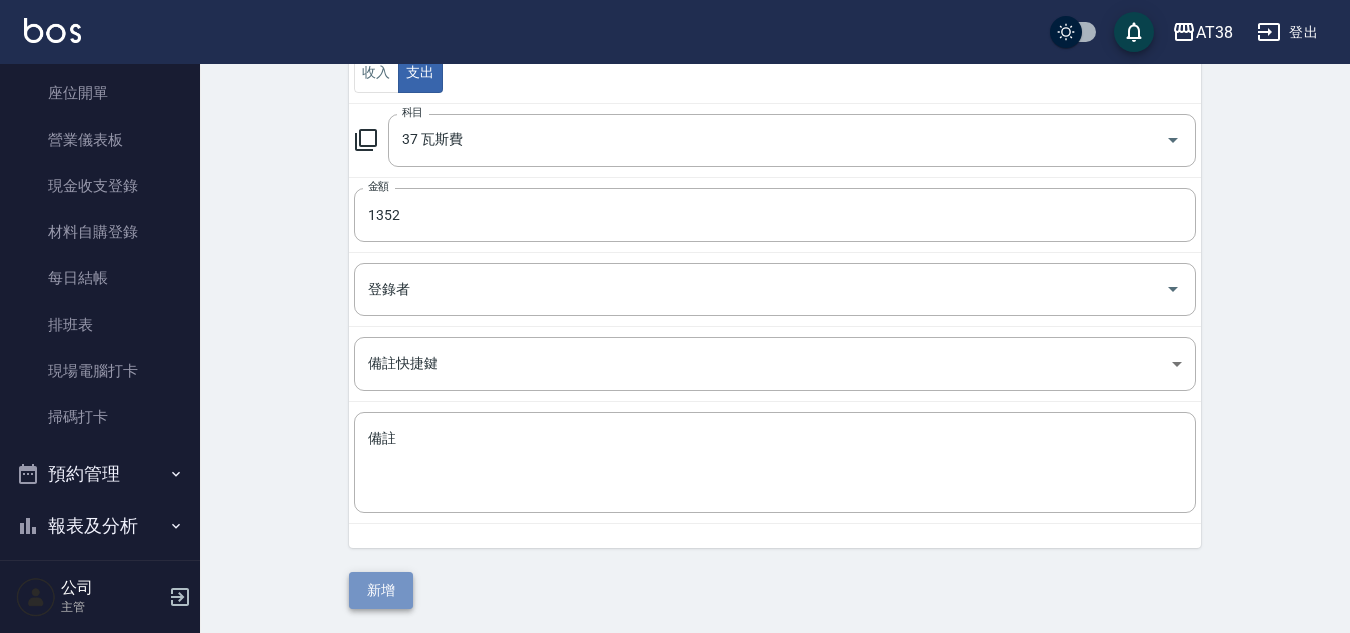 click on "新增" at bounding box center [381, 590] 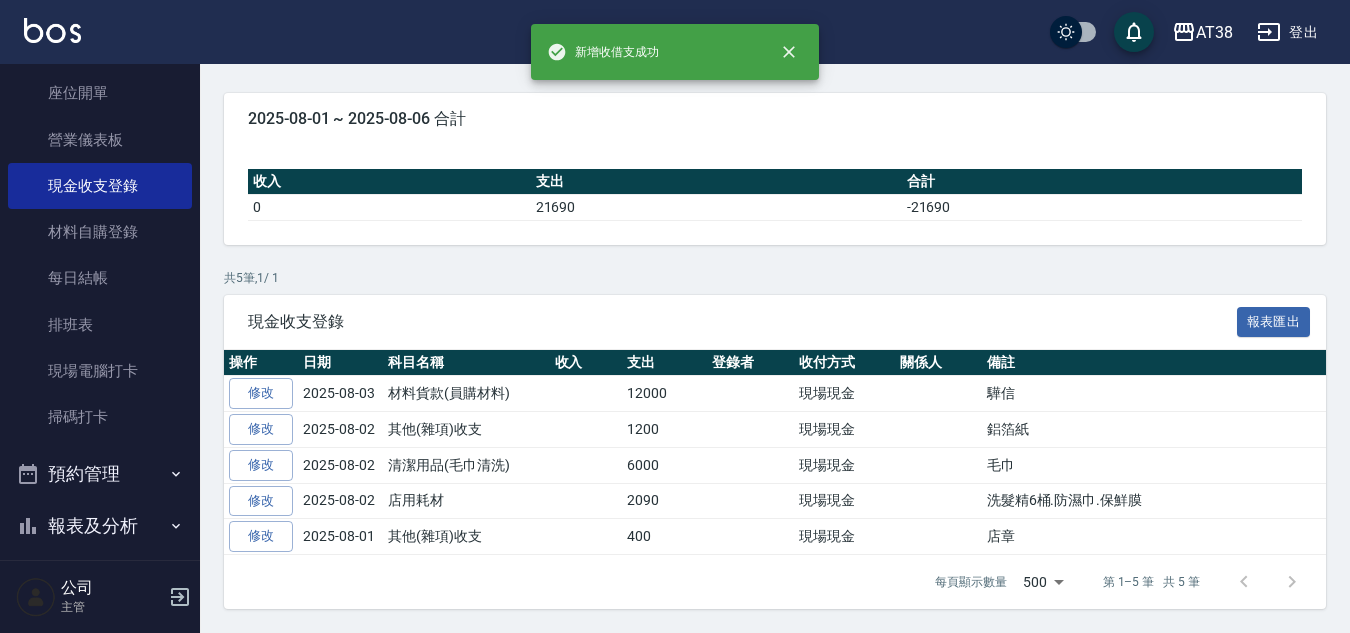 scroll, scrollTop: 0, scrollLeft: 0, axis: both 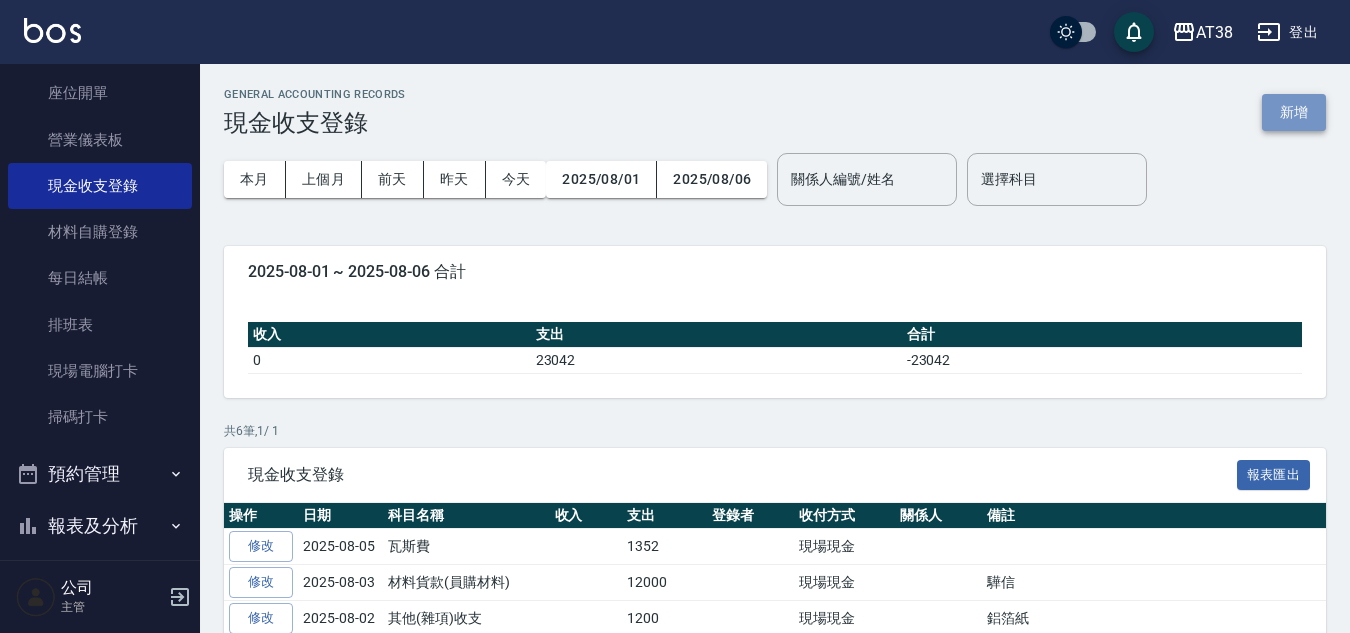 click on "新增" at bounding box center (1294, 112) 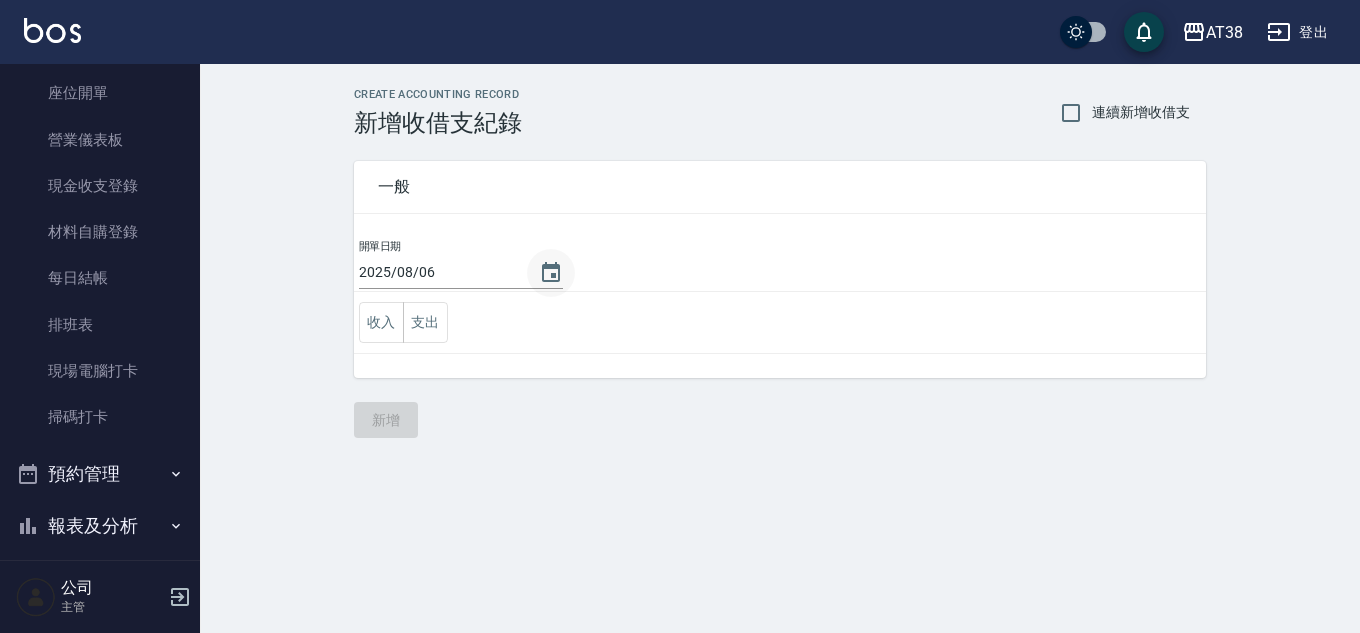 click 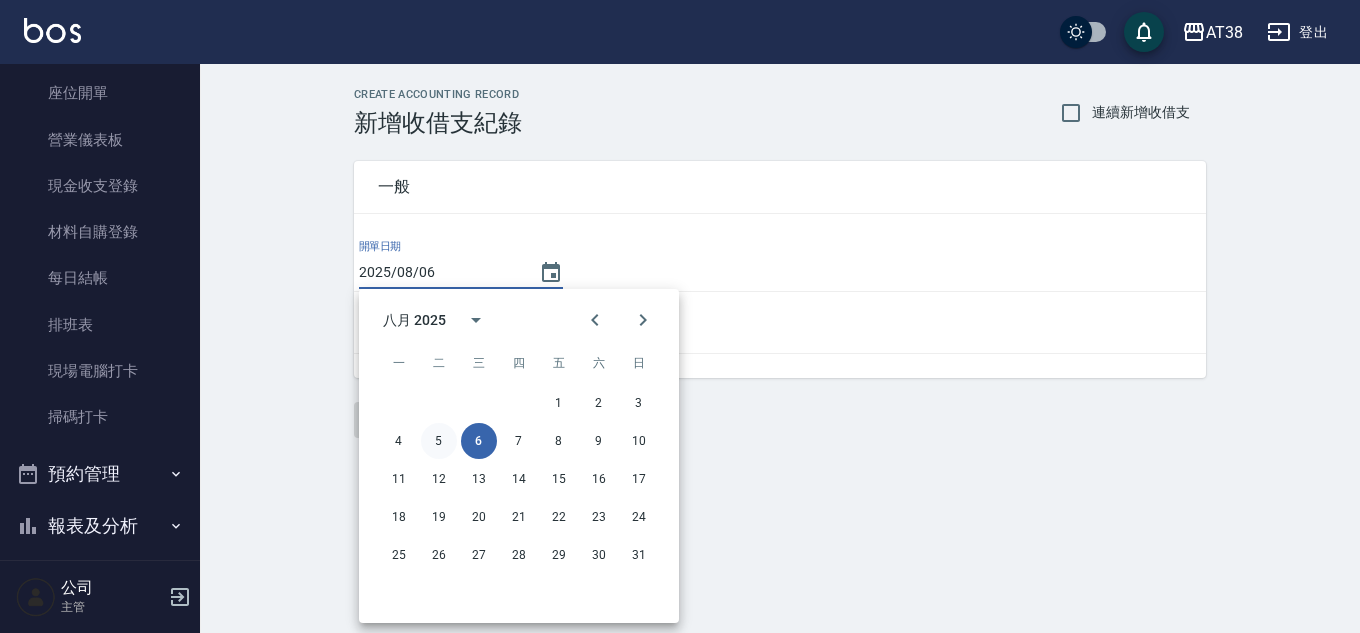 click on "5" at bounding box center (439, 441) 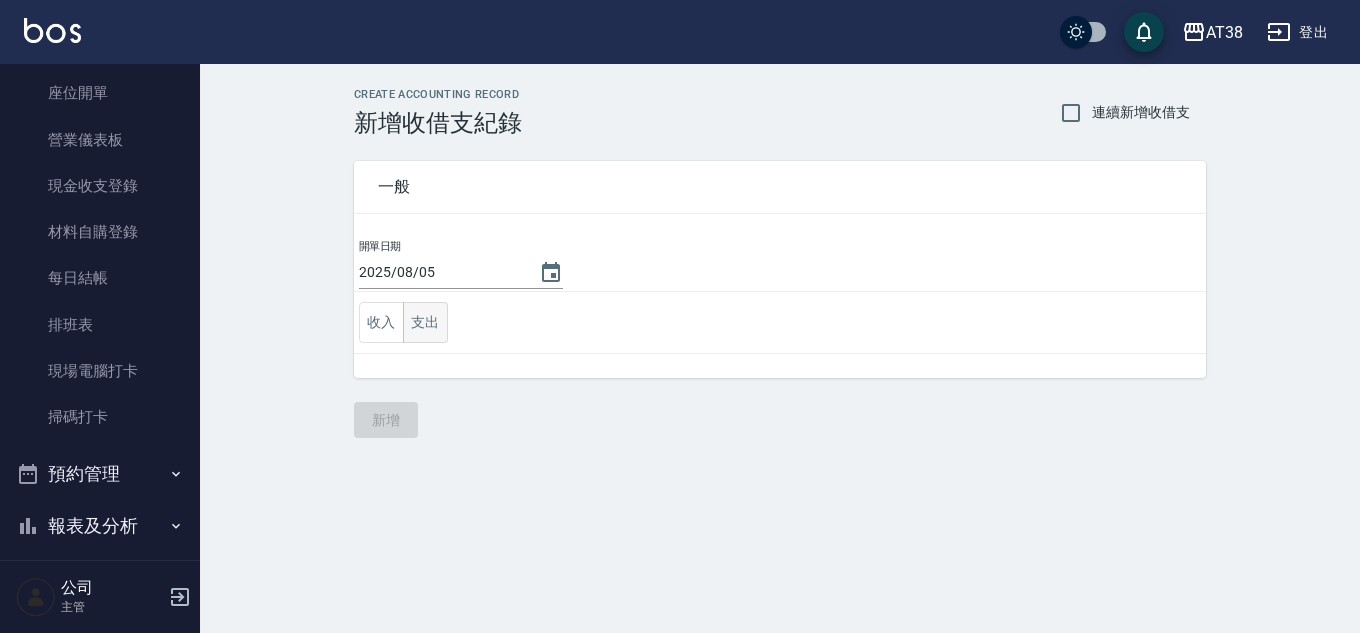 click on "支出" at bounding box center [425, 322] 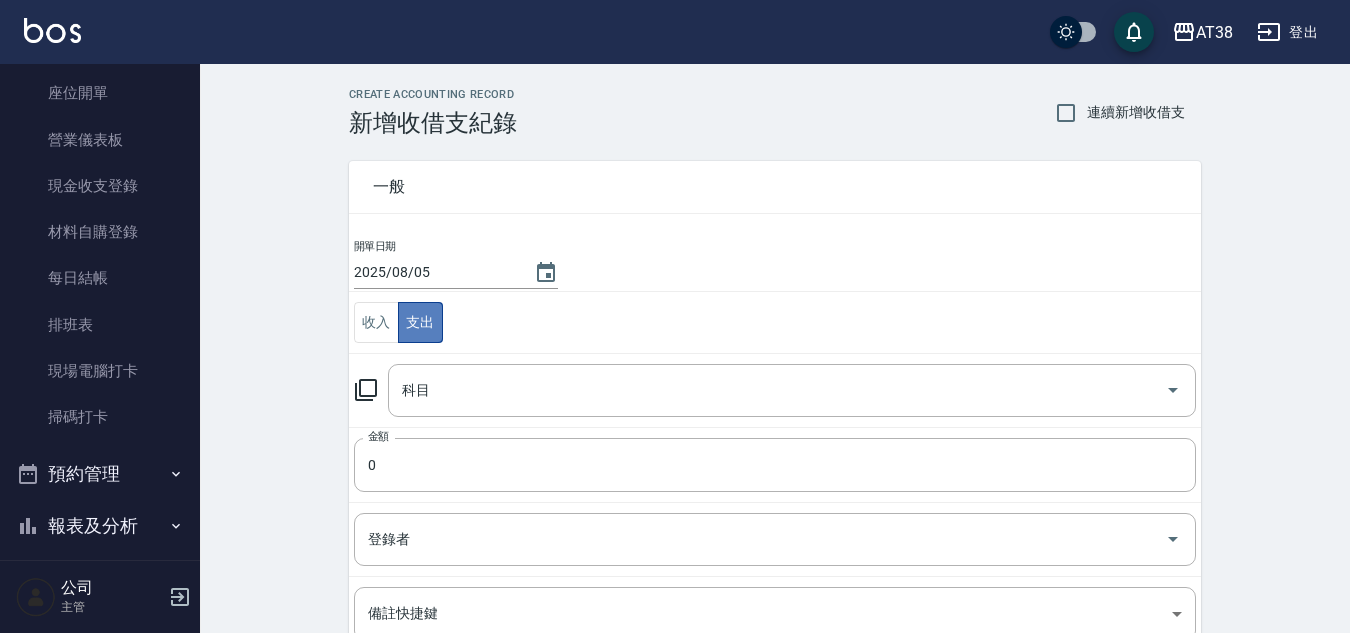 click on "支出" at bounding box center [420, 322] 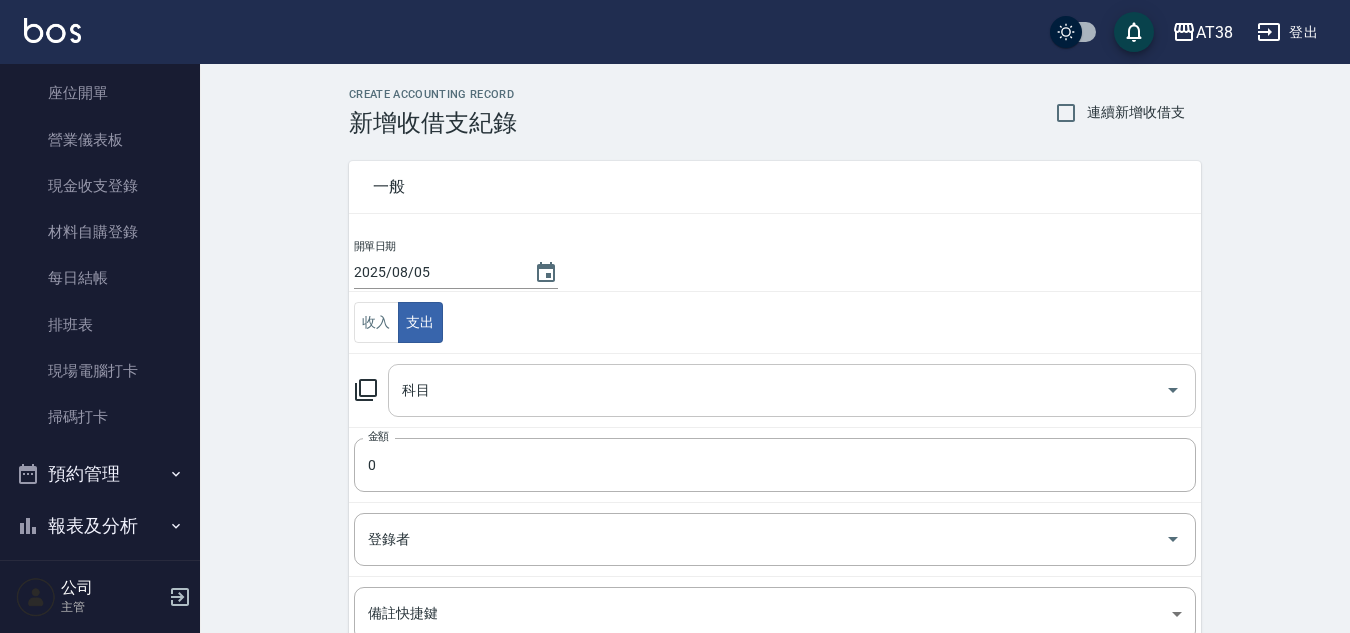 click on "科目" at bounding box center (777, 390) 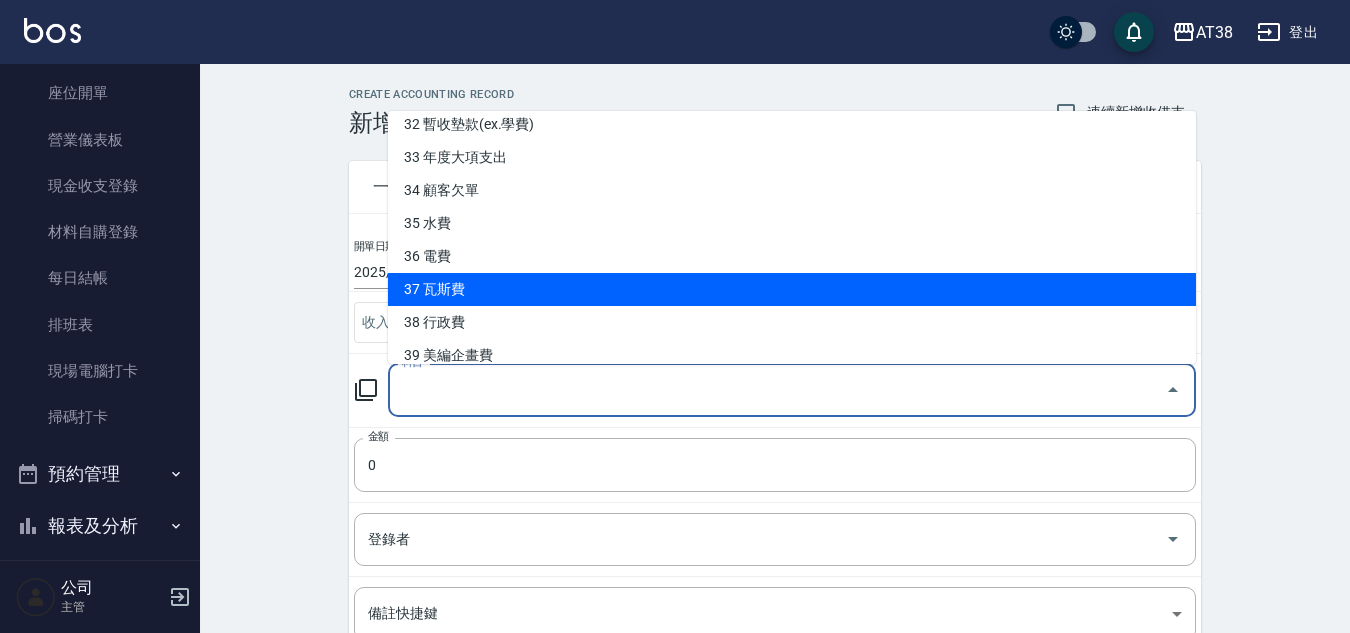 scroll, scrollTop: 1182, scrollLeft: 0, axis: vertical 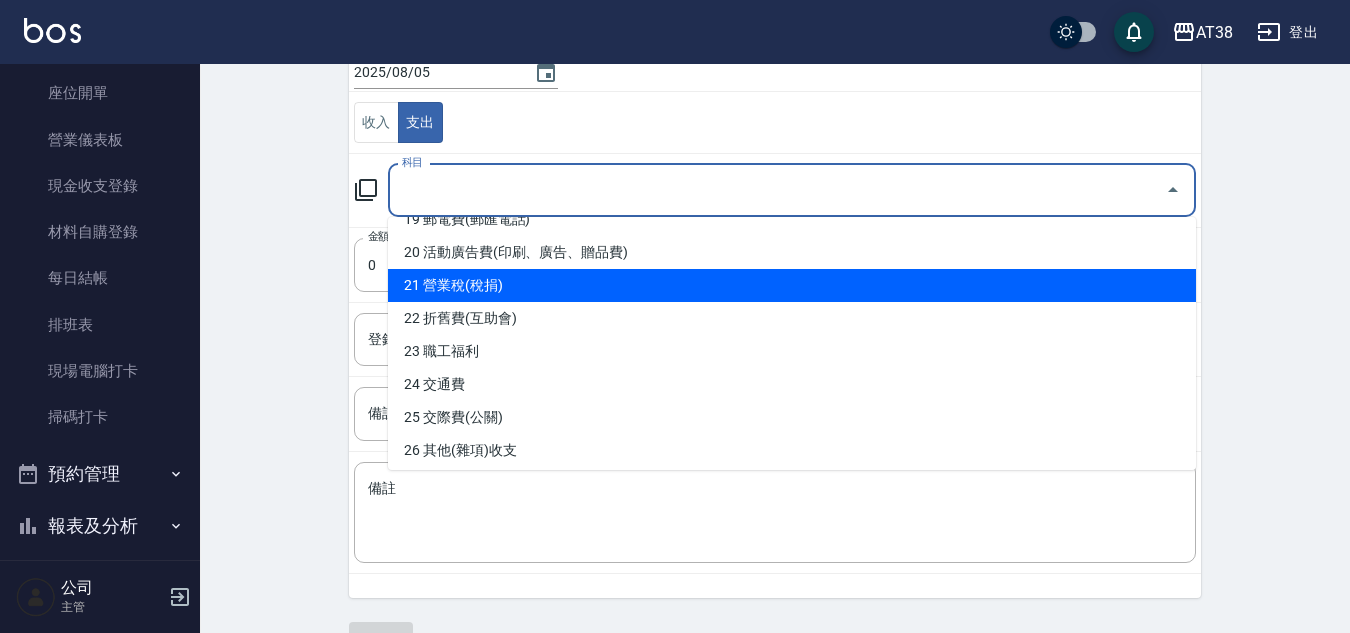 click on "21 營業稅(稅捐)" at bounding box center (792, 285) 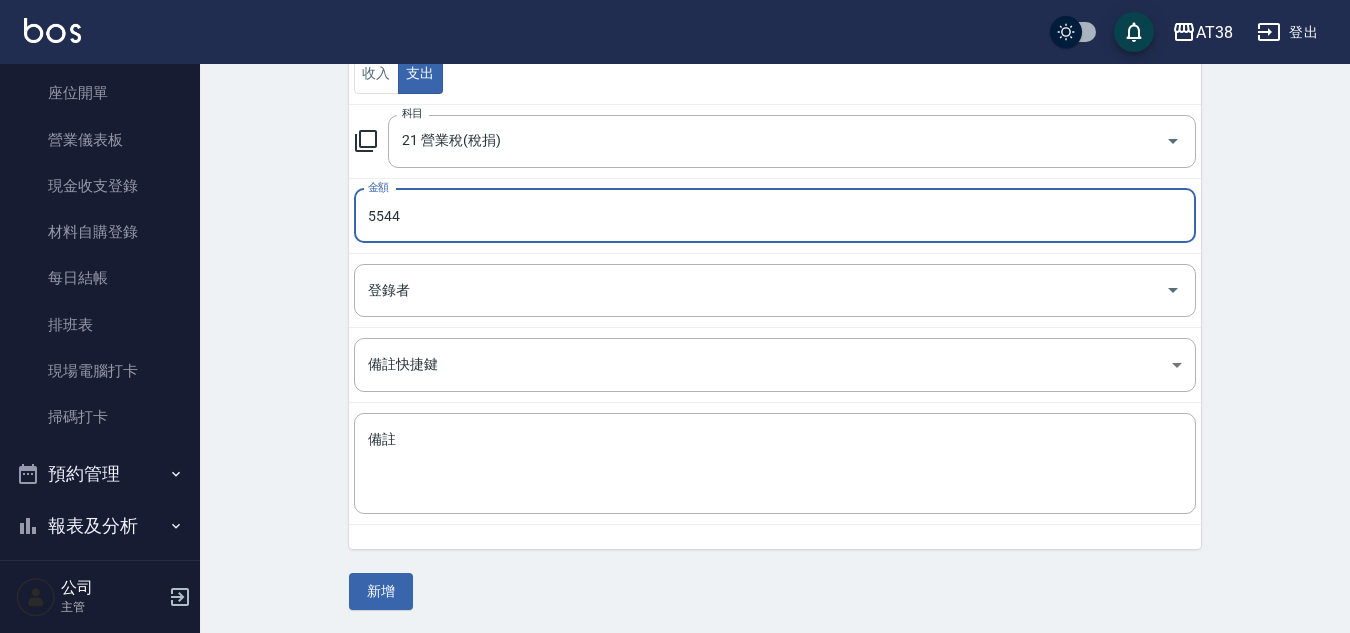 scroll, scrollTop: 250, scrollLeft: 0, axis: vertical 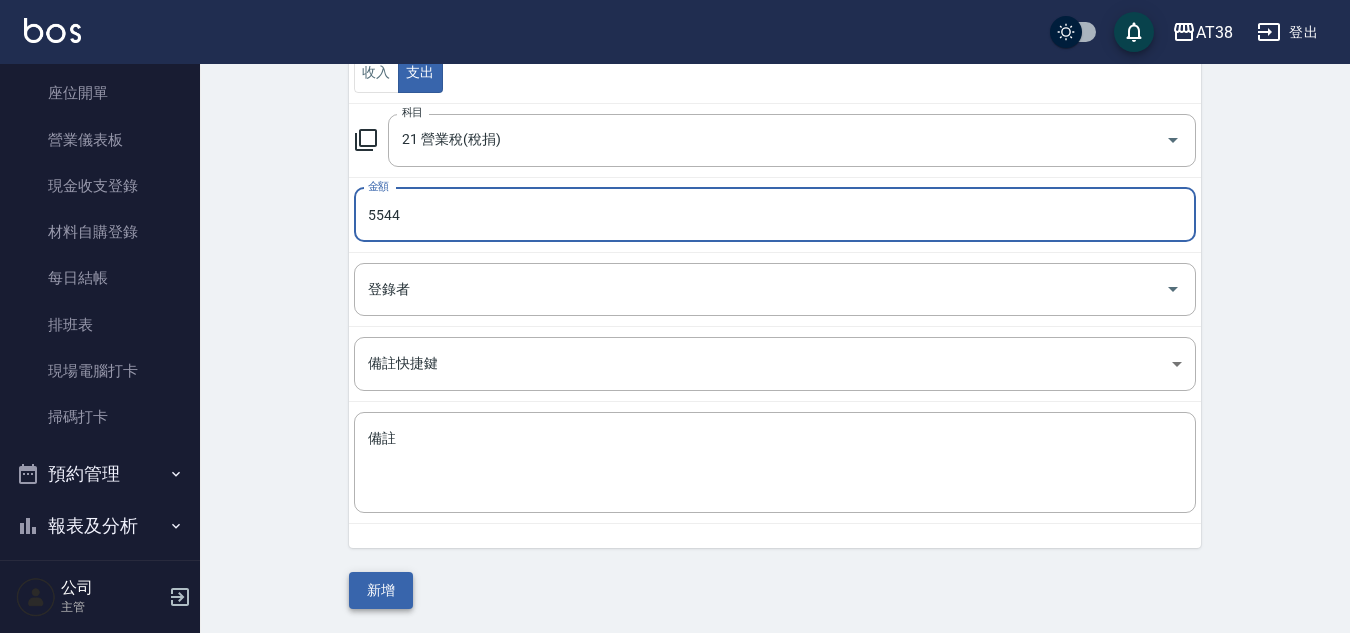 type on "5544" 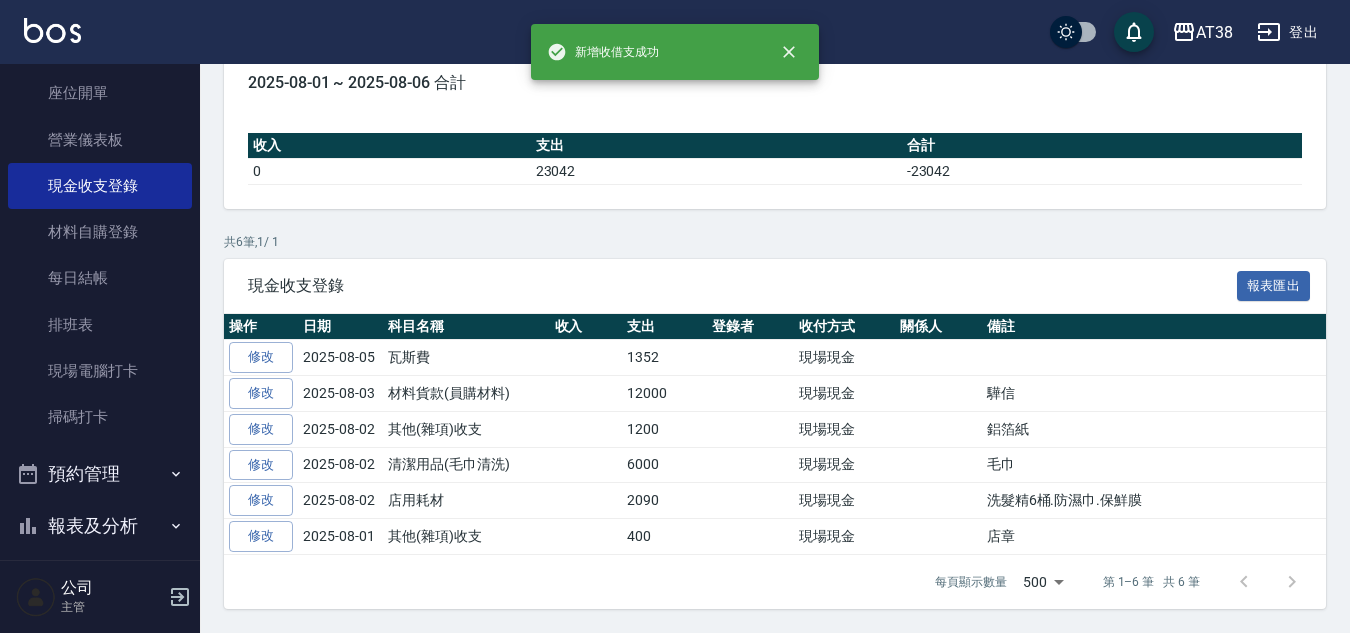 scroll, scrollTop: 0, scrollLeft: 0, axis: both 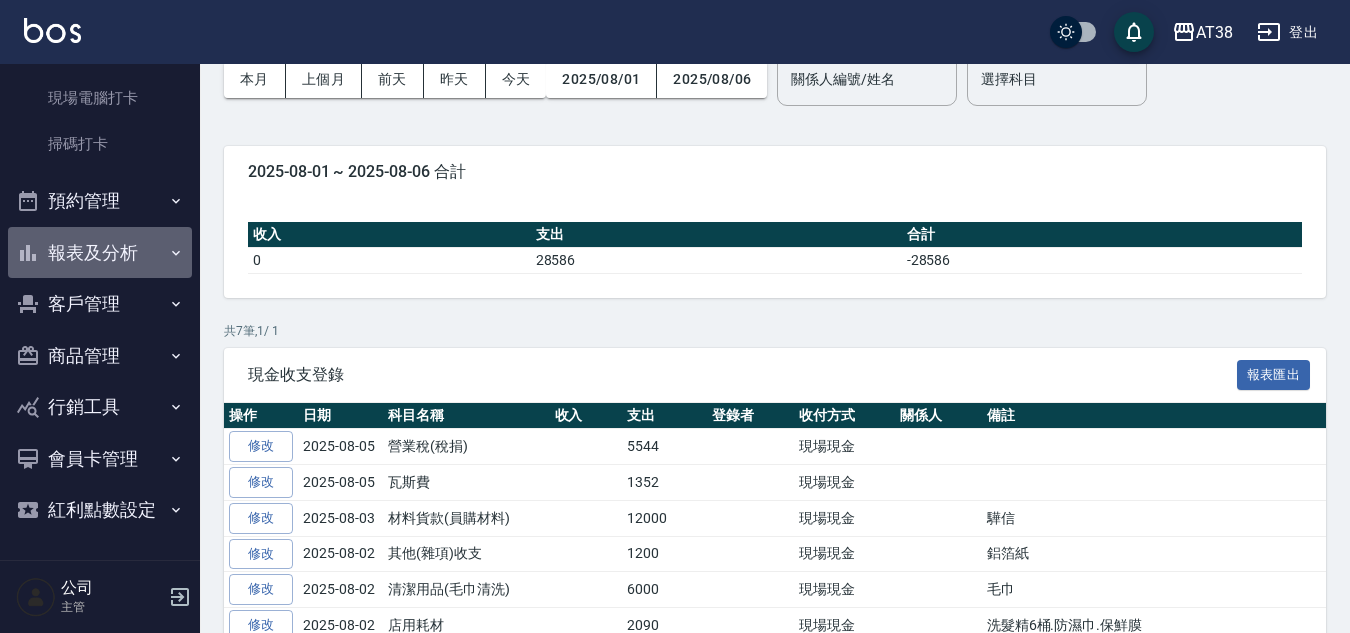 click on "報表及分析" at bounding box center (100, 253) 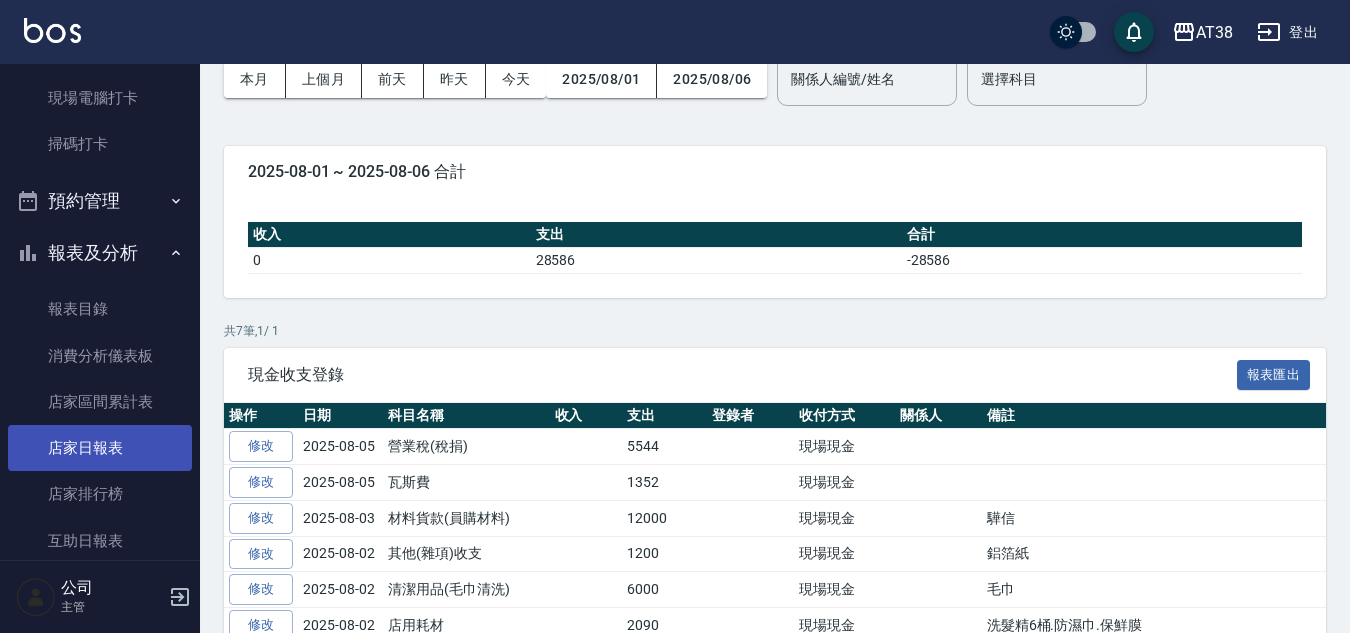 click on "店家日報表" at bounding box center [100, 448] 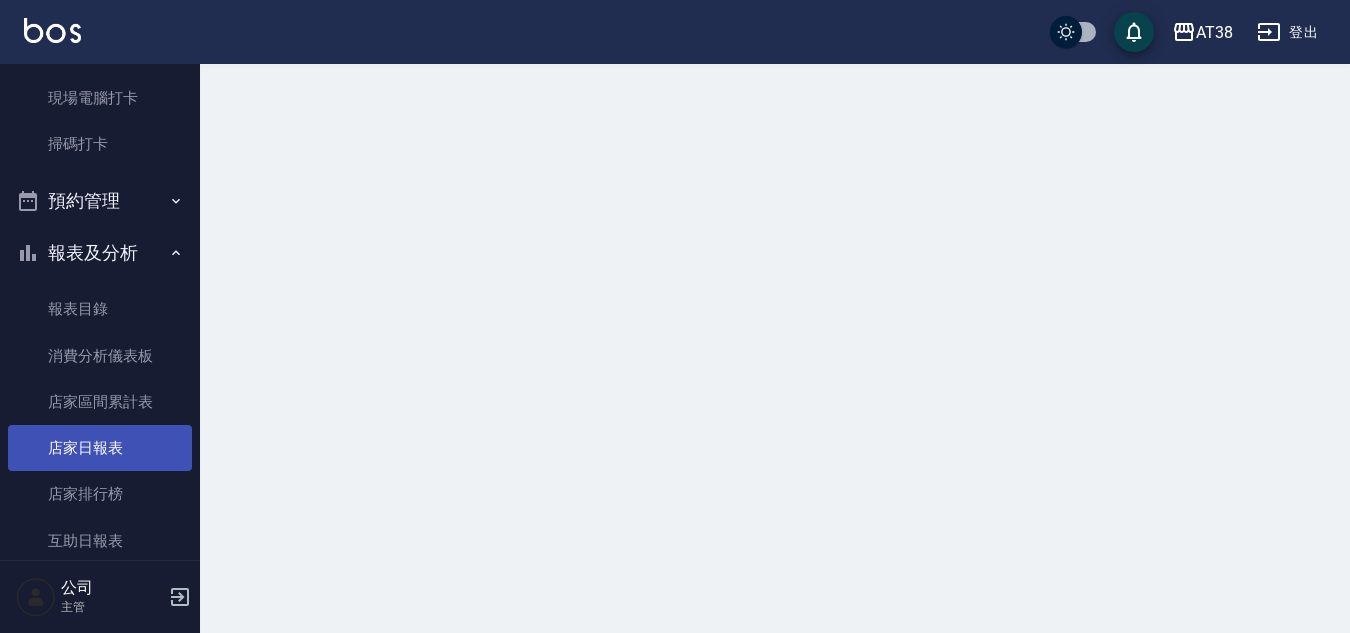 scroll, scrollTop: 0, scrollLeft: 0, axis: both 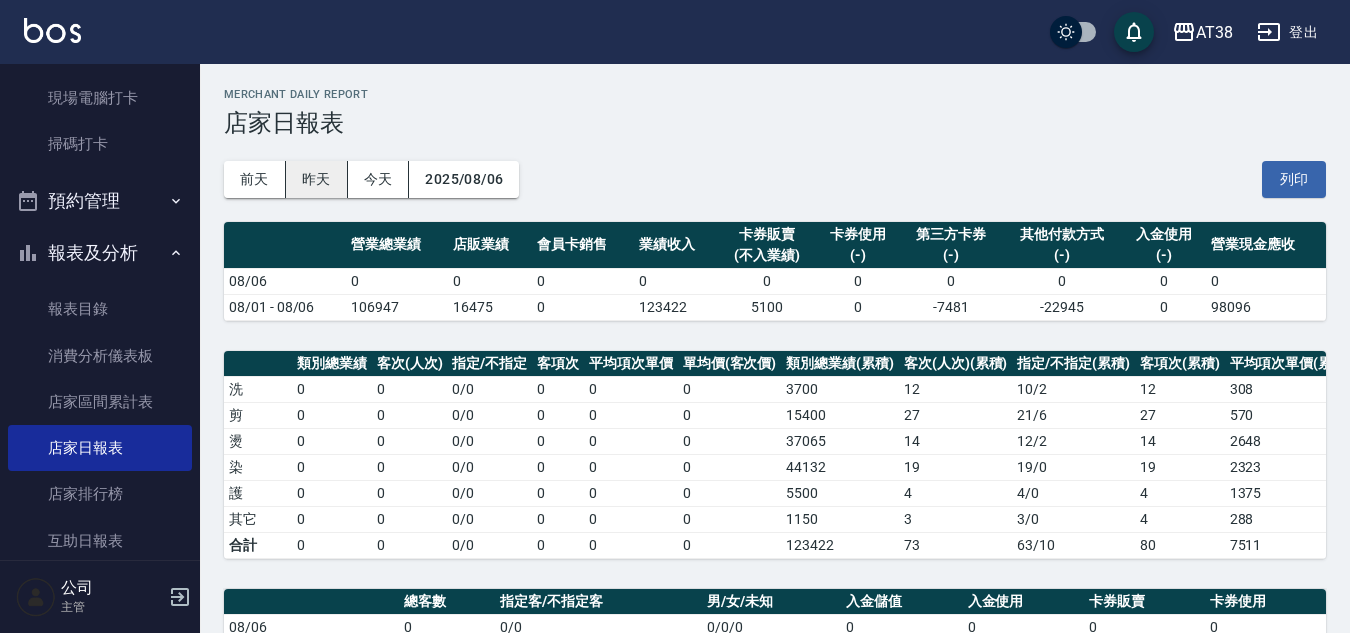 click on "昨天" at bounding box center (317, 179) 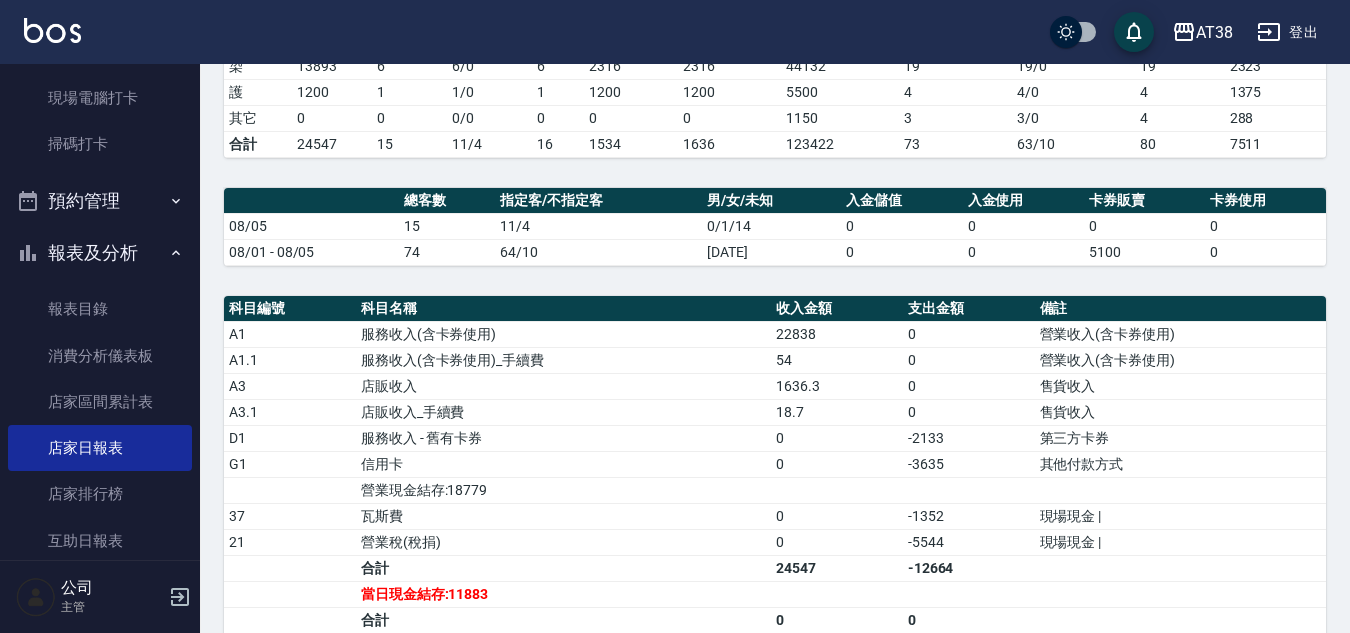 scroll, scrollTop: 0, scrollLeft: 0, axis: both 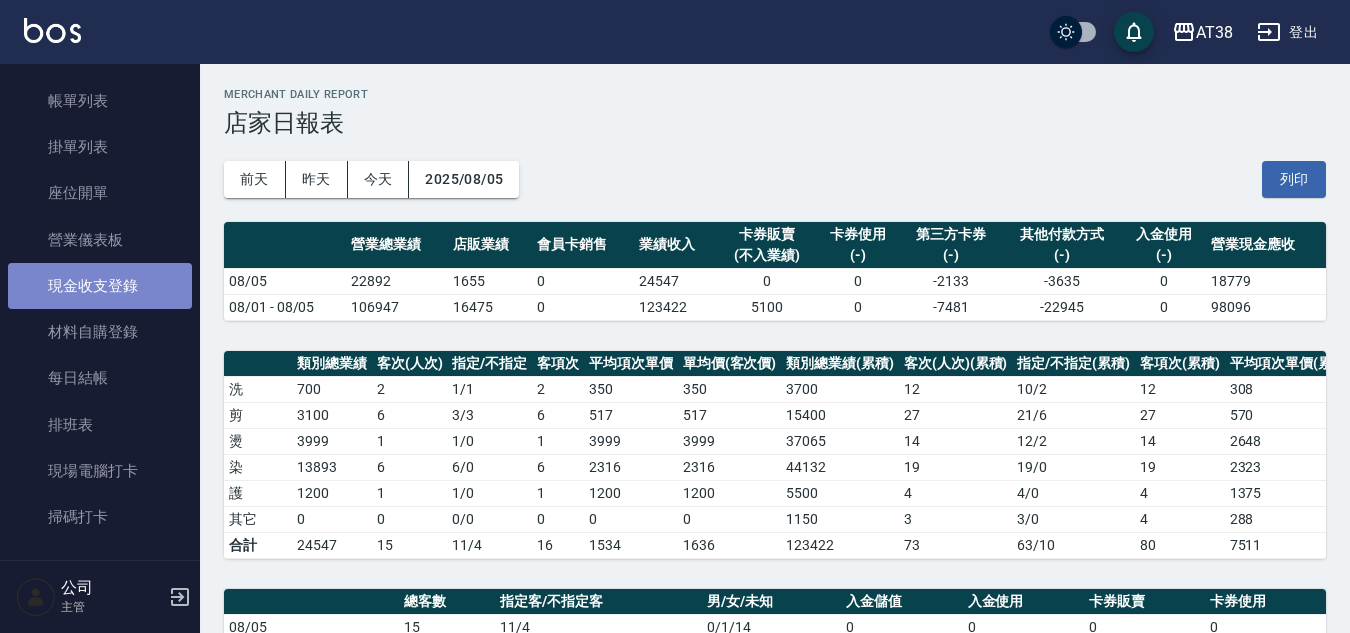 click on "現金收支登錄" at bounding box center (100, 286) 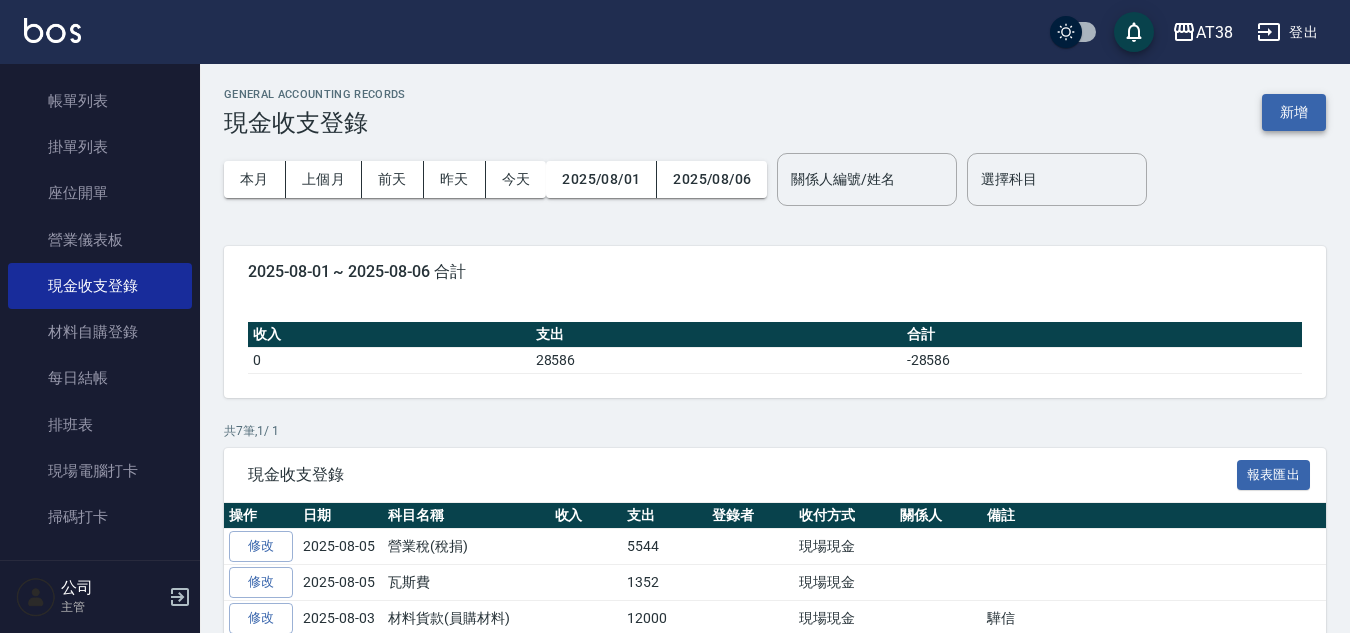click on "新增" at bounding box center (1294, 112) 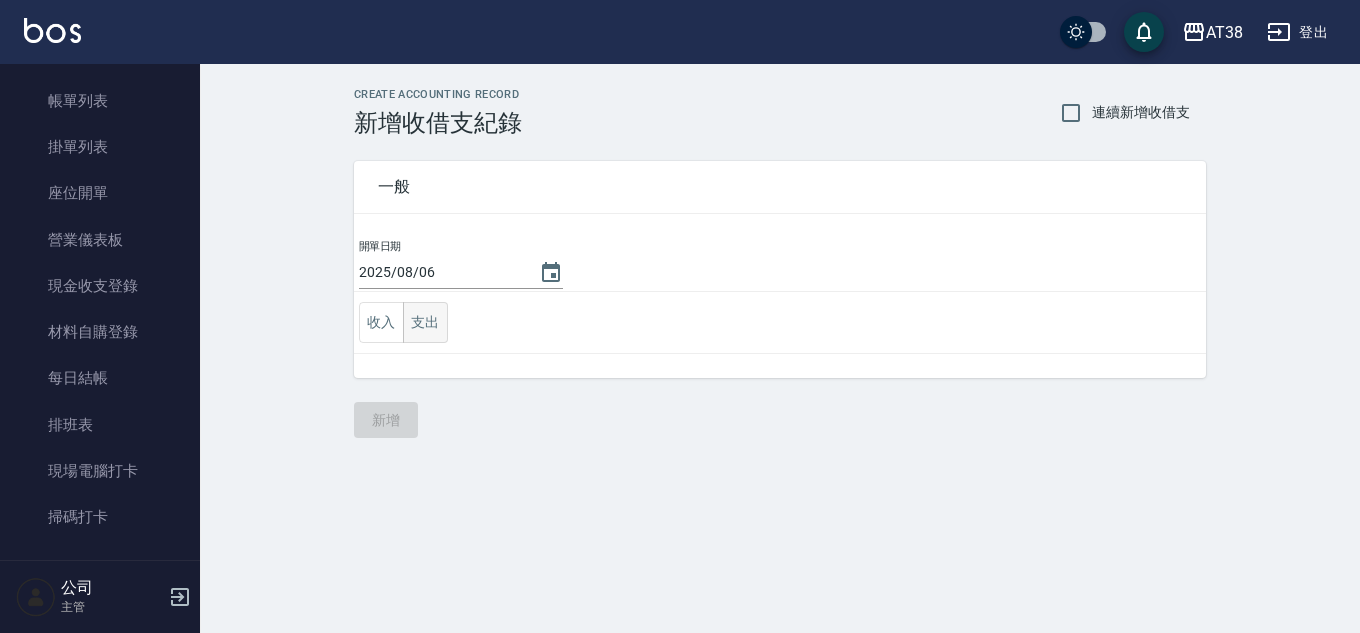 click on "支出" at bounding box center (425, 322) 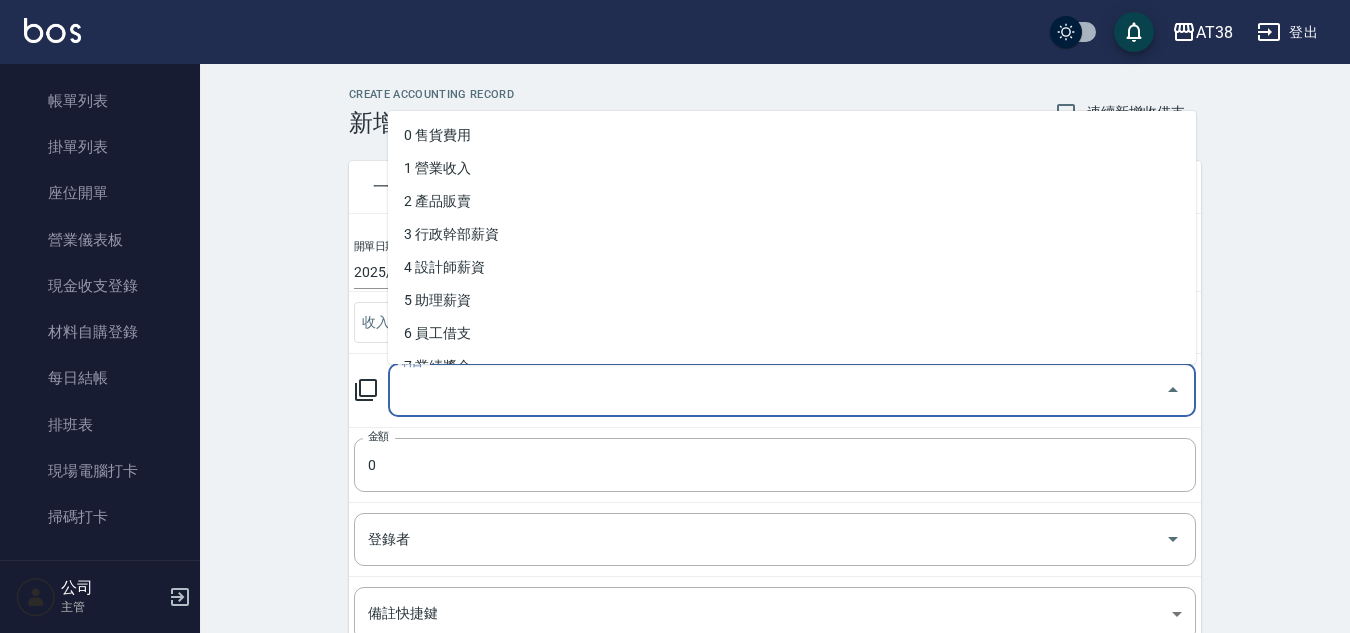 click on "科目" at bounding box center (777, 390) 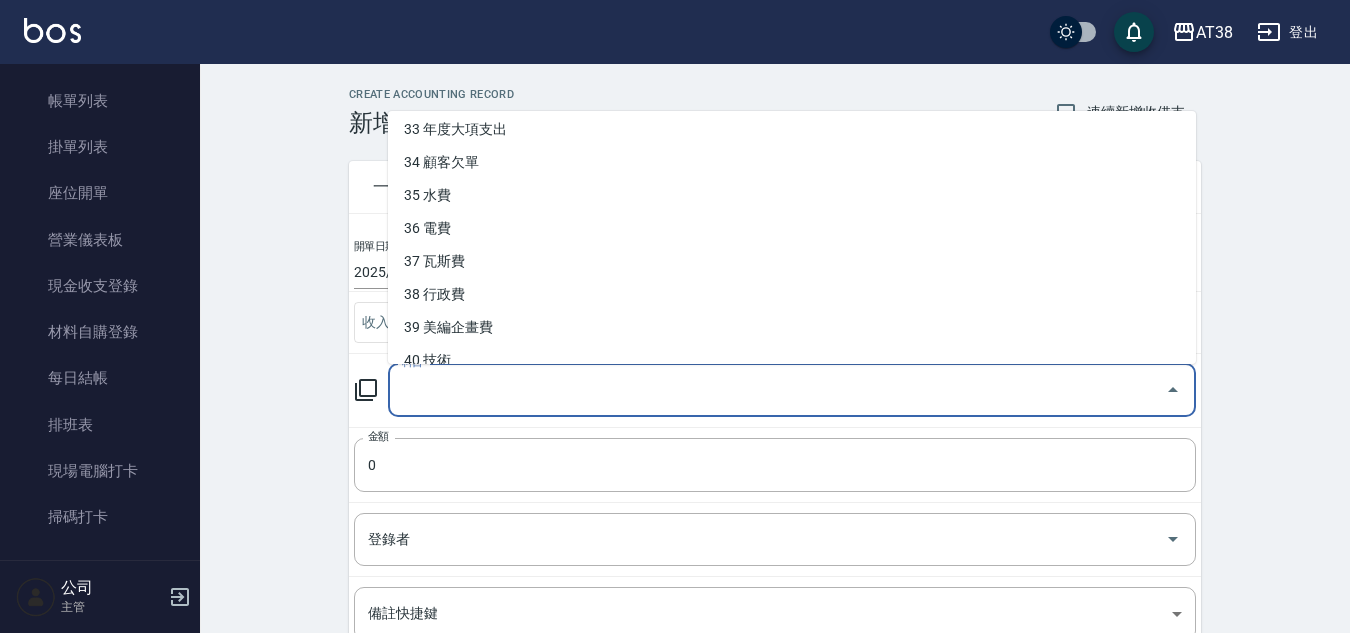 scroll, scrollTop: 1182, scrollLeft: 0, axis: vertical 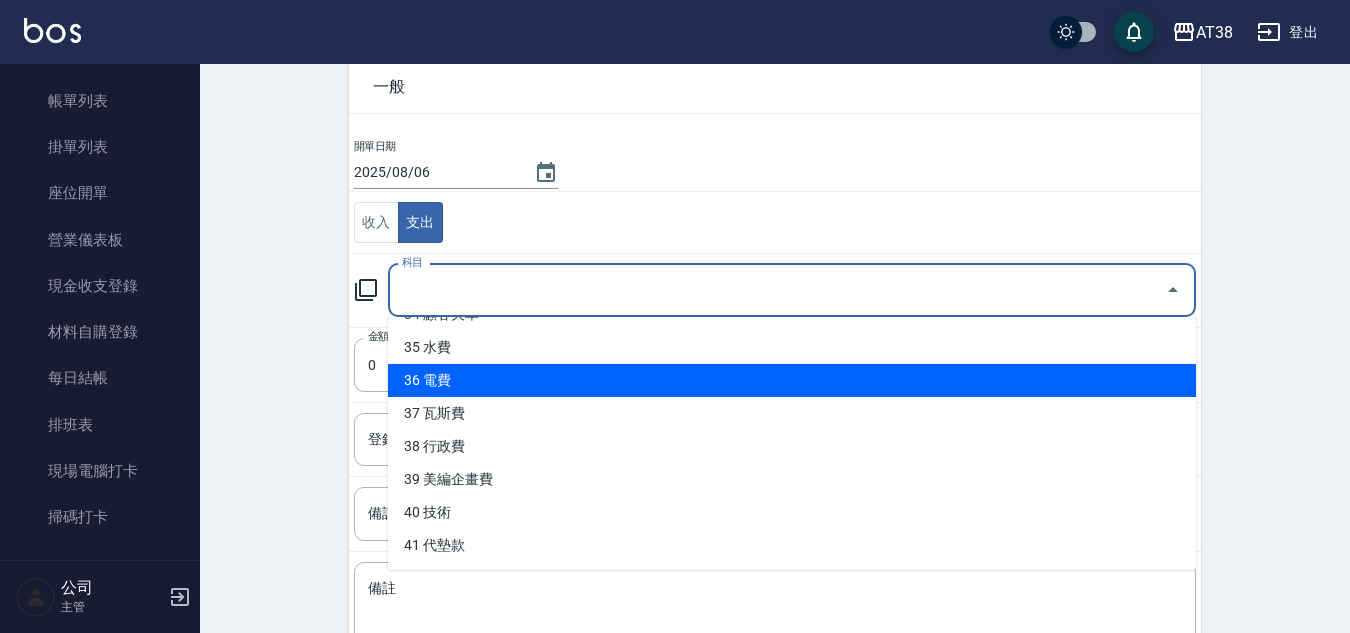 click on "36 電費" at bounding box center (792, 380) 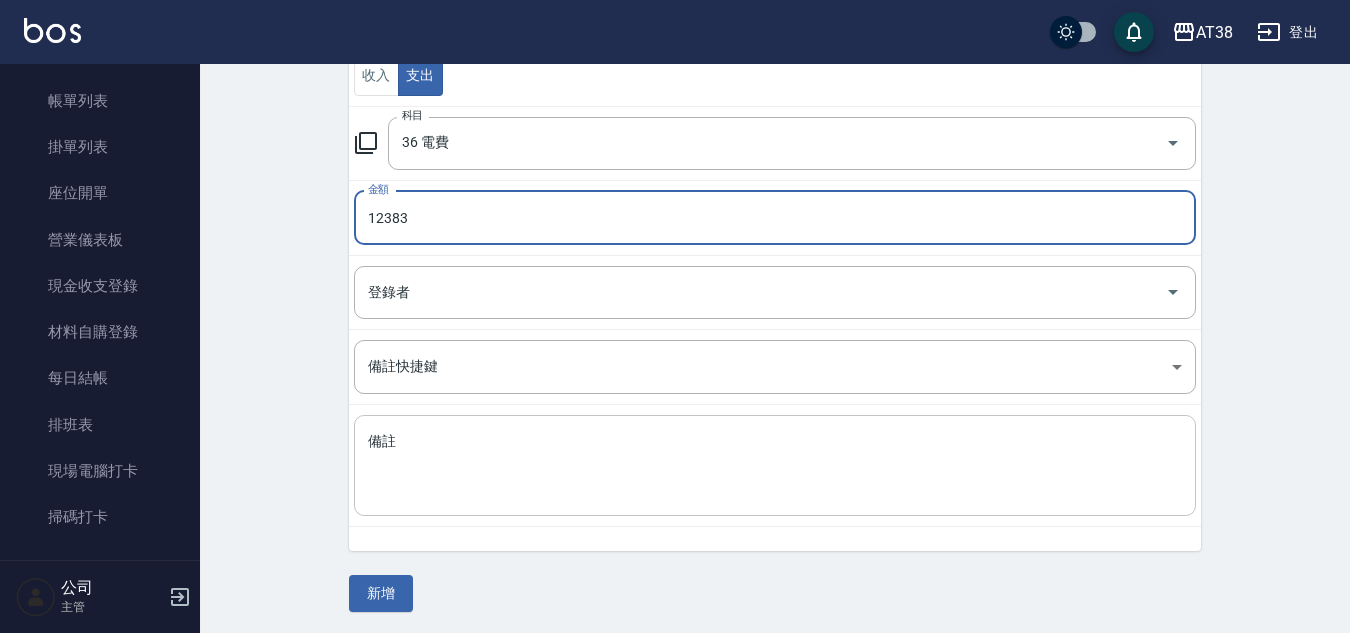 scroll, scrollTop: 250, scrollLeft: 0, axis: vertical 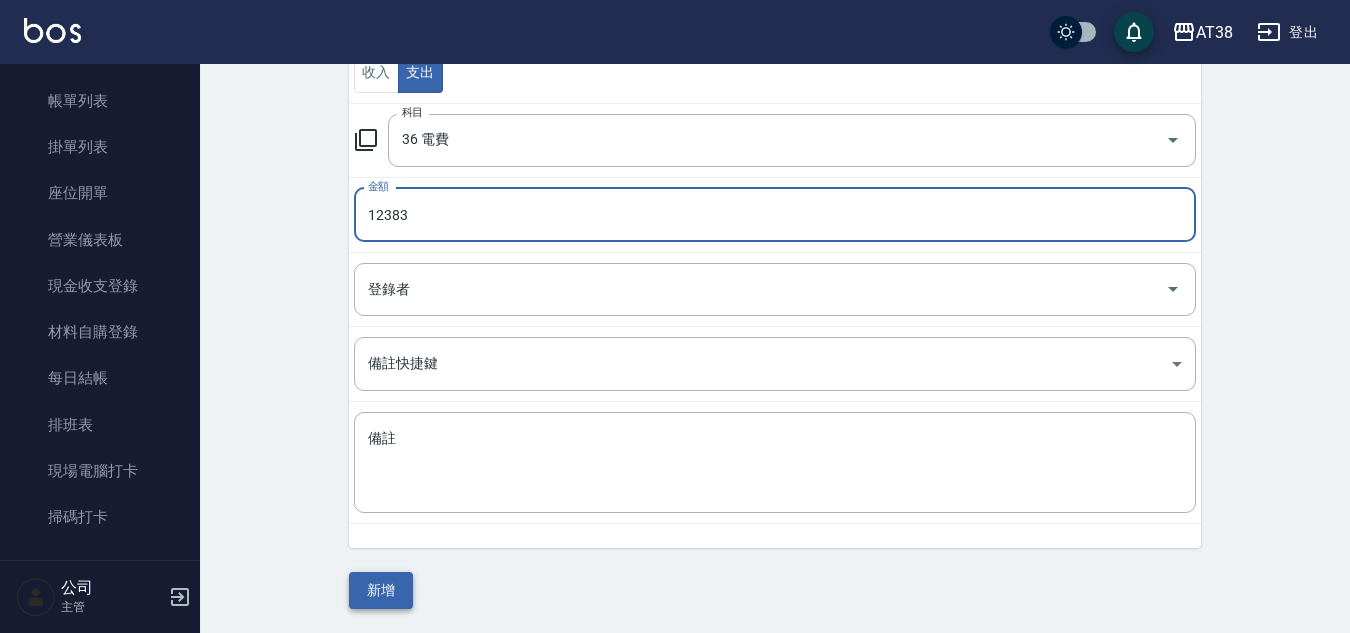 type on "12383" 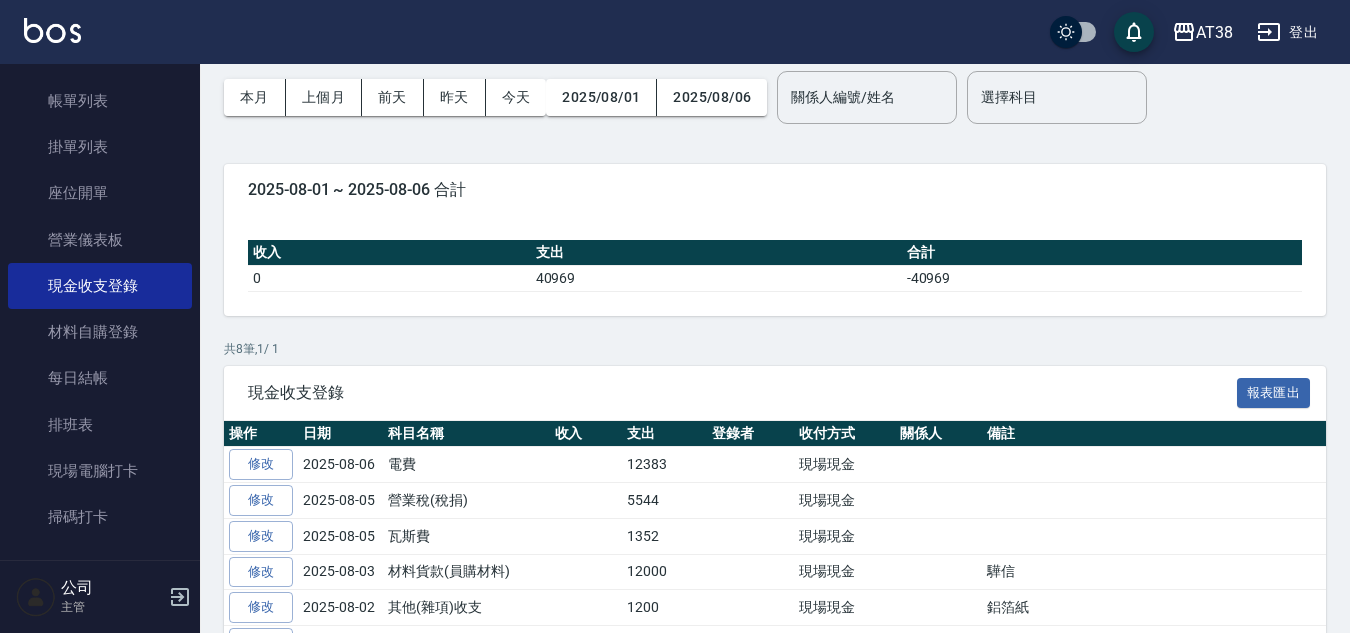 scroll, scrollTop: 0, scrollLeft: 0, axis: both 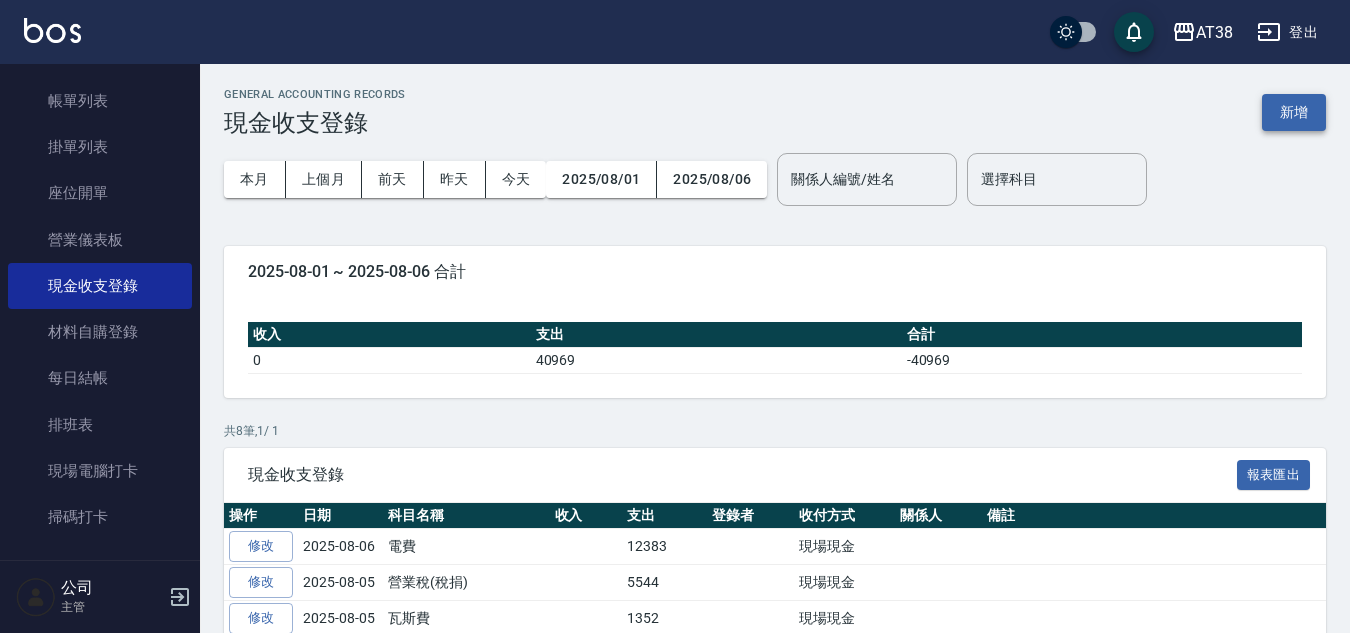 click on "新增" at bounding box center [1294, 112] 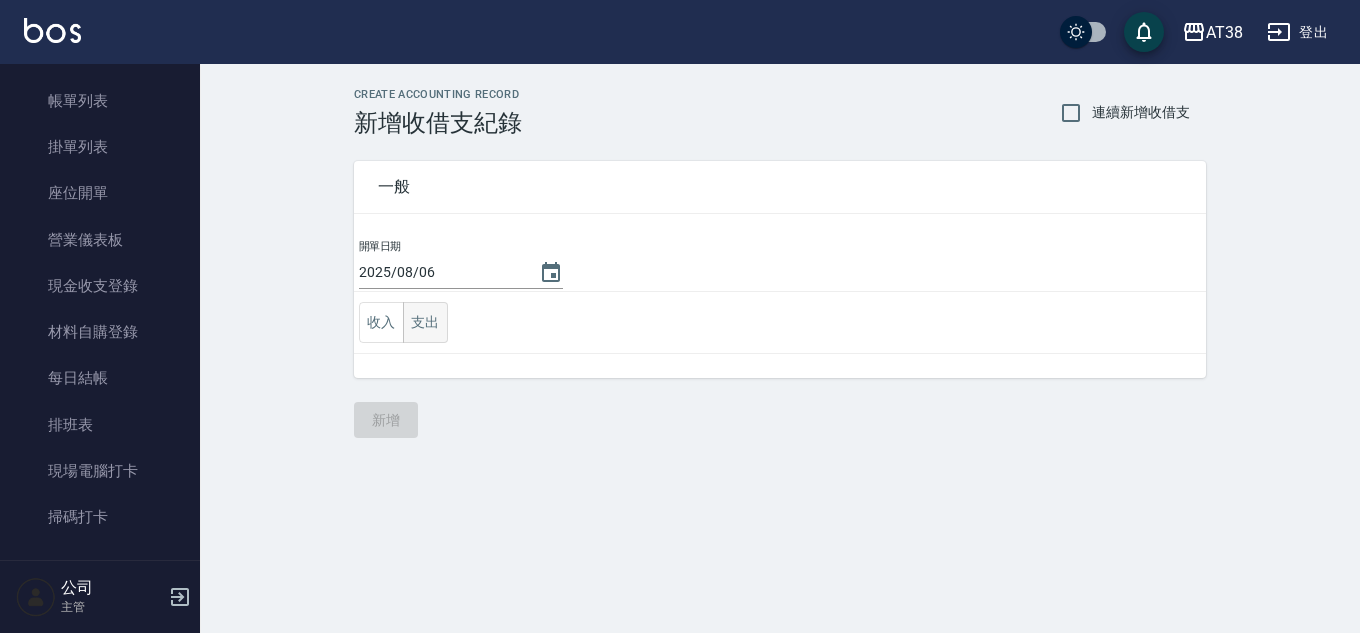 click on "支出" at bounding box center (425, 322) 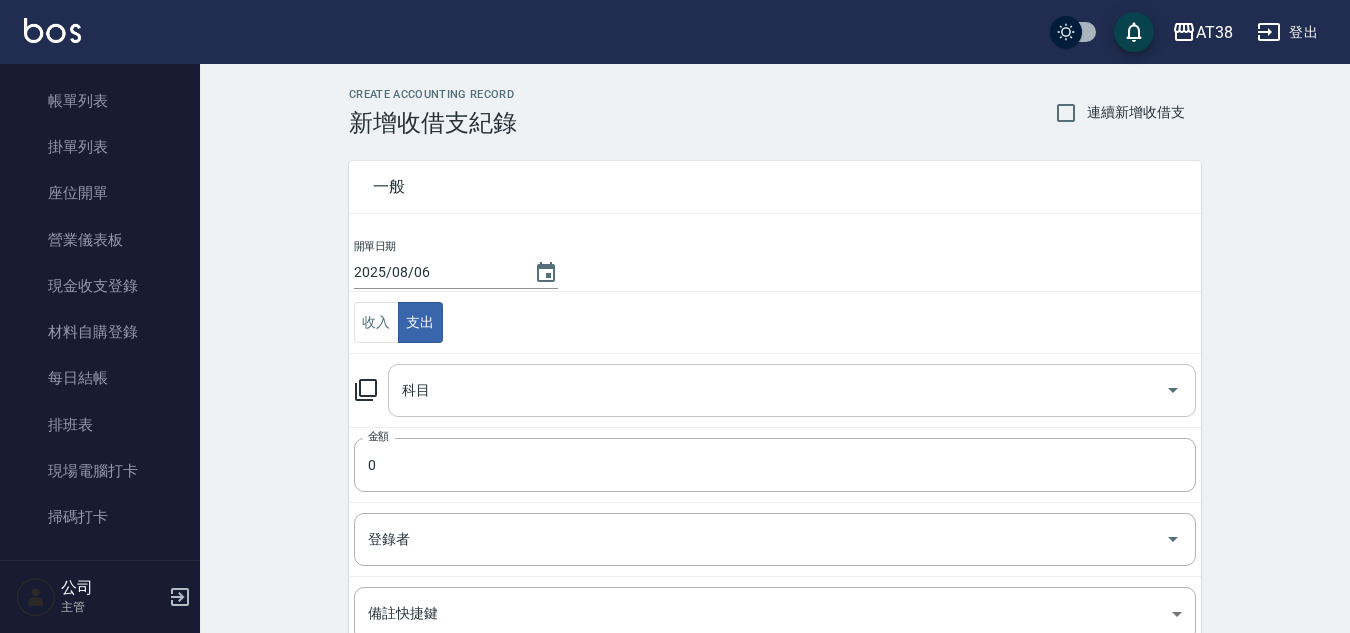 click on "科目" at bounding box center [777, 390] 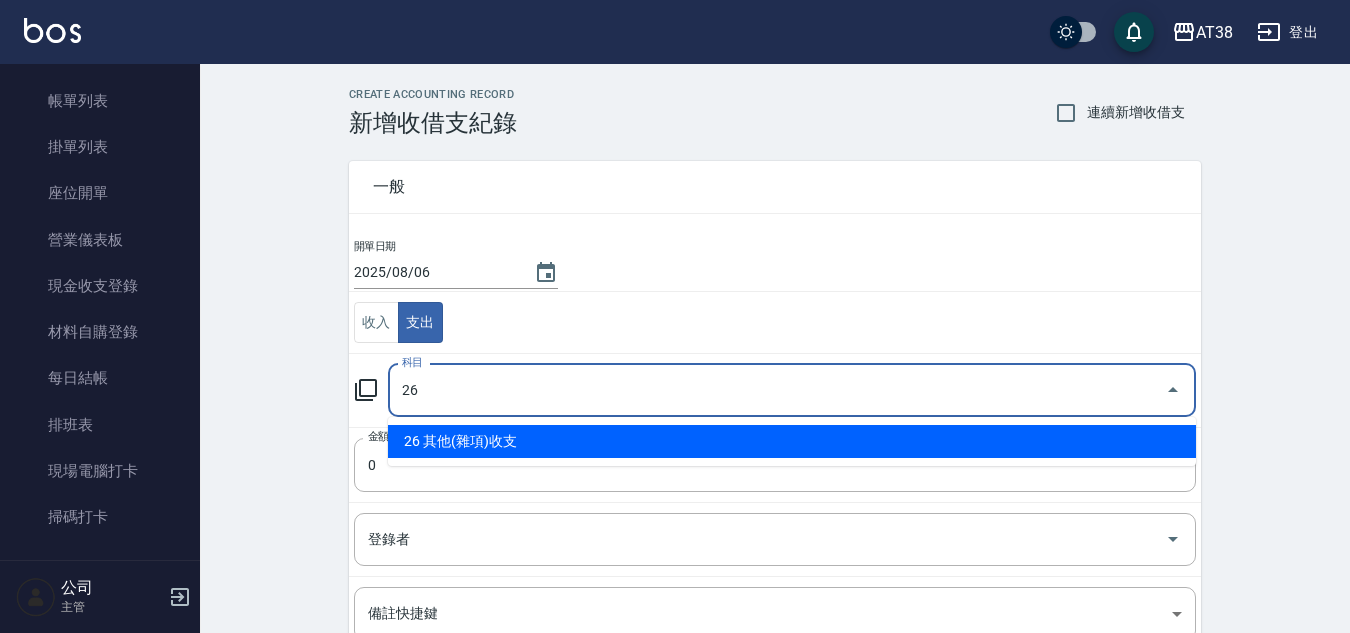 click on "26 其他(雜項)收支" at bounding box center [792, 441] 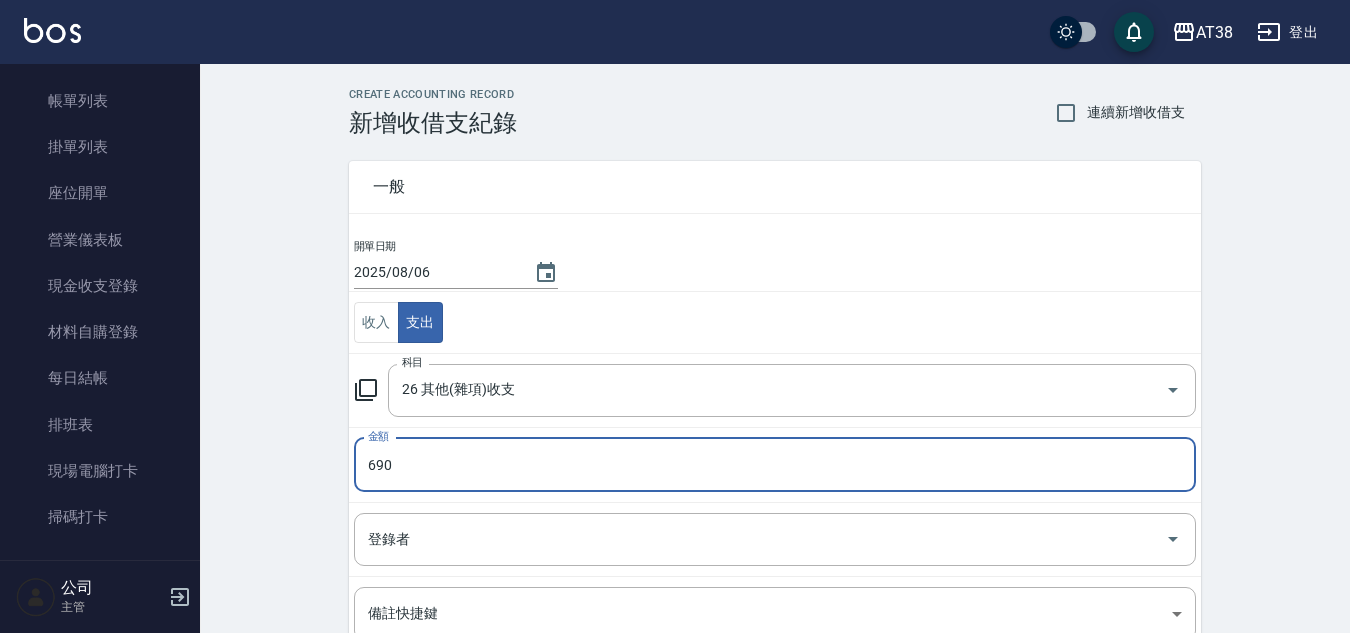 type on "690" 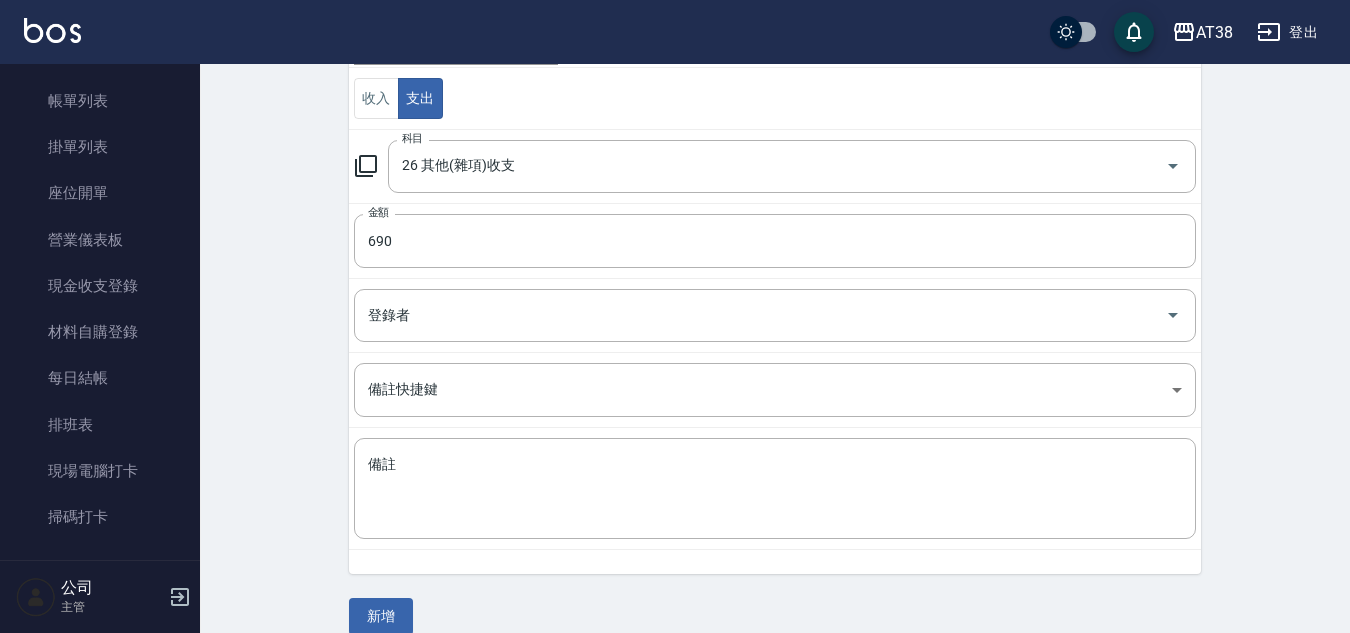 scroll, scrollTop: 250, scrollLeft: 0, axis: vertical 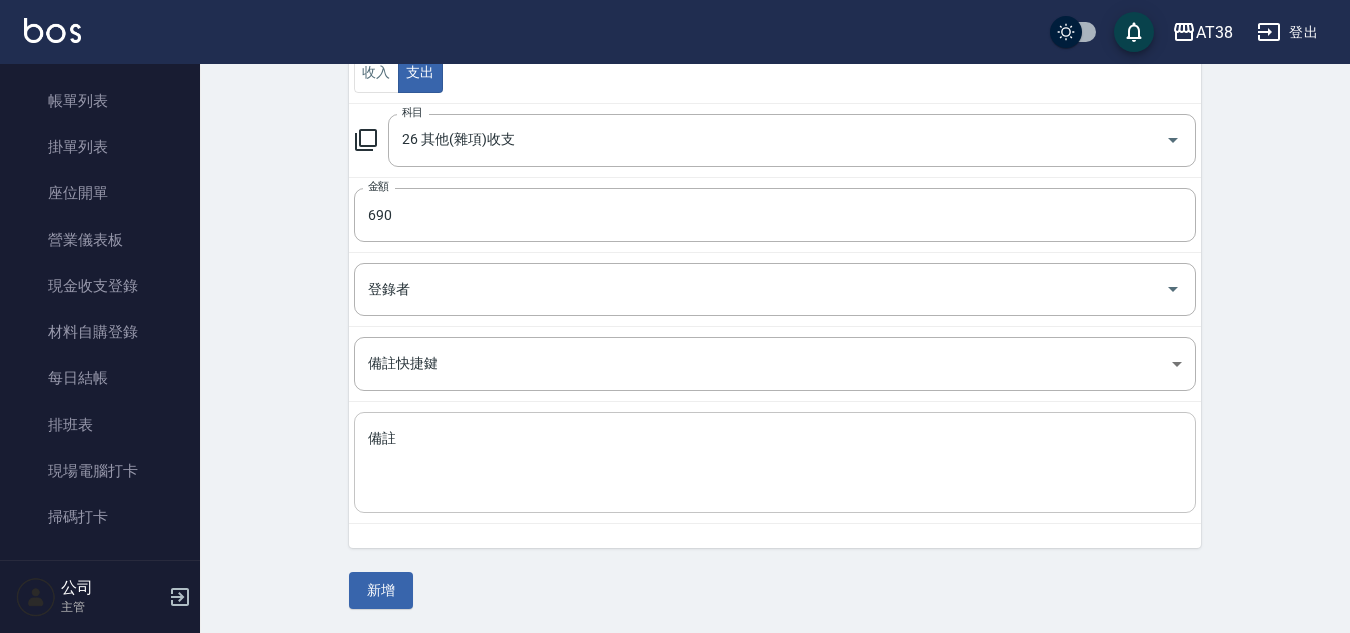 click on "備註" at bounding box center (775, 463) 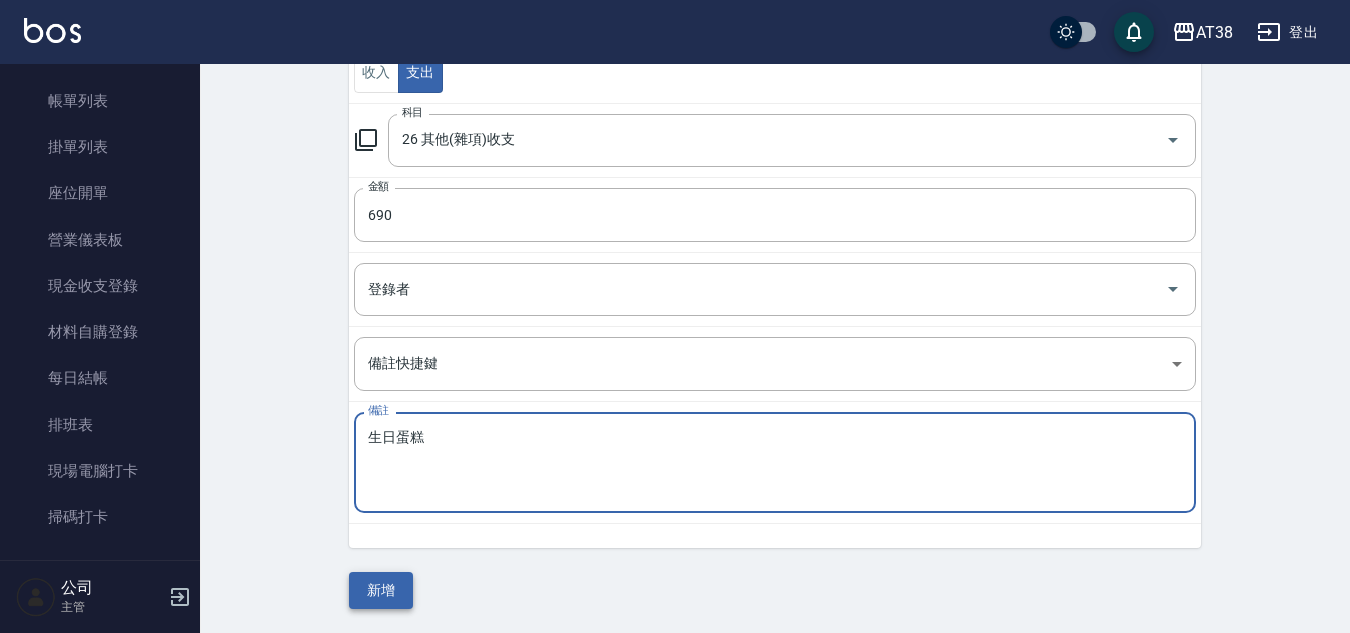 type on "生日蛋糕" 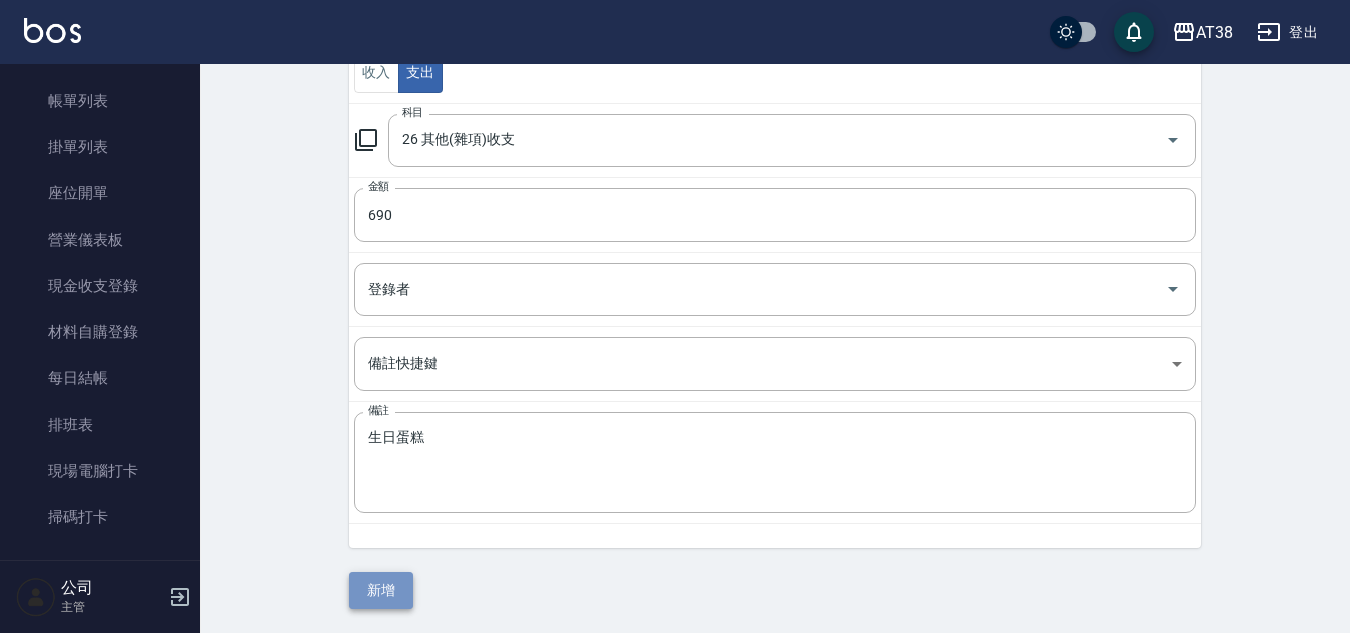 click on "新增" at bounding box center (381, 590) 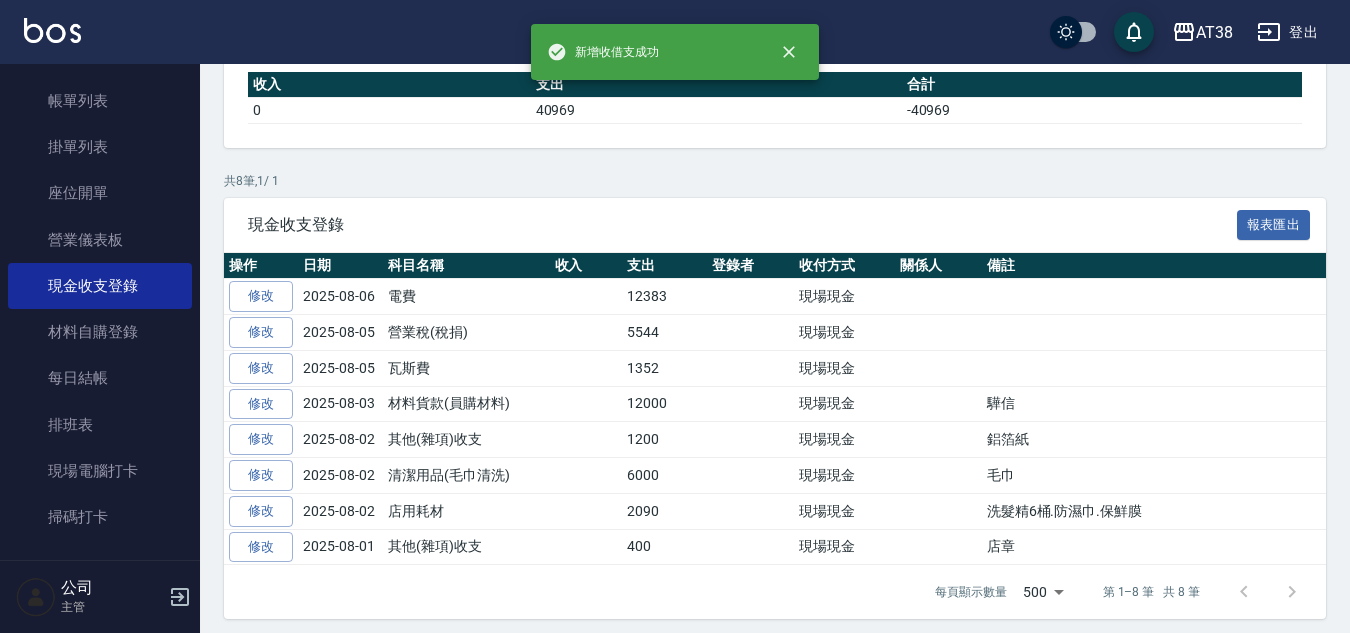 scroll, scrollTop: 0, scrollLeft: 0, axis: both 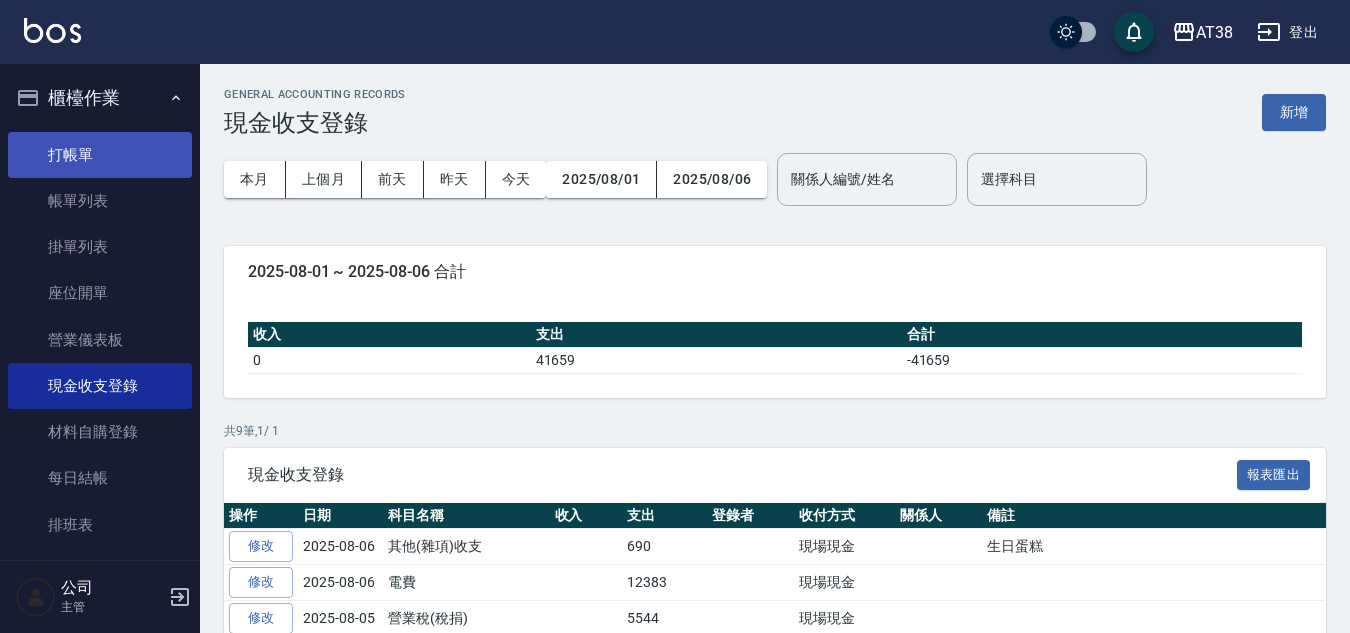 click on "打帳單" at bounding box center (100, 155) 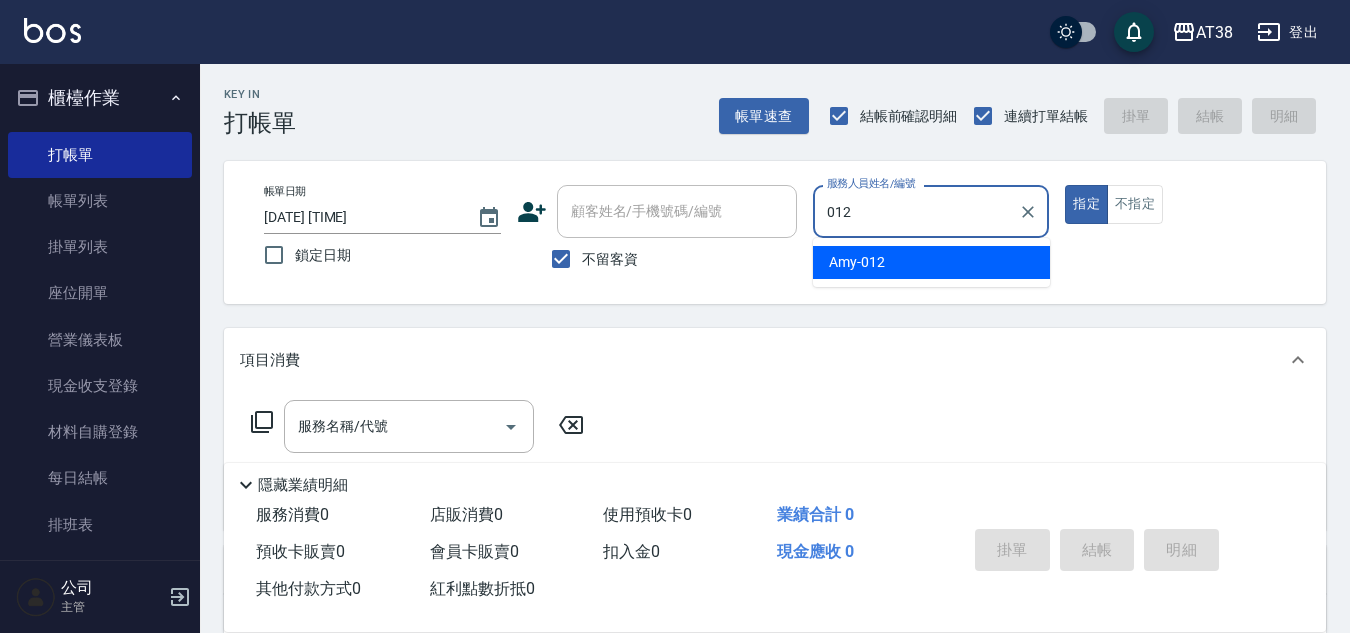 type on "[PERSON]-012" 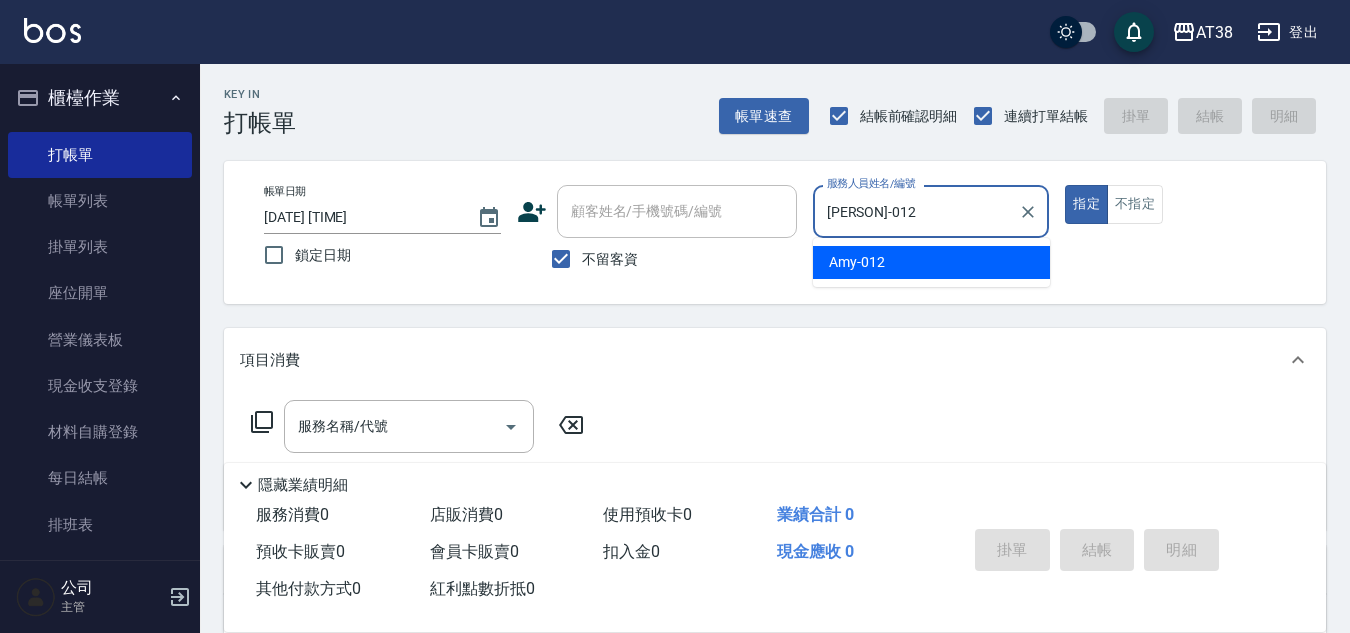 type on "true" 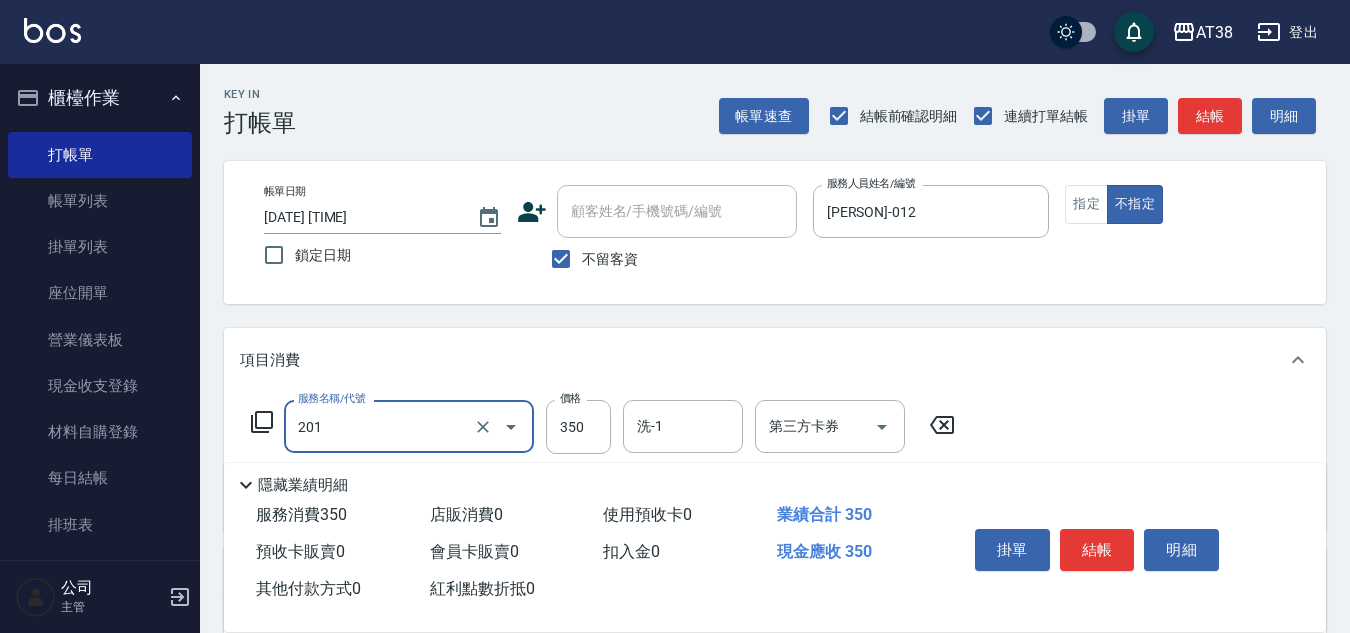 type on "洗髮(201)" 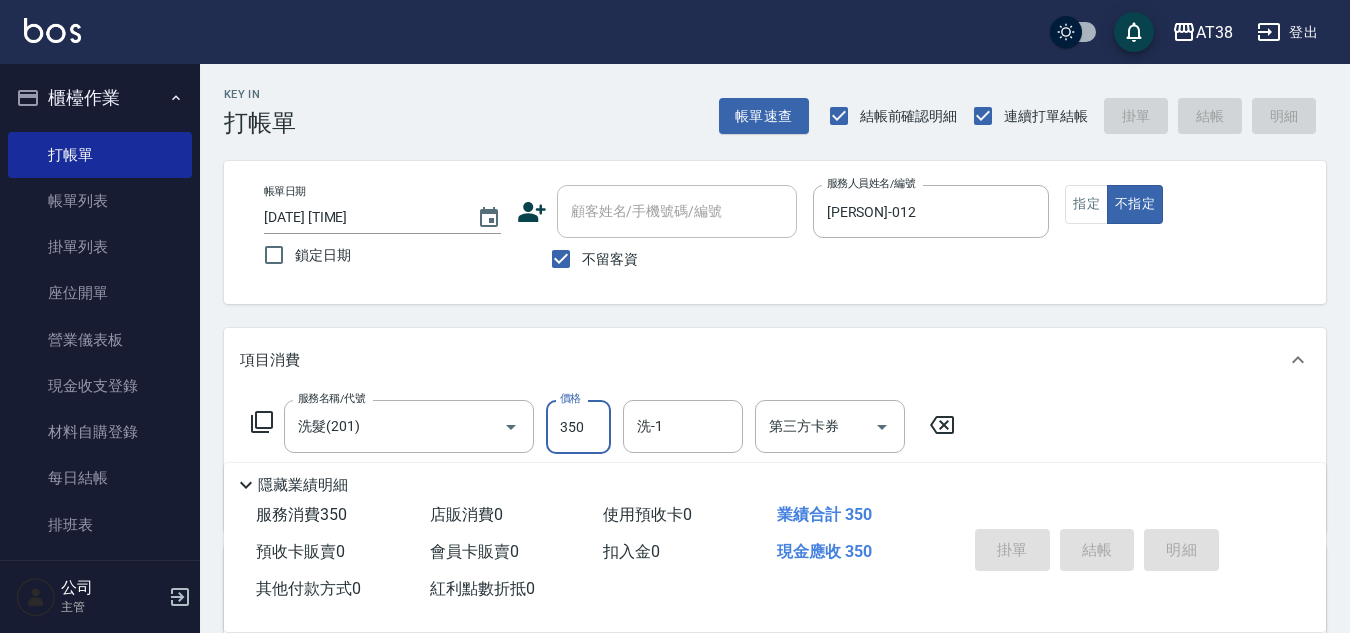 type 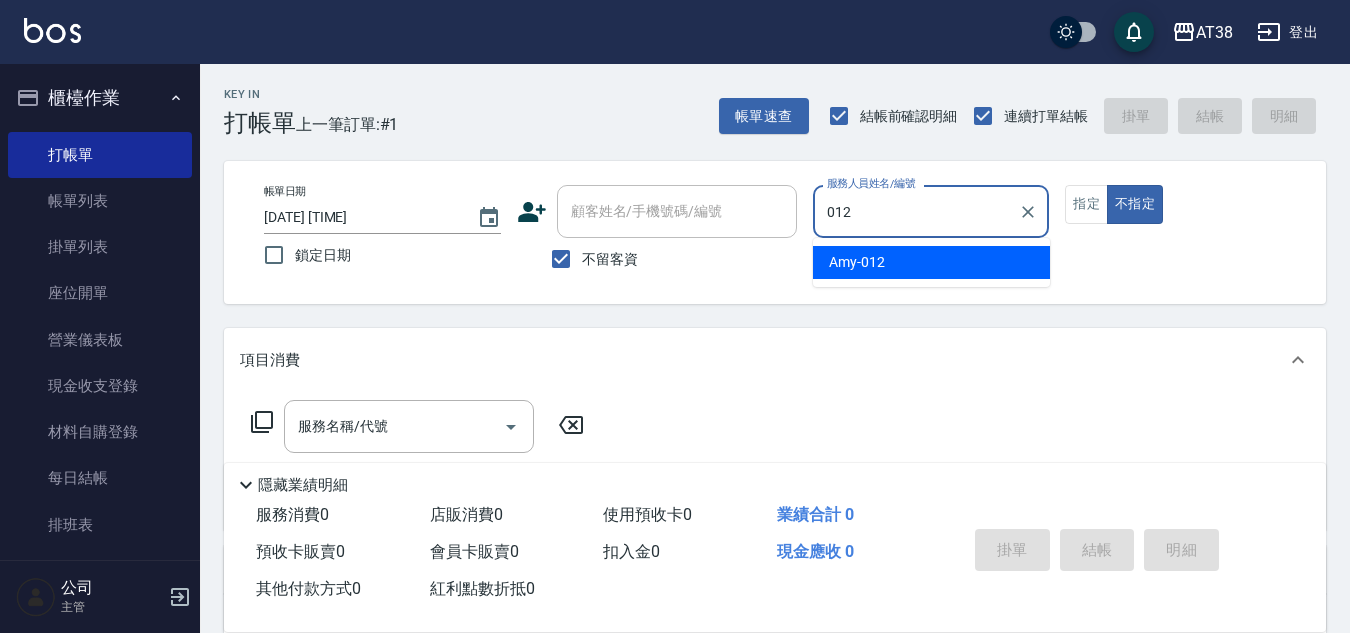 type on "[PERSON]-012" 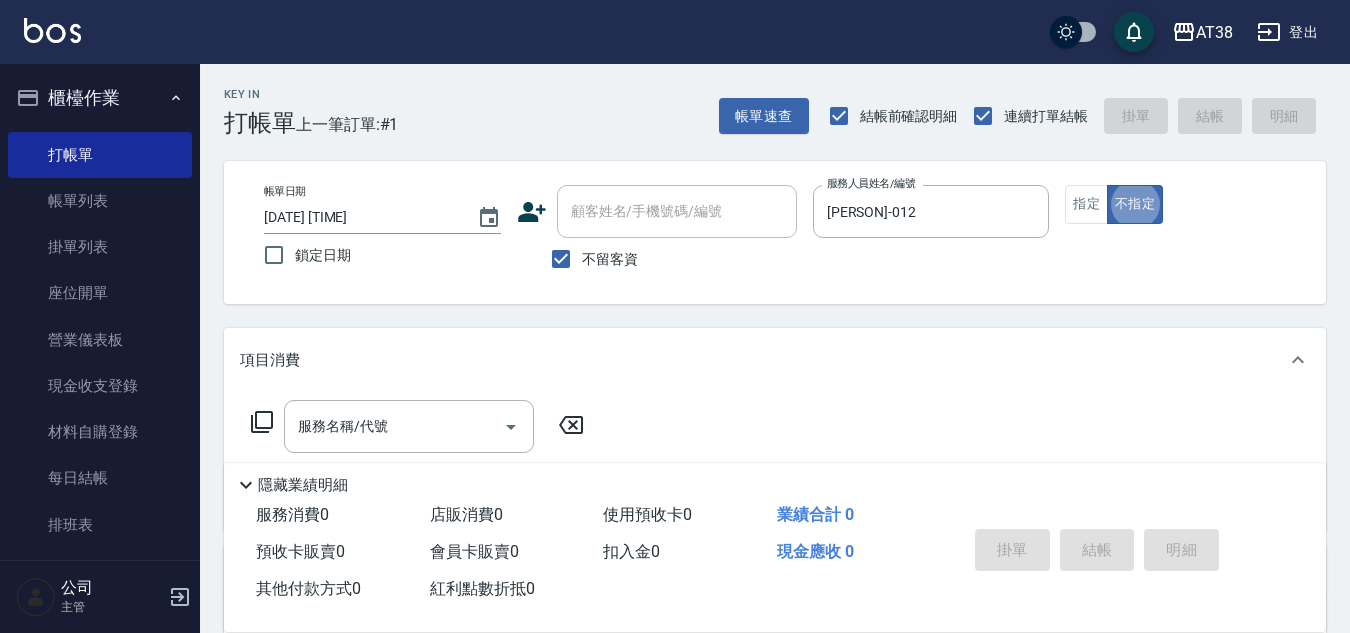 type on "false" 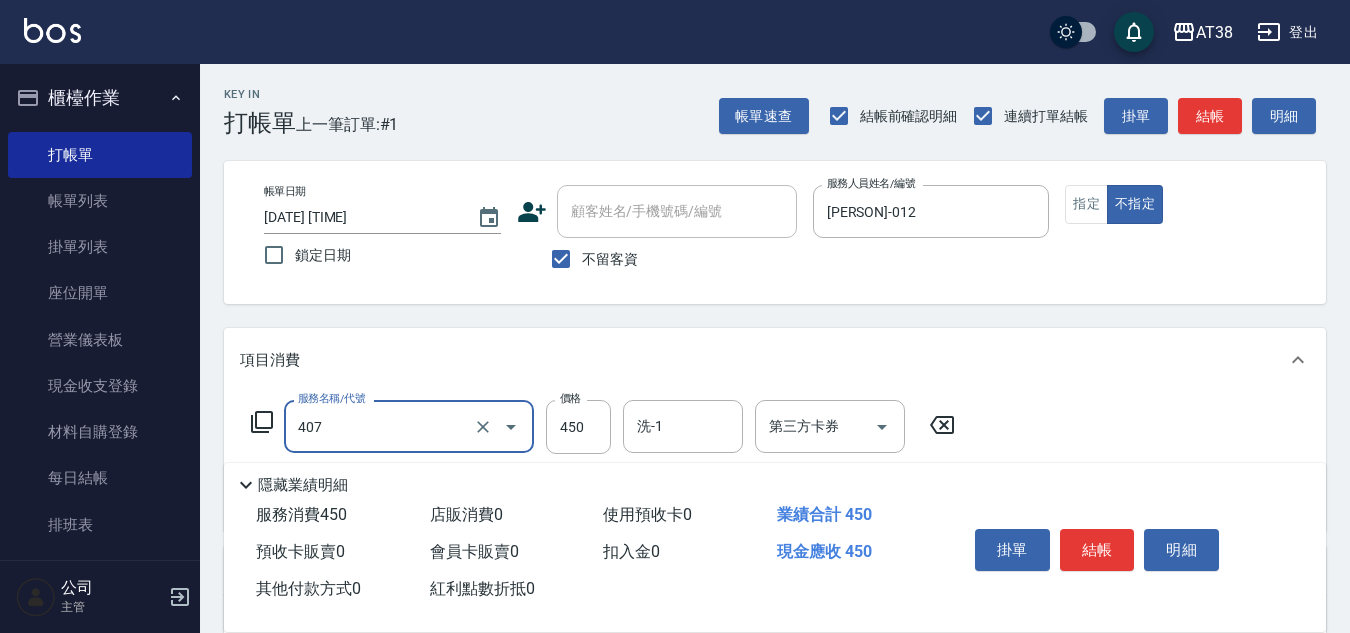type on "剪髮(407)" 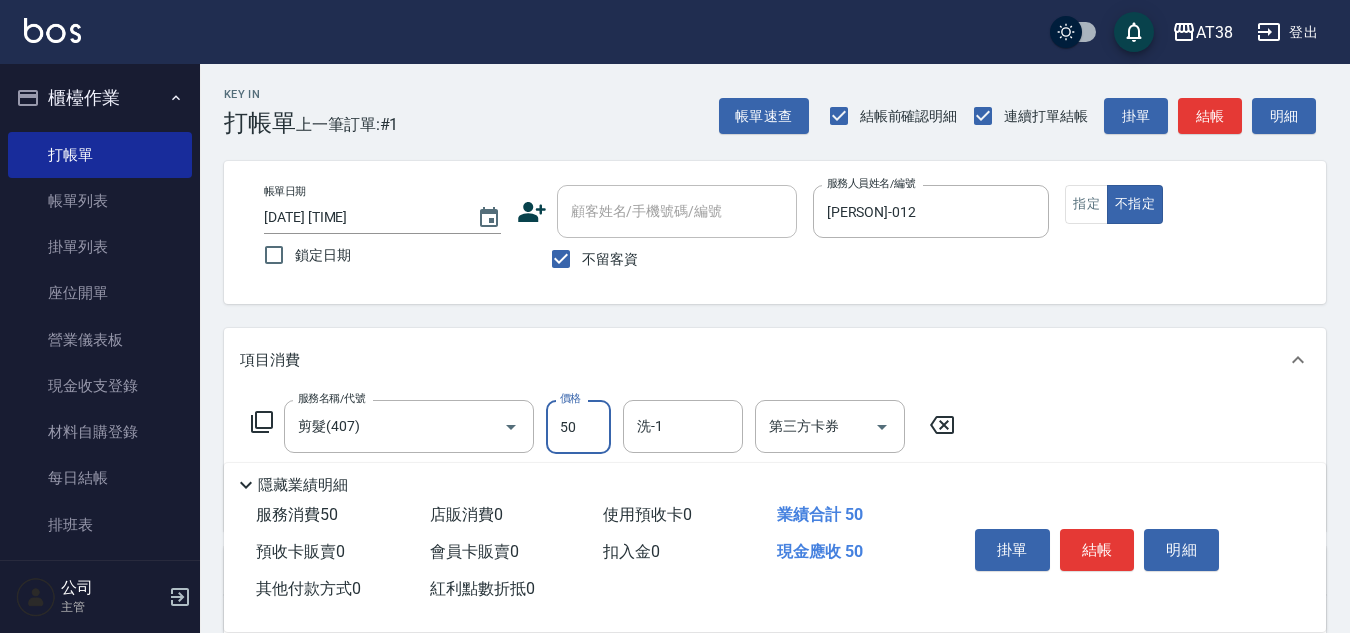 type on "500" 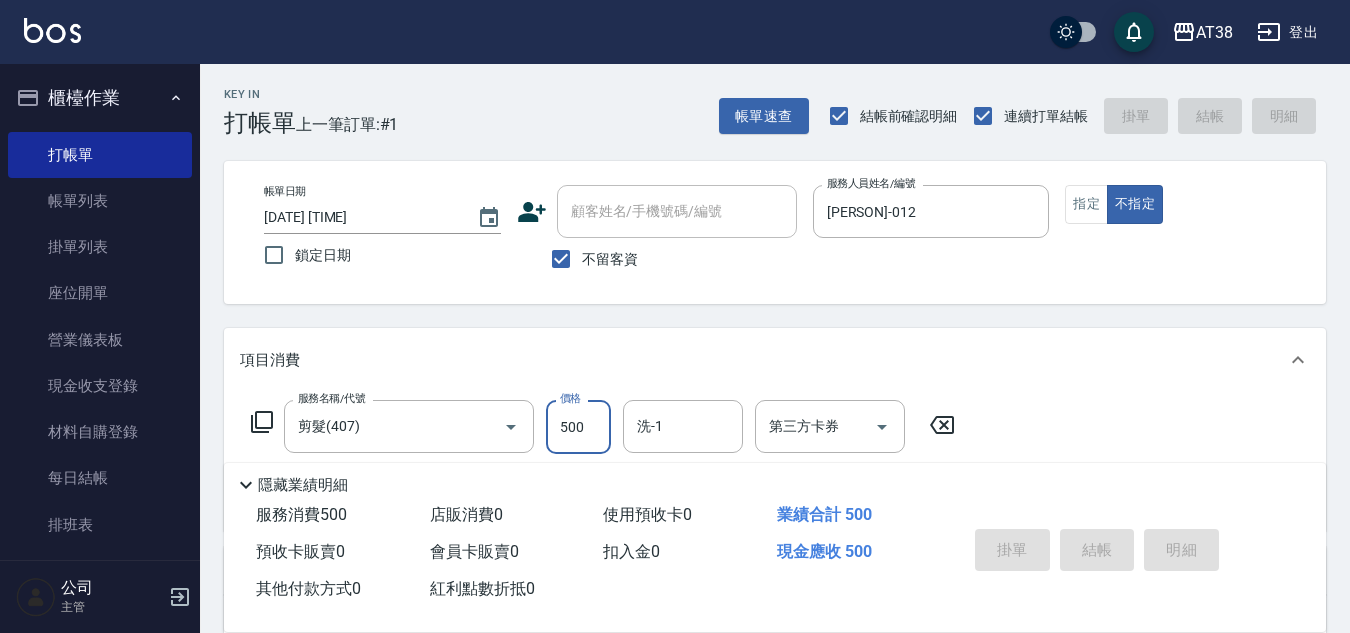 type 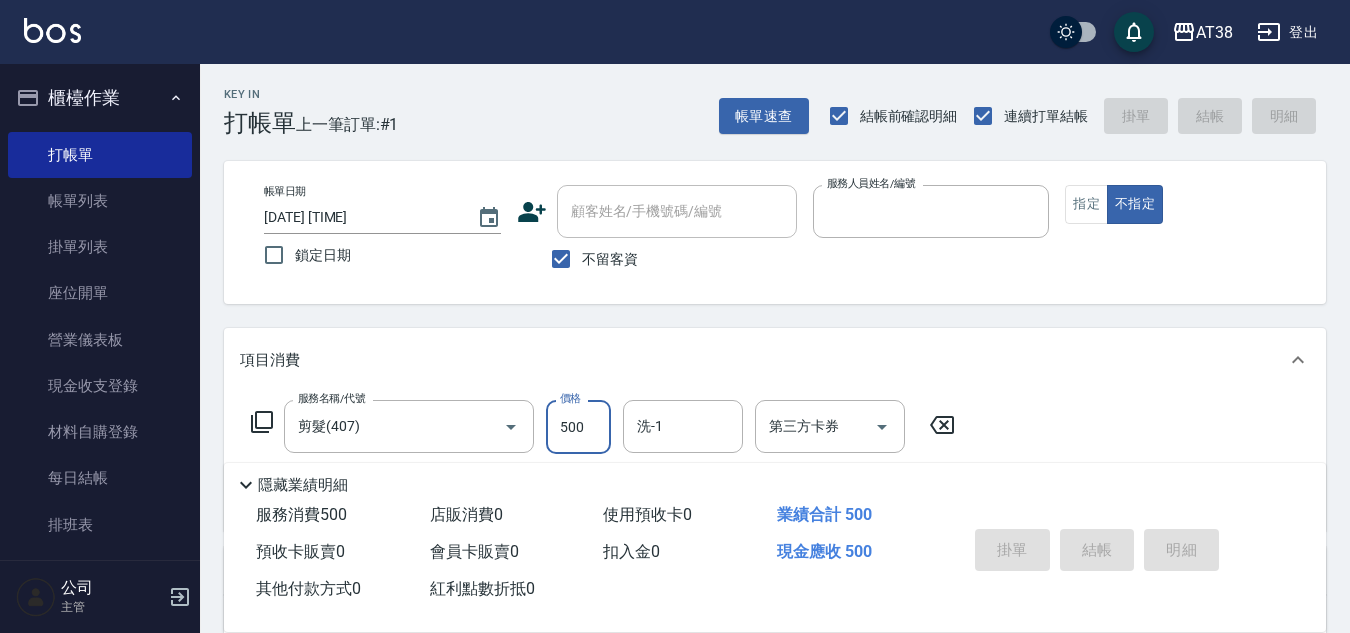 type 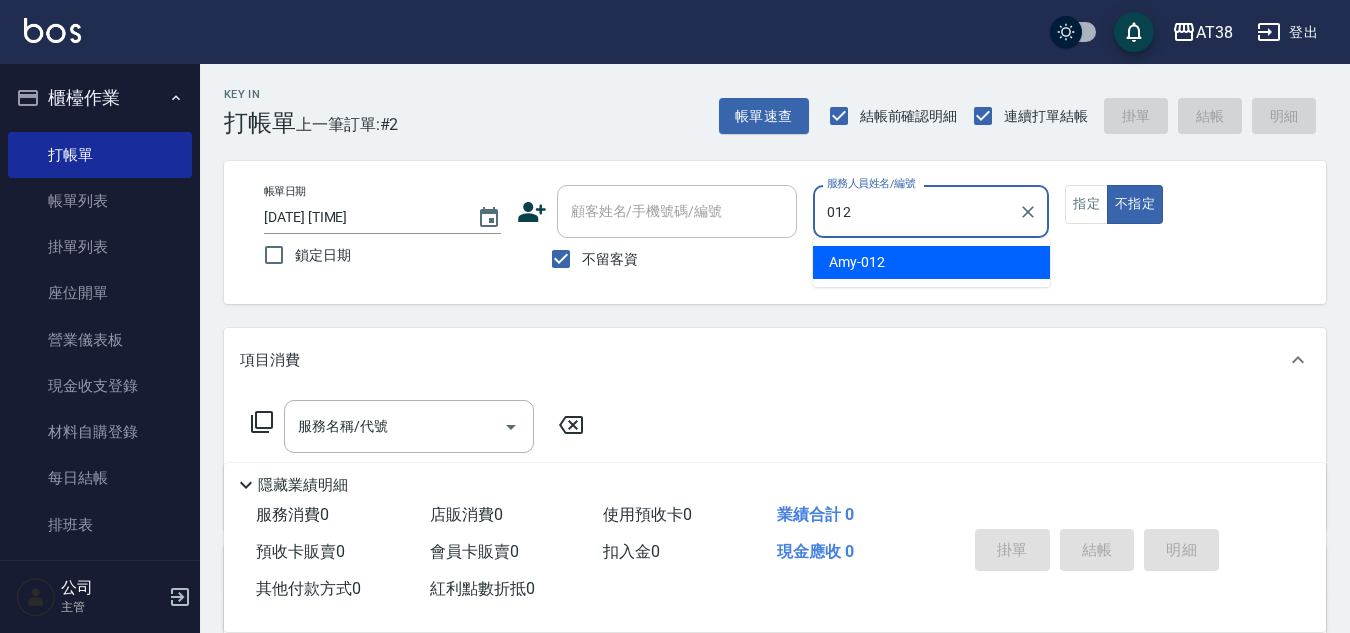 type on "[PERSON]-012" 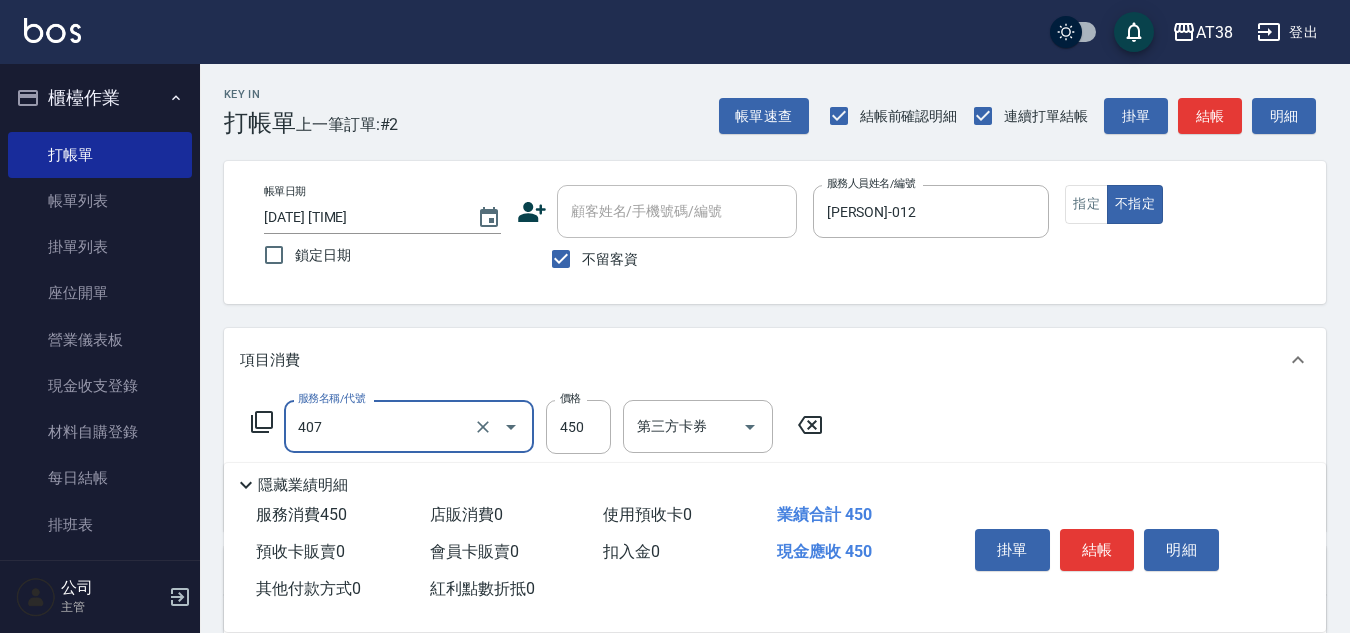 type on "剪髮(407)" 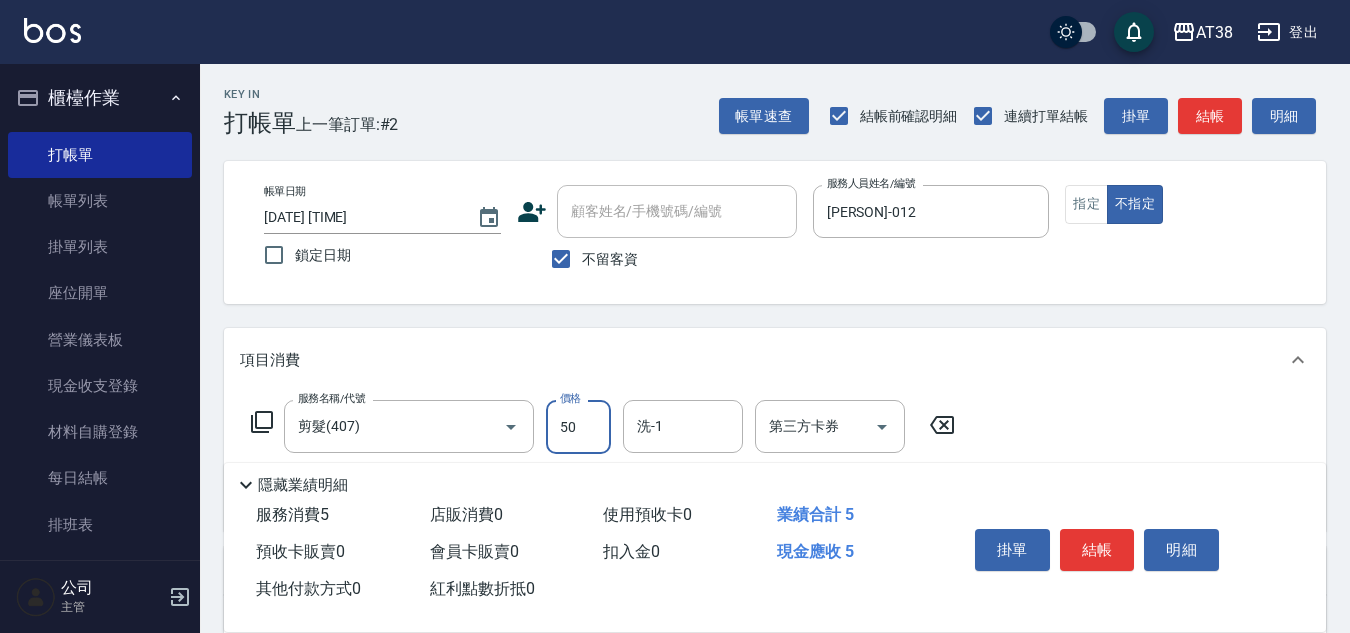 type on "500" 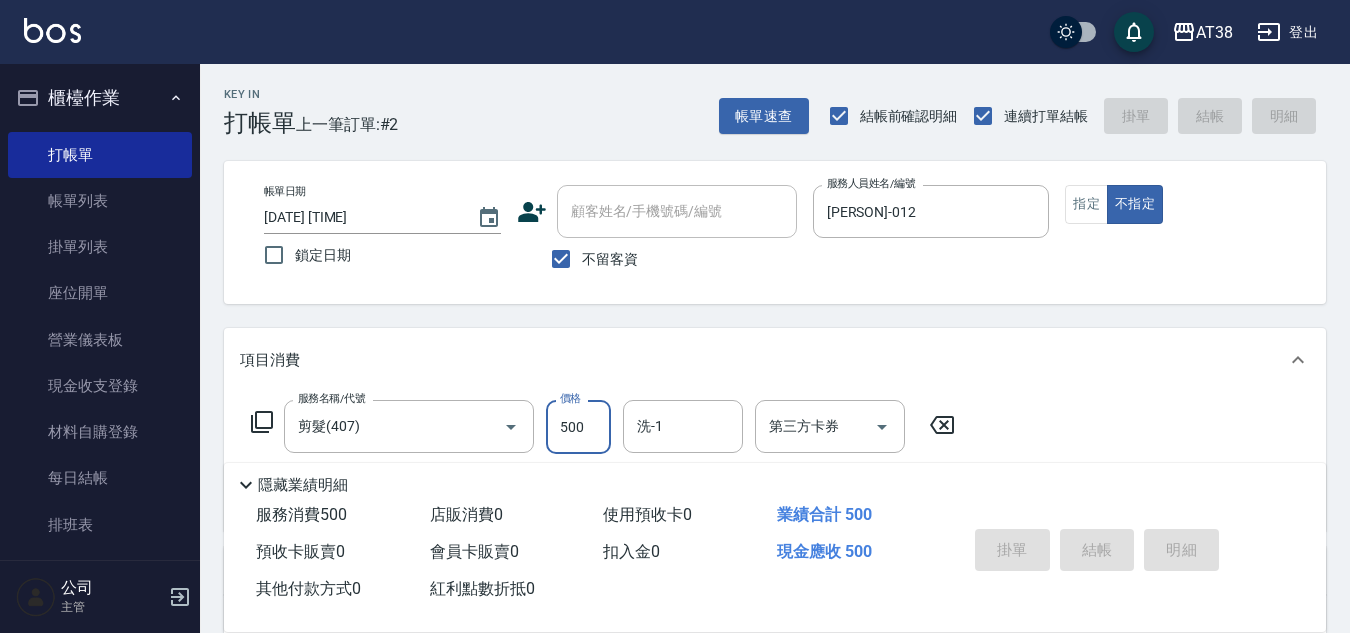type on "[DATE] [TIME]" 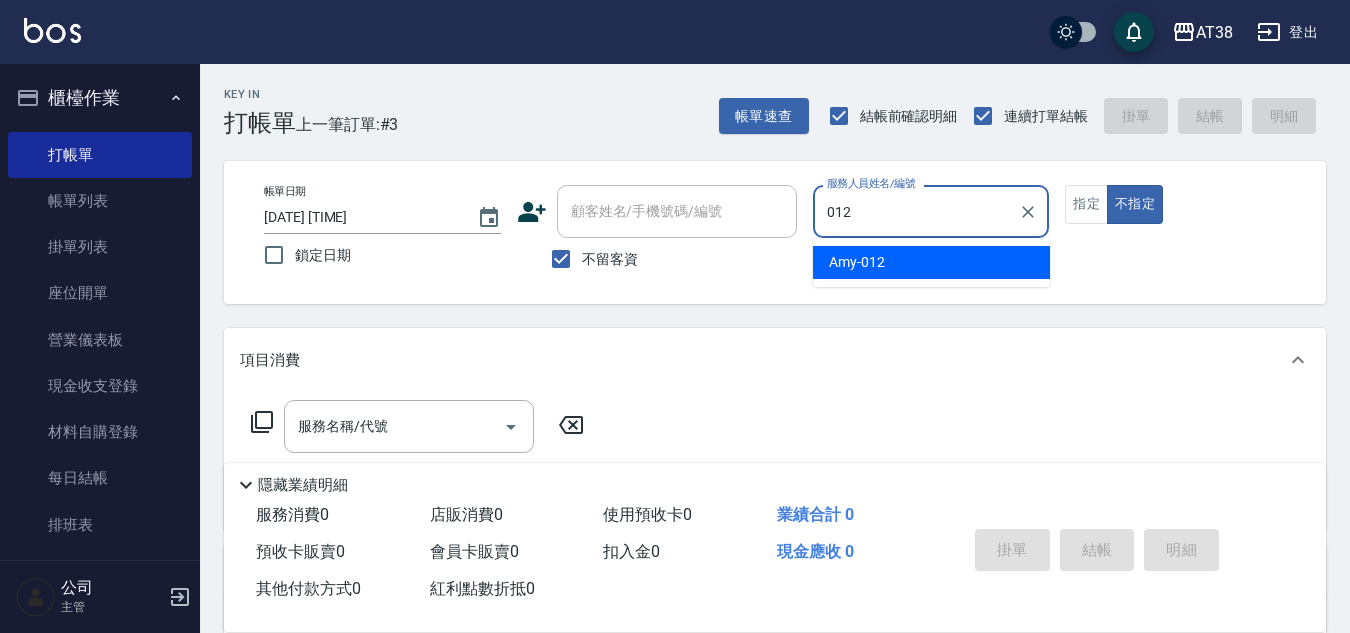 type on "[PERSON]-012" 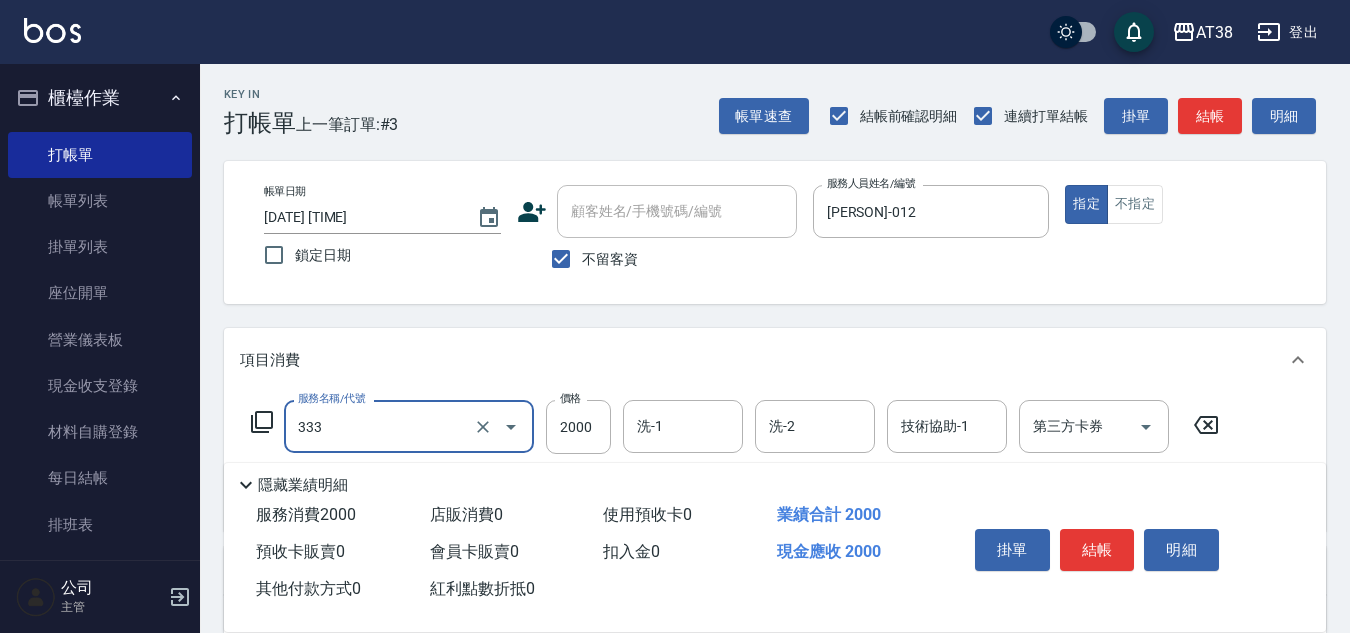 type on "網路燙髮(333)" 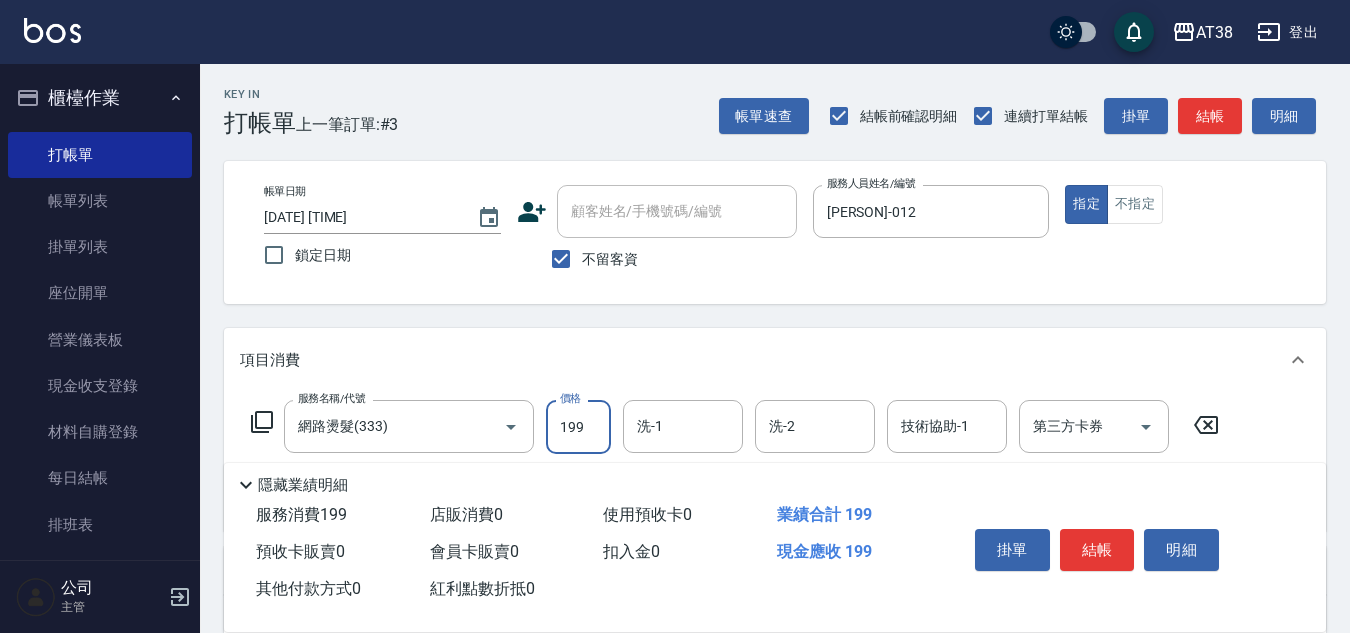type on "1999" 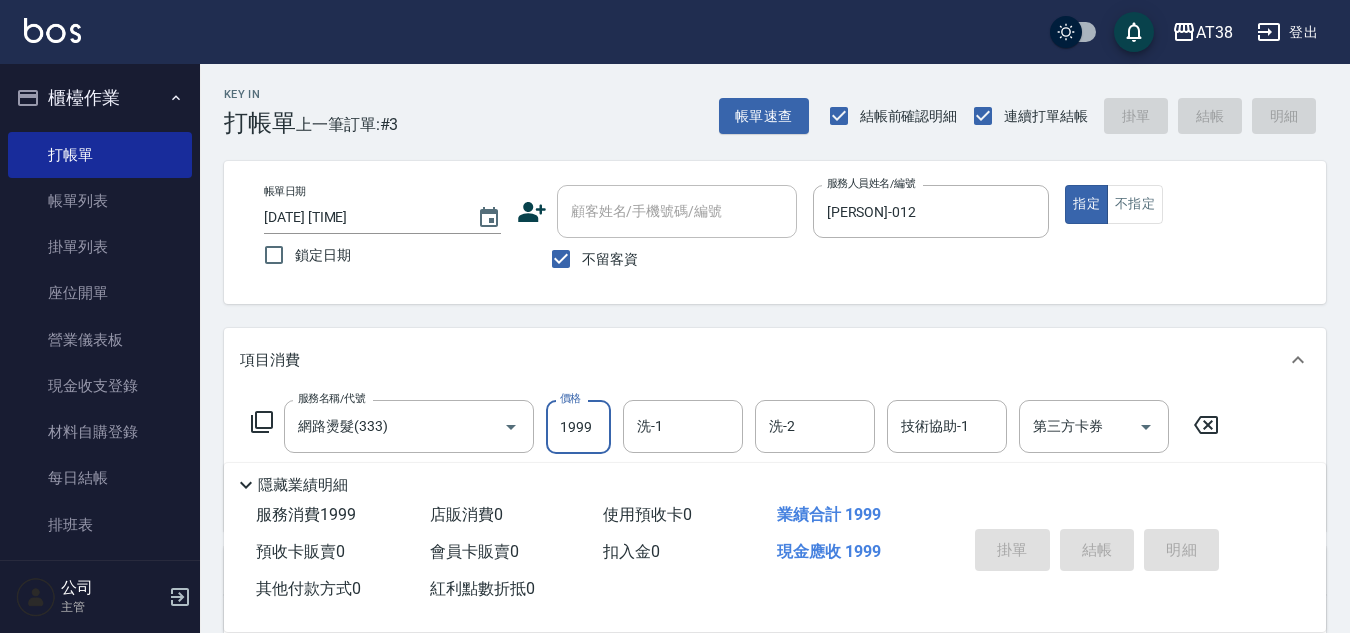 type 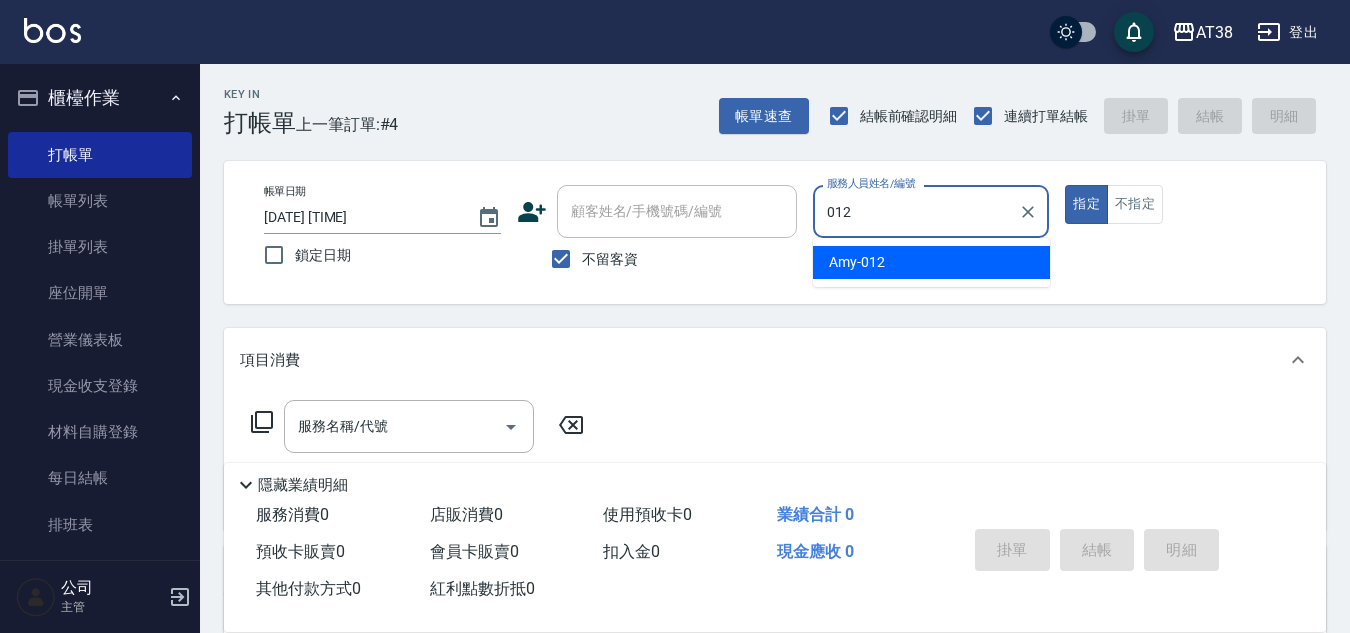 type on "[PERSON]-012" 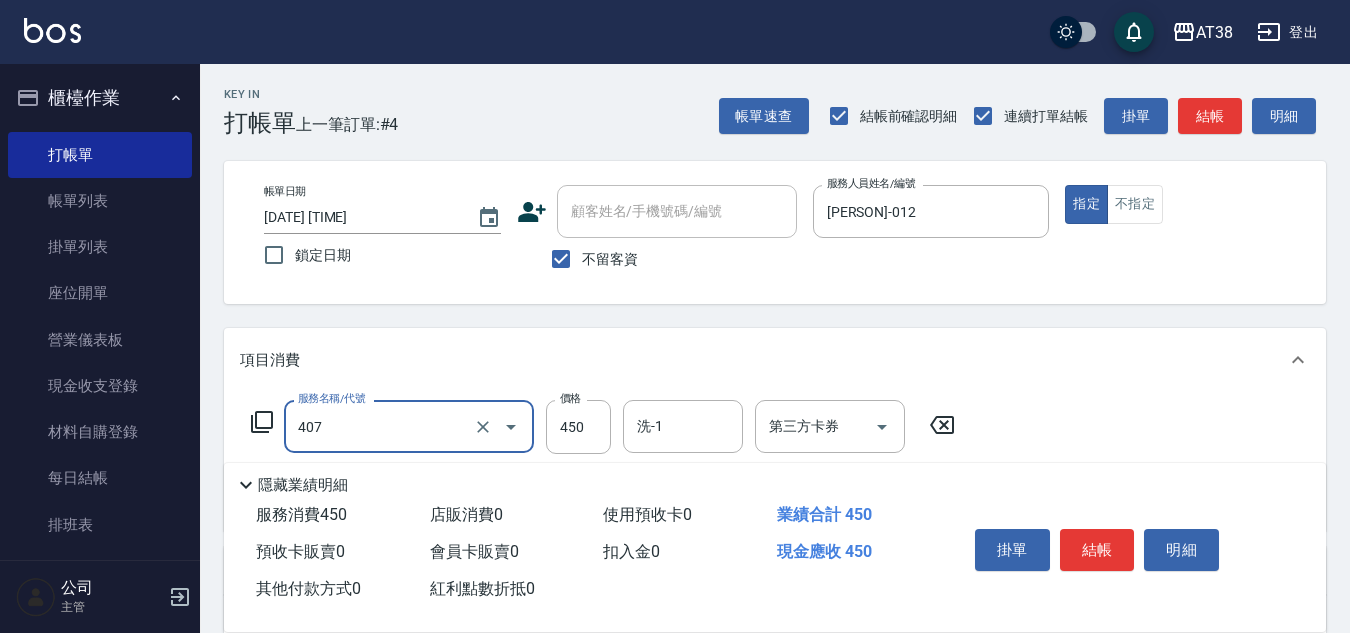 type on "剪髮(407)" 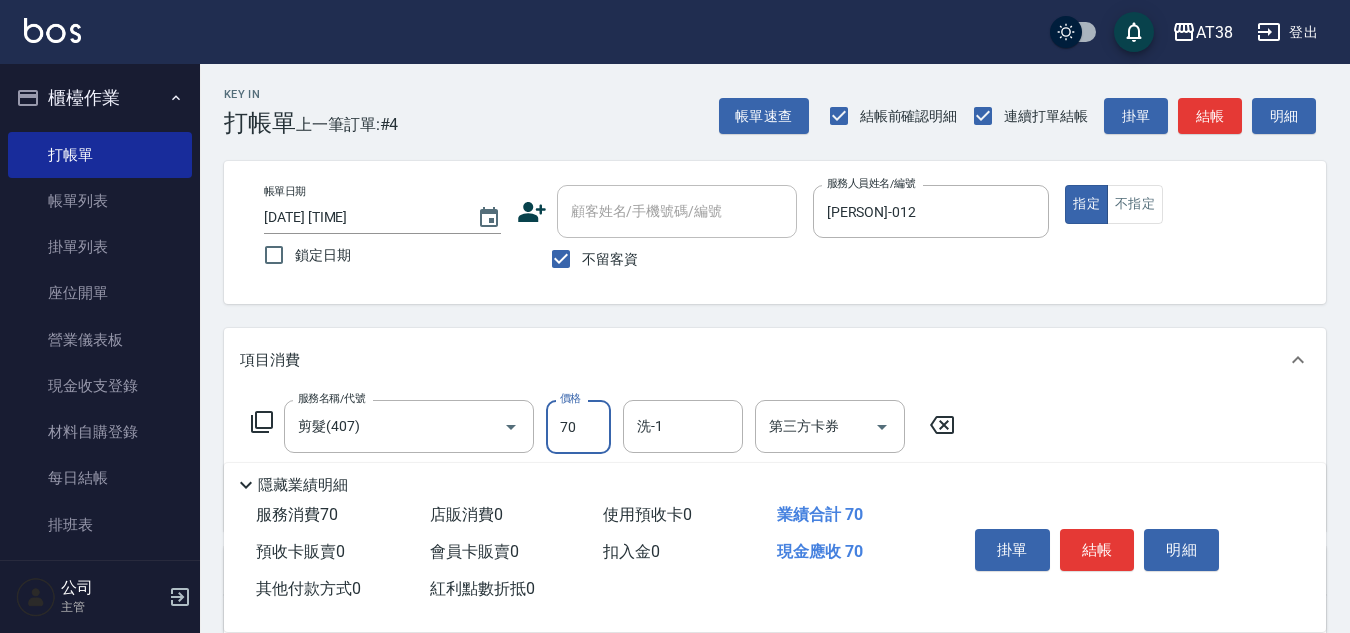 type on "700" 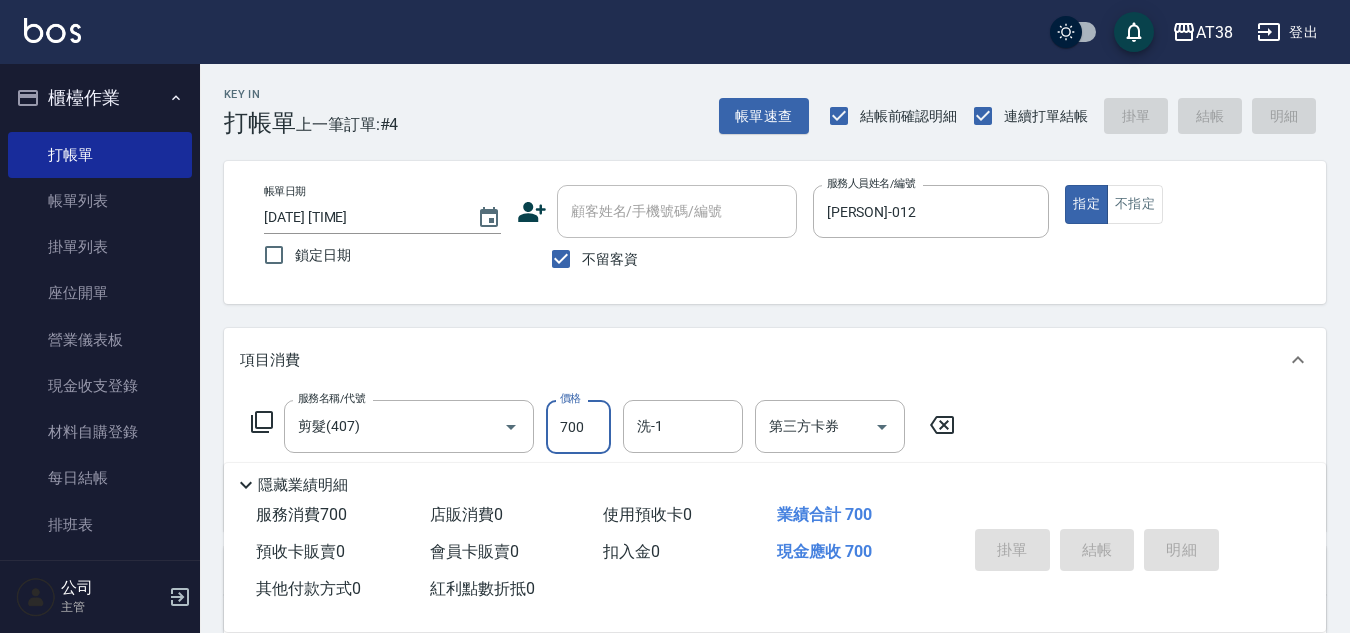 type 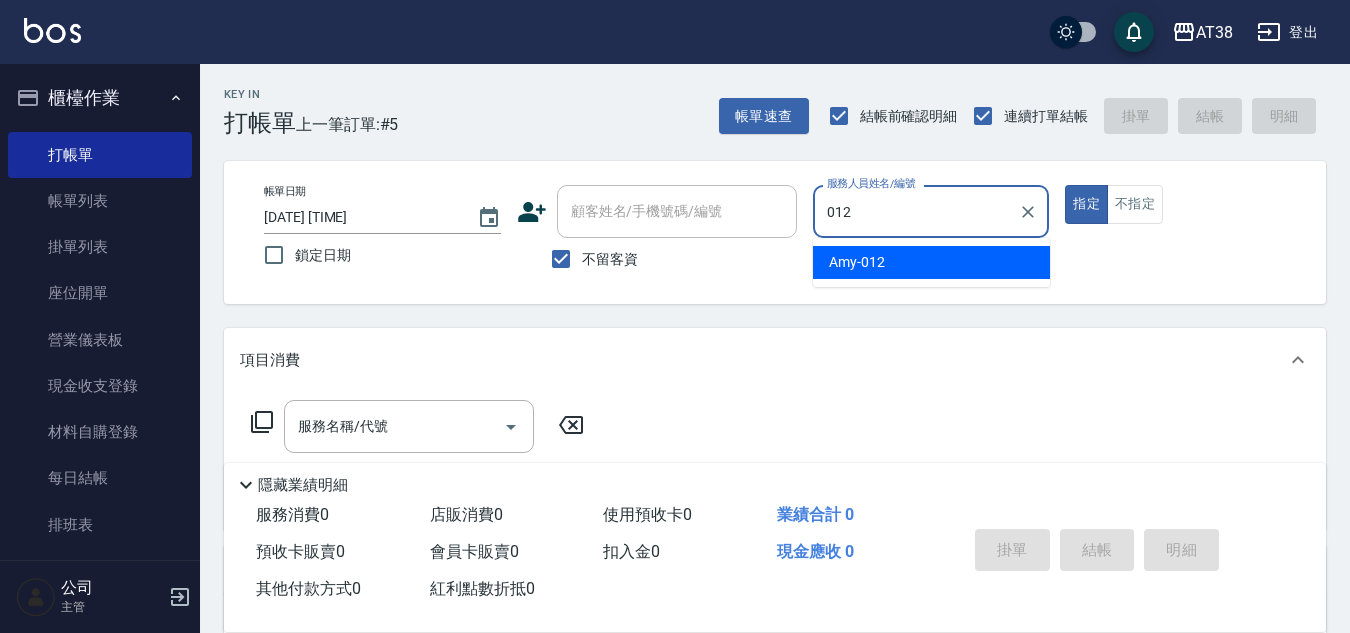 type on "[PERSON]-012" 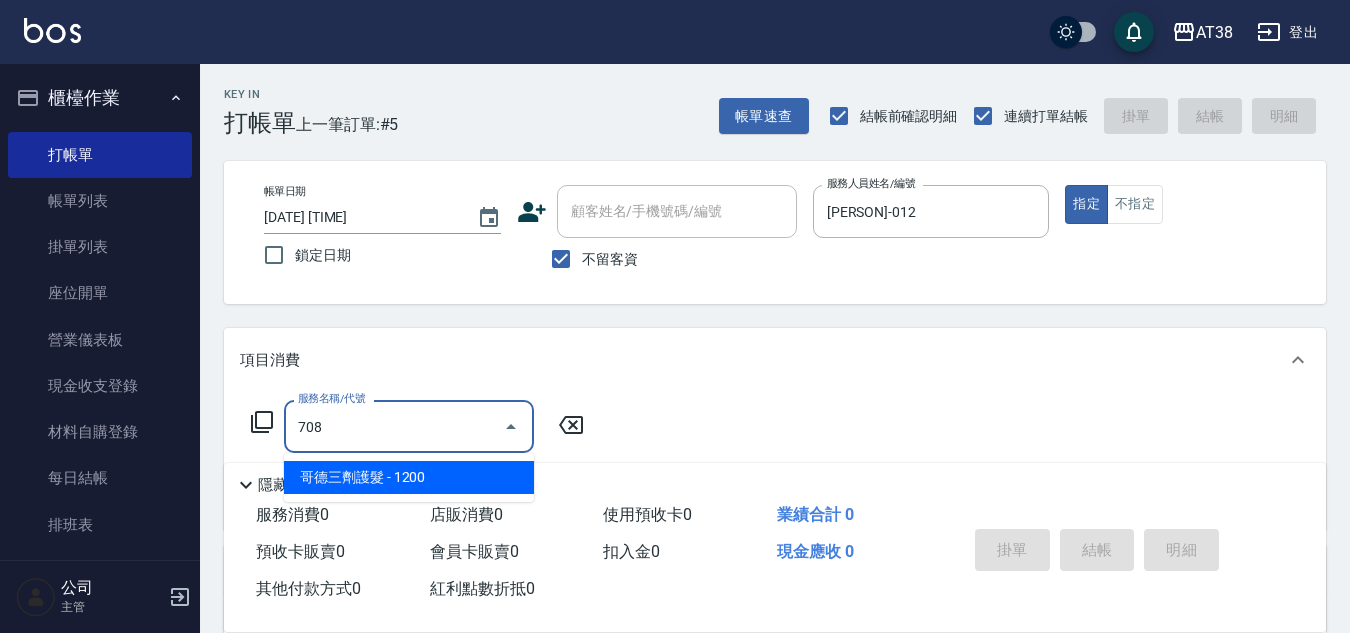 type on "哥德三劑護髮(708)" 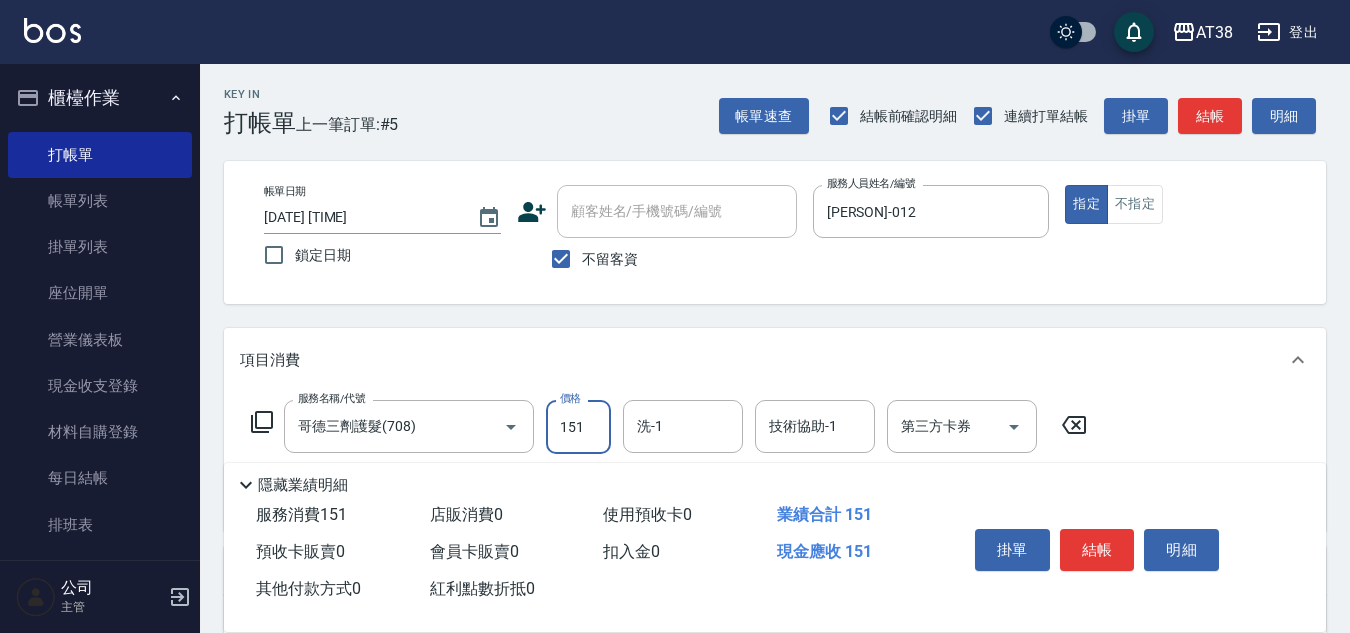 type on "1510" 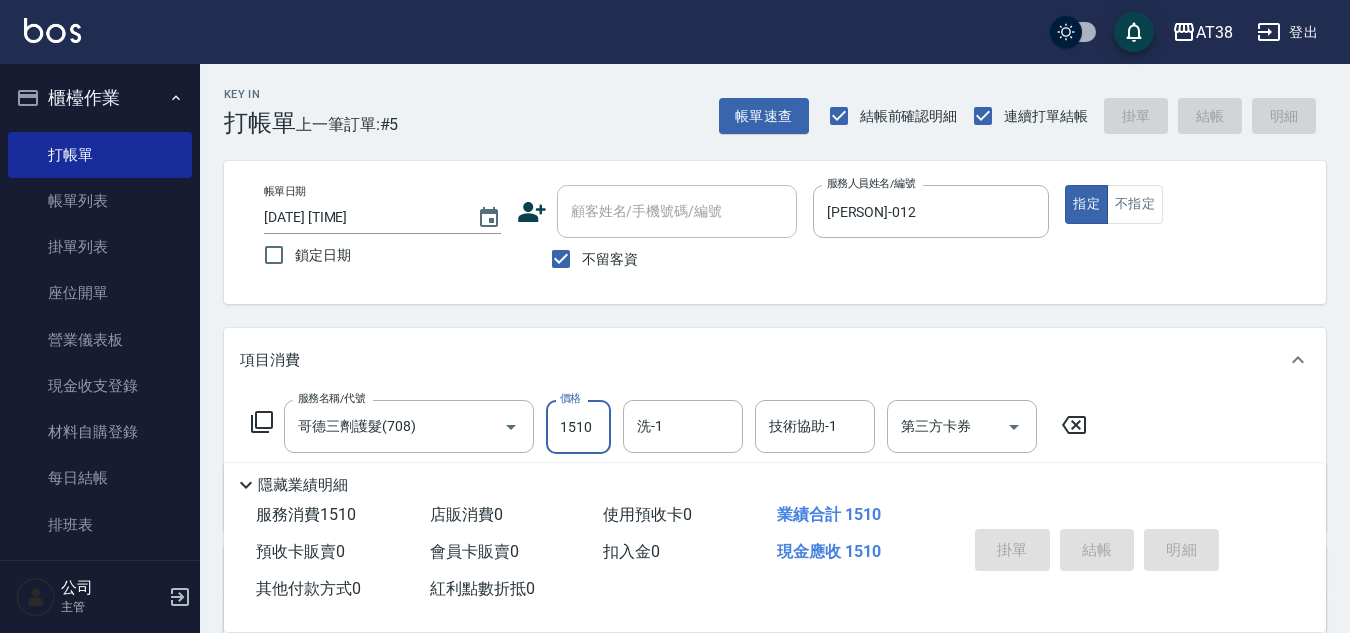 type 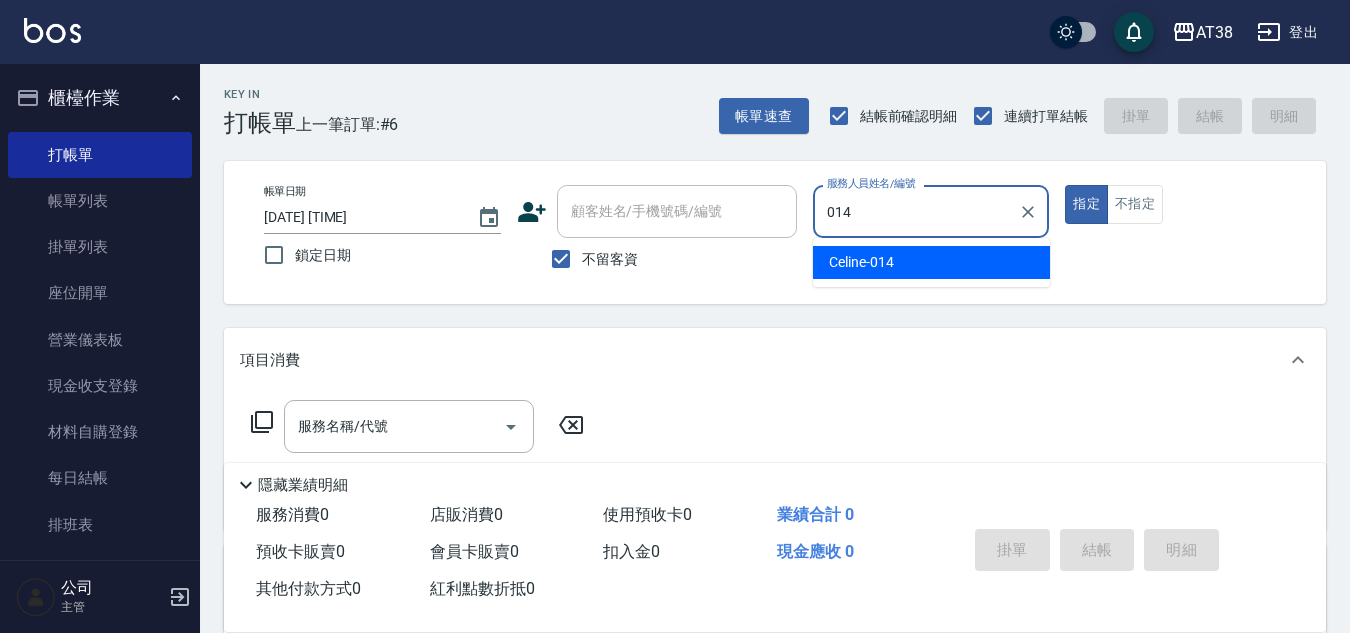 type on "[PERSON]-014" 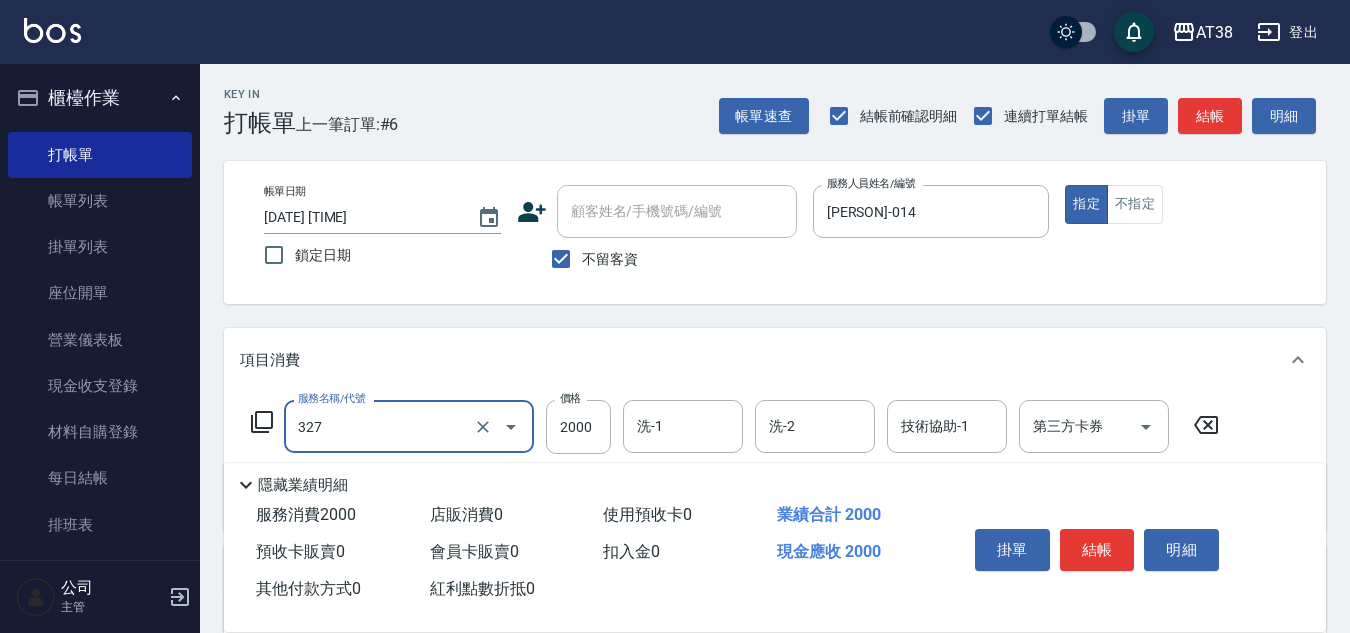 type on "溫塑燙(327)" 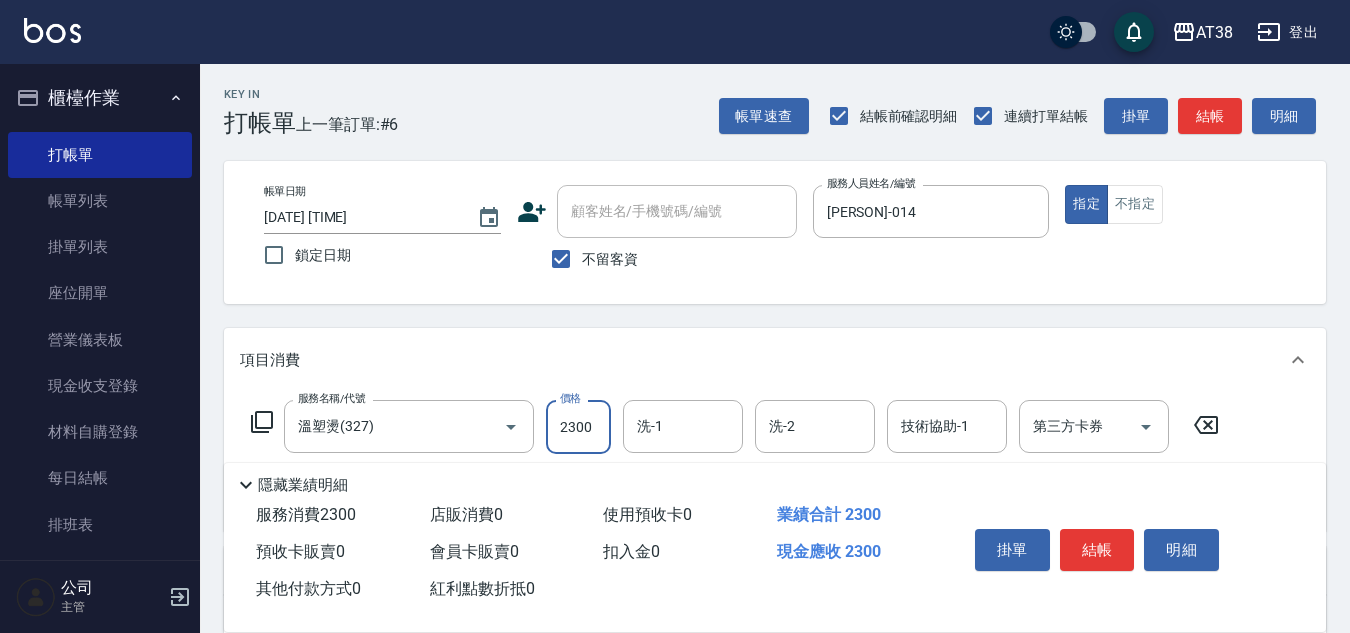 type on "2300" 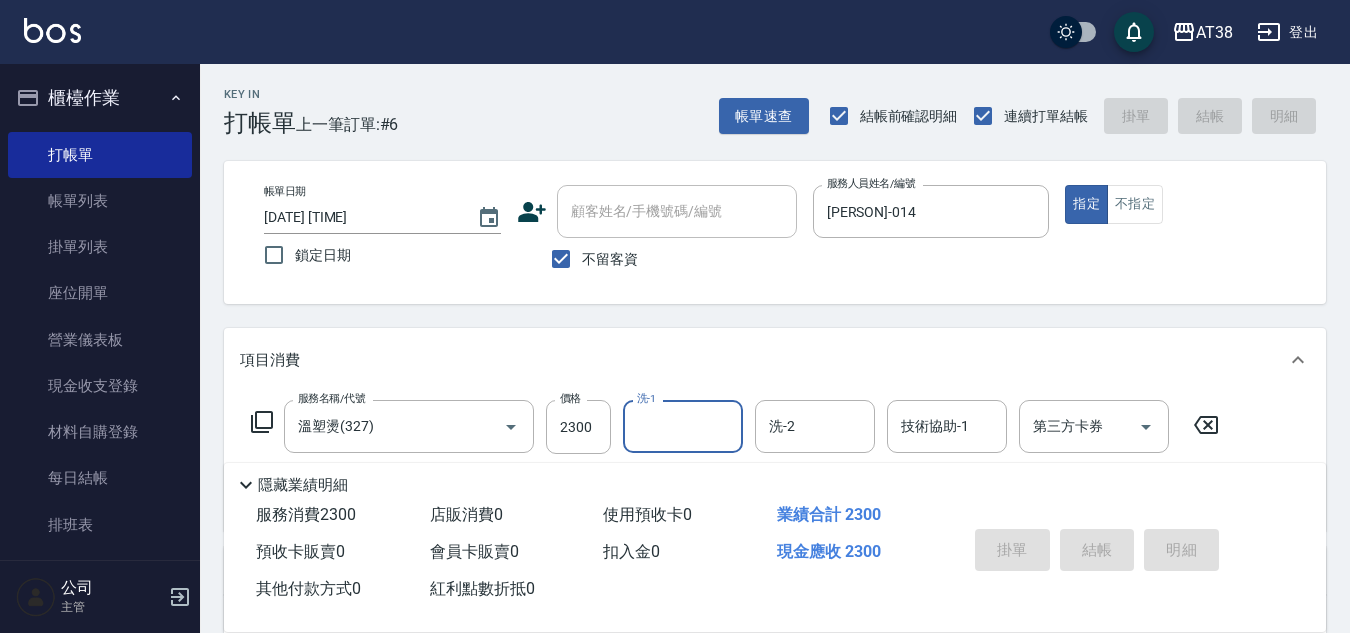 type on "2025/08/06 19:30" 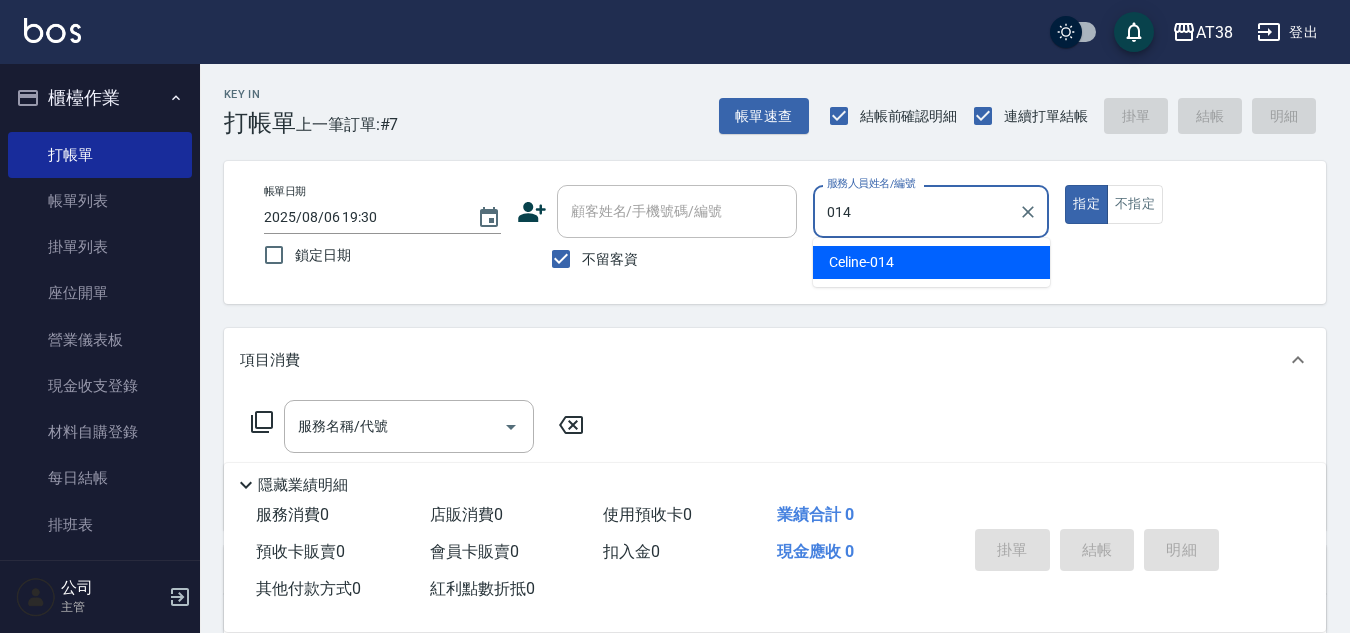 type on "[PERSON]-014" 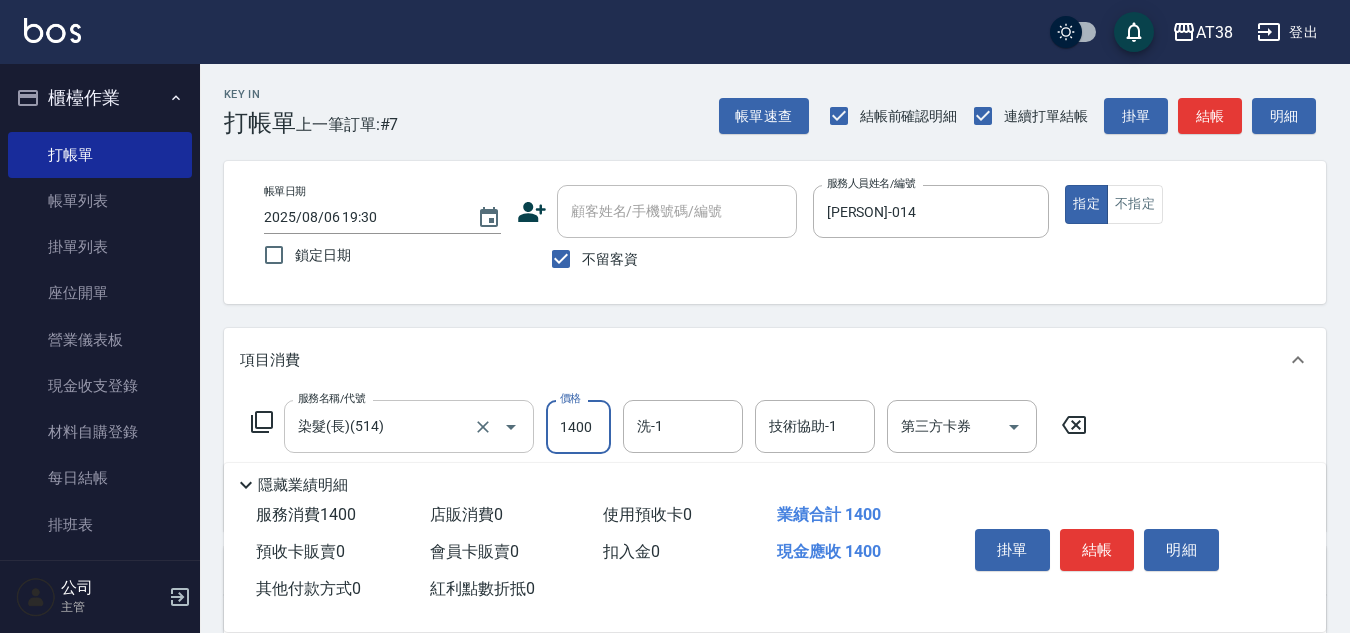 click on "染髮(長)(514)" at bounding box center [381, 426] 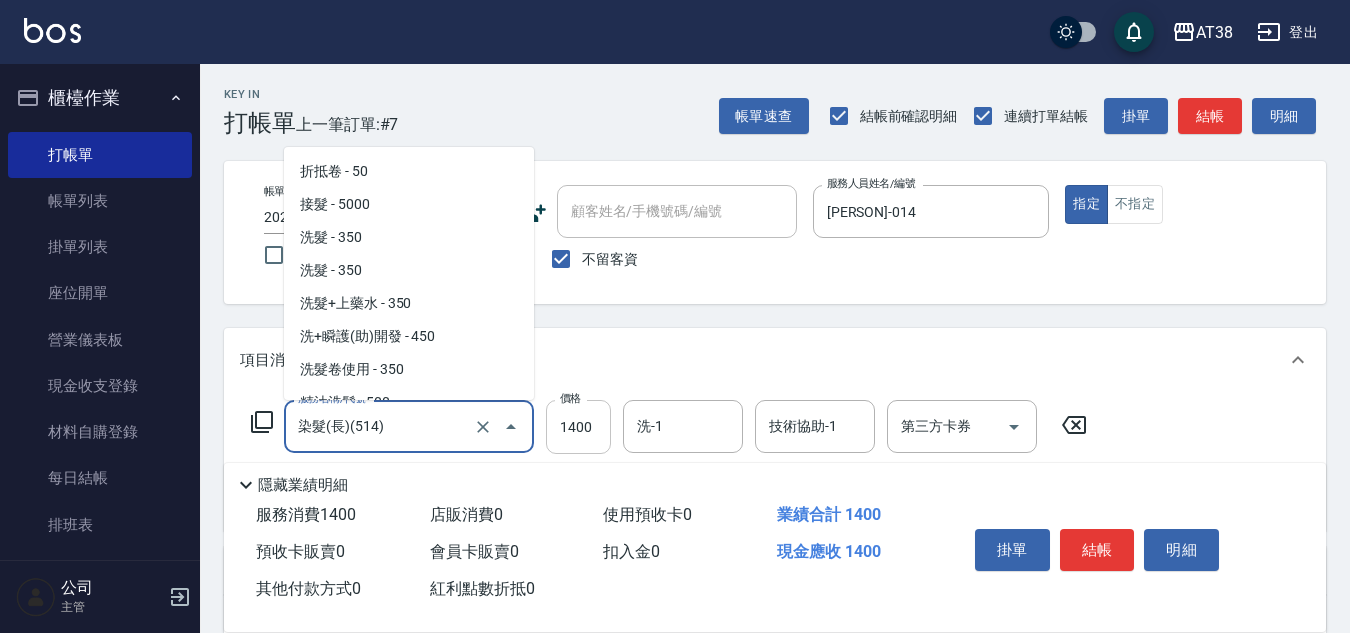 scroll, scrollTop: 877, scrollLeft: 0, axis: vertical 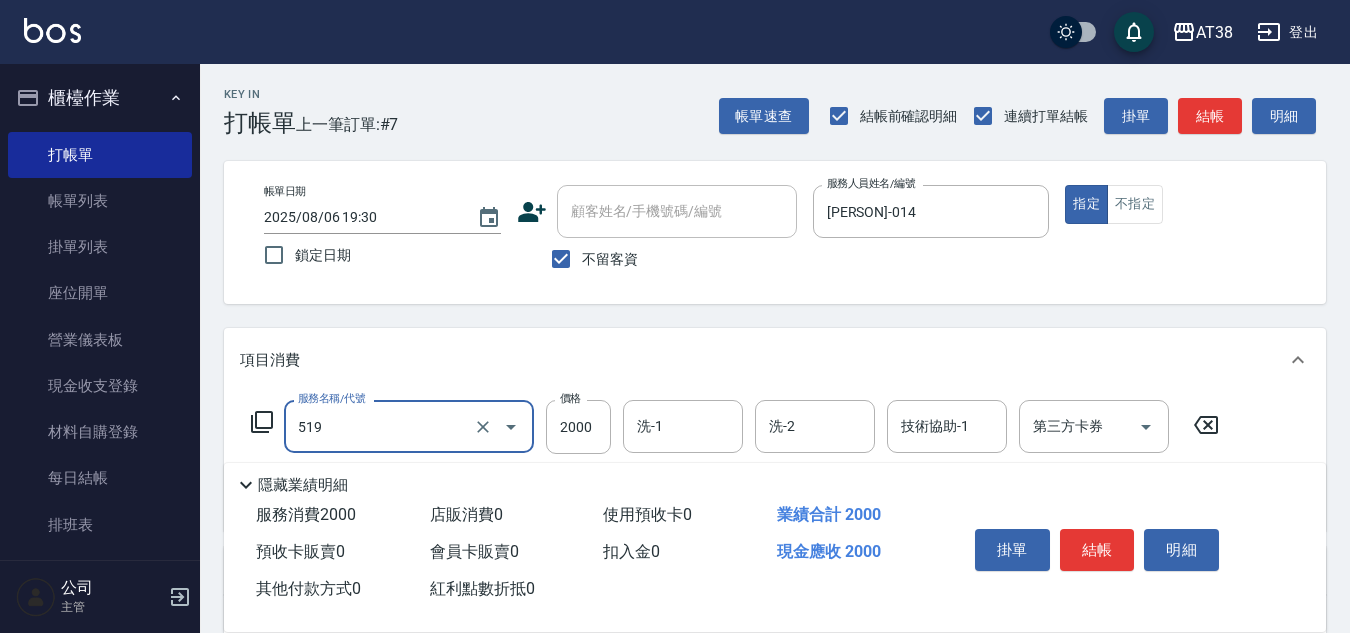 type on "網路染髮(519)" 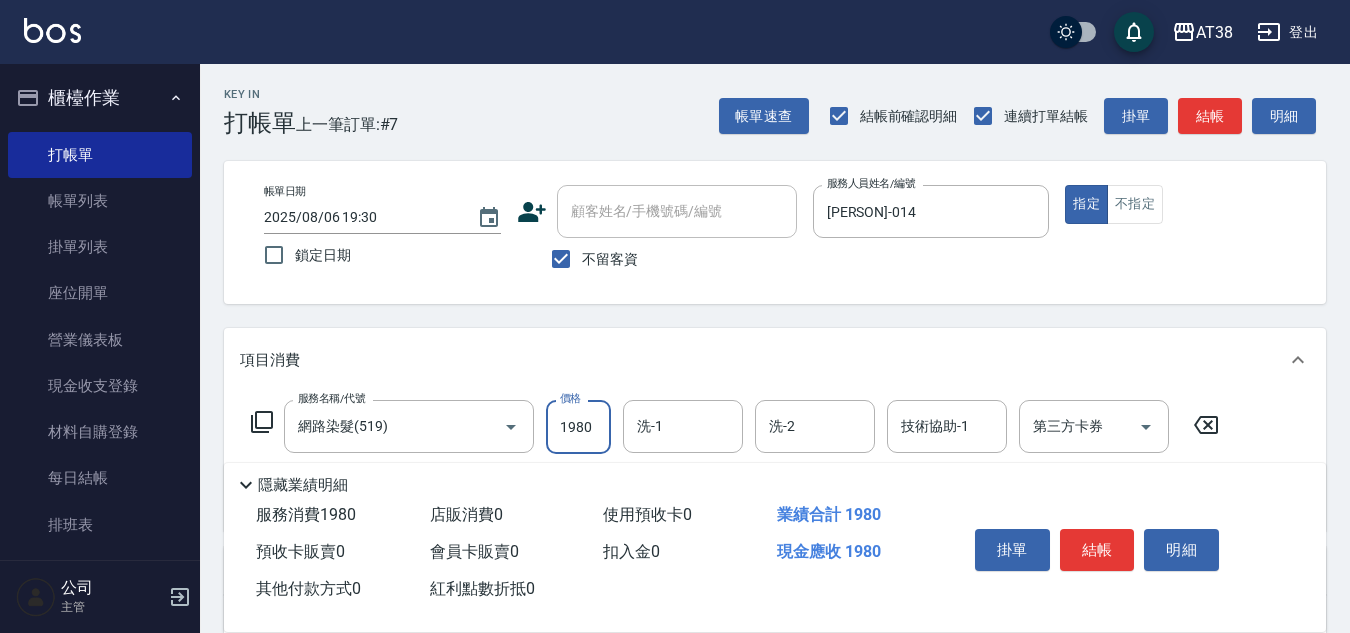 type on "1980" 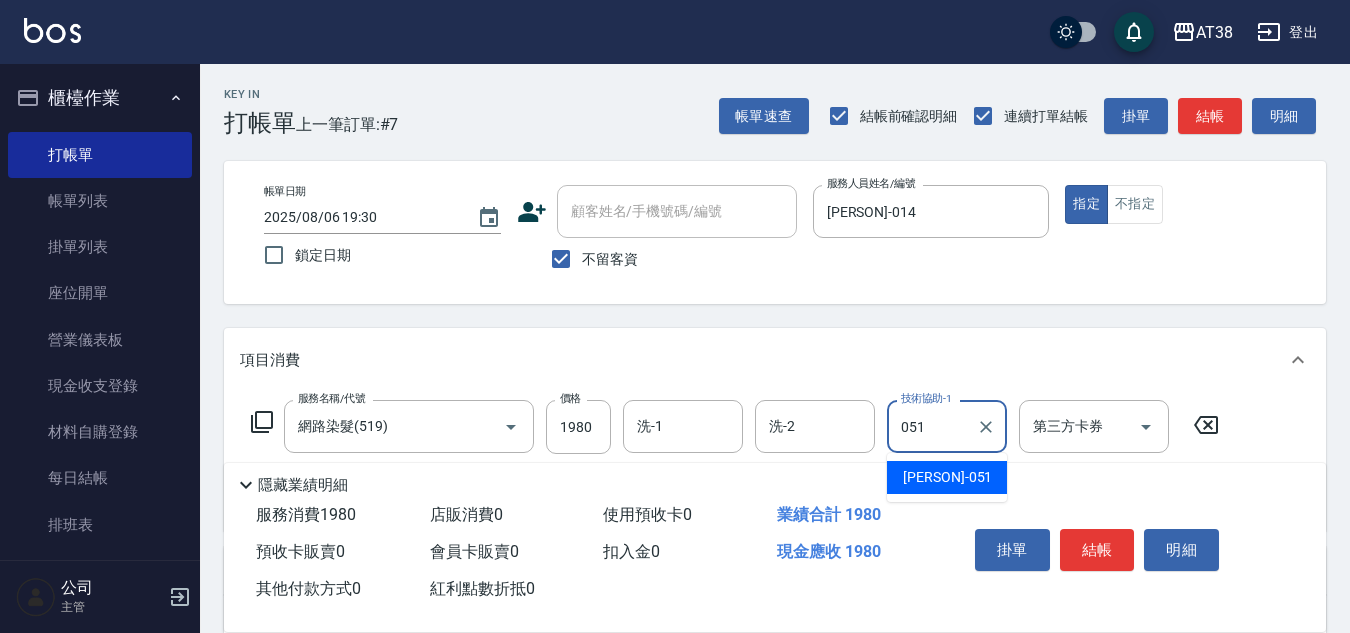 type on "[PERSON]-051" 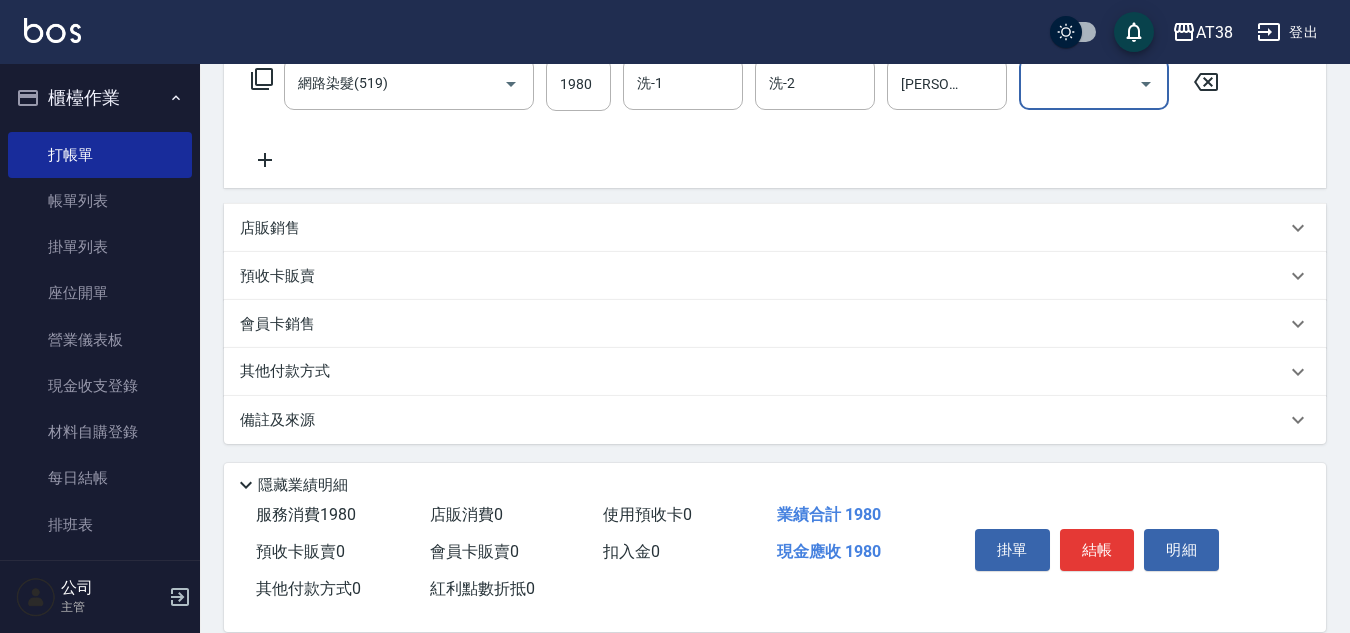 scroll, scrollTop: 346, scrollLeft: 0, axis: vertical 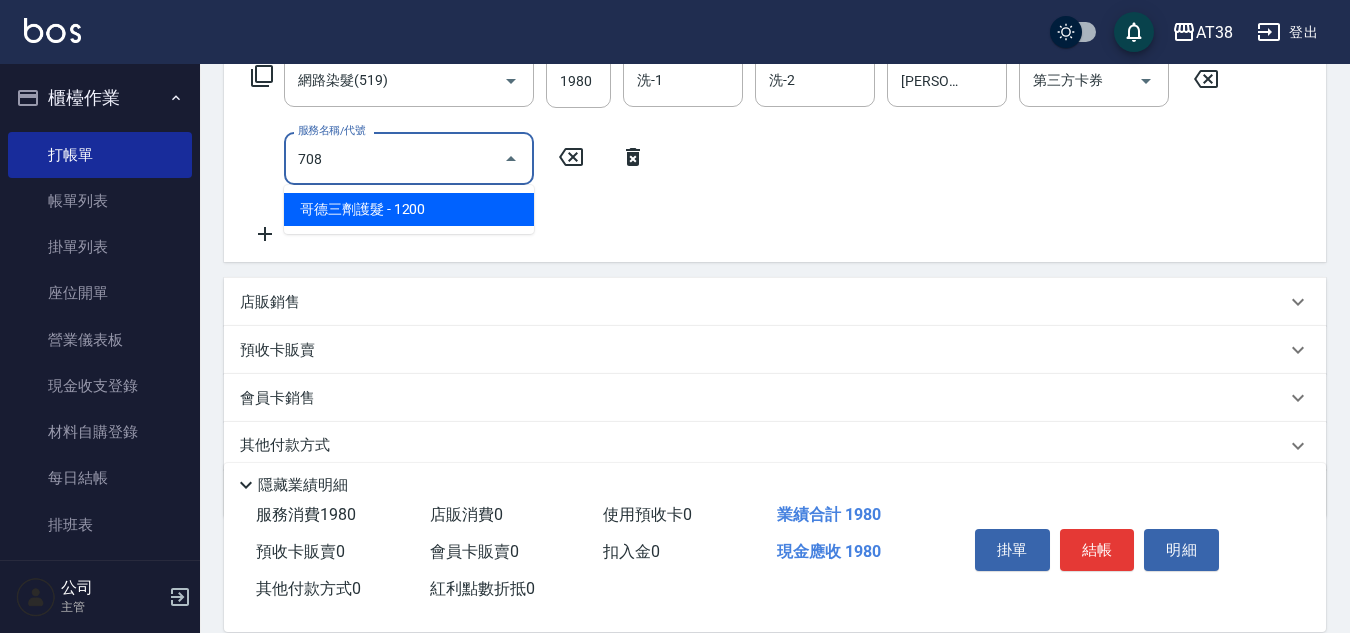 type on "哥德三劑護髮(708)" 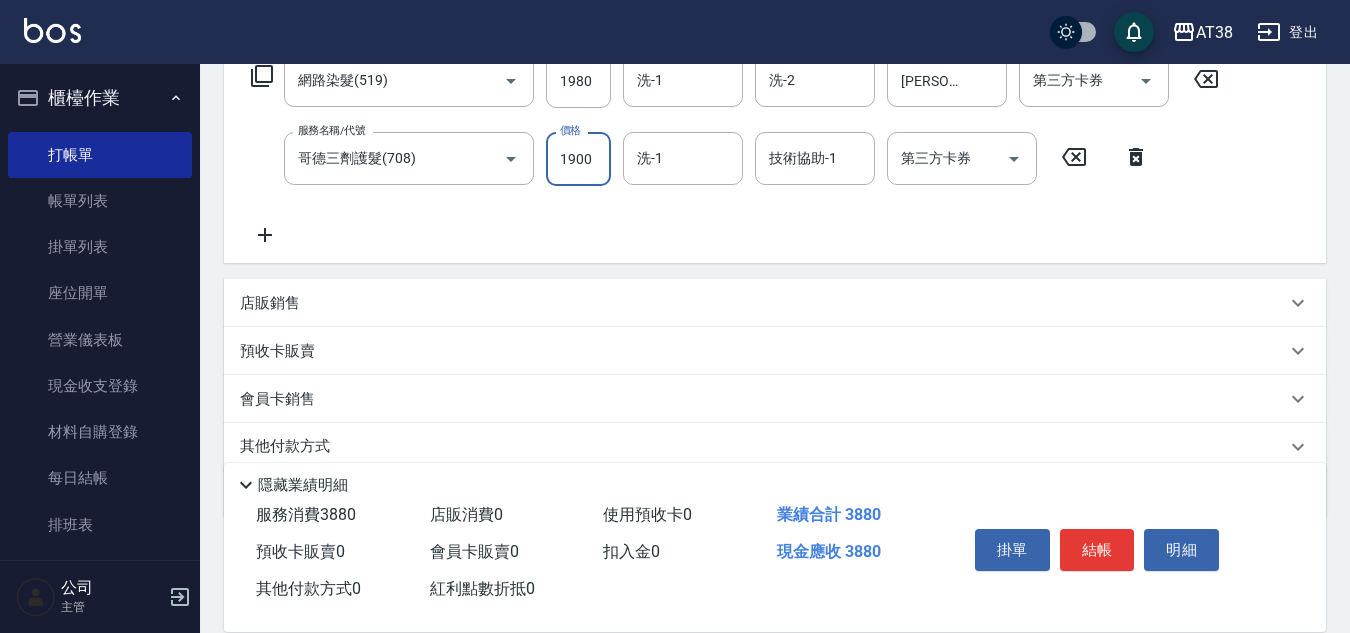 type on "1900" 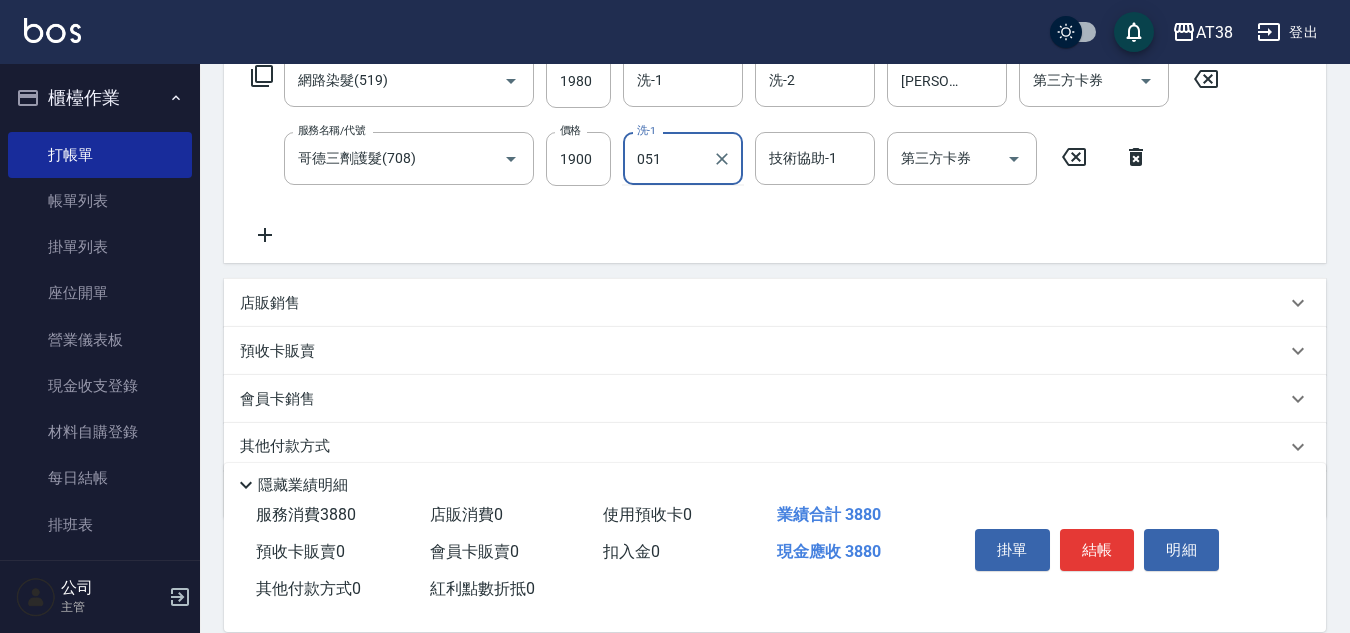 type on "[PERSON]-051" 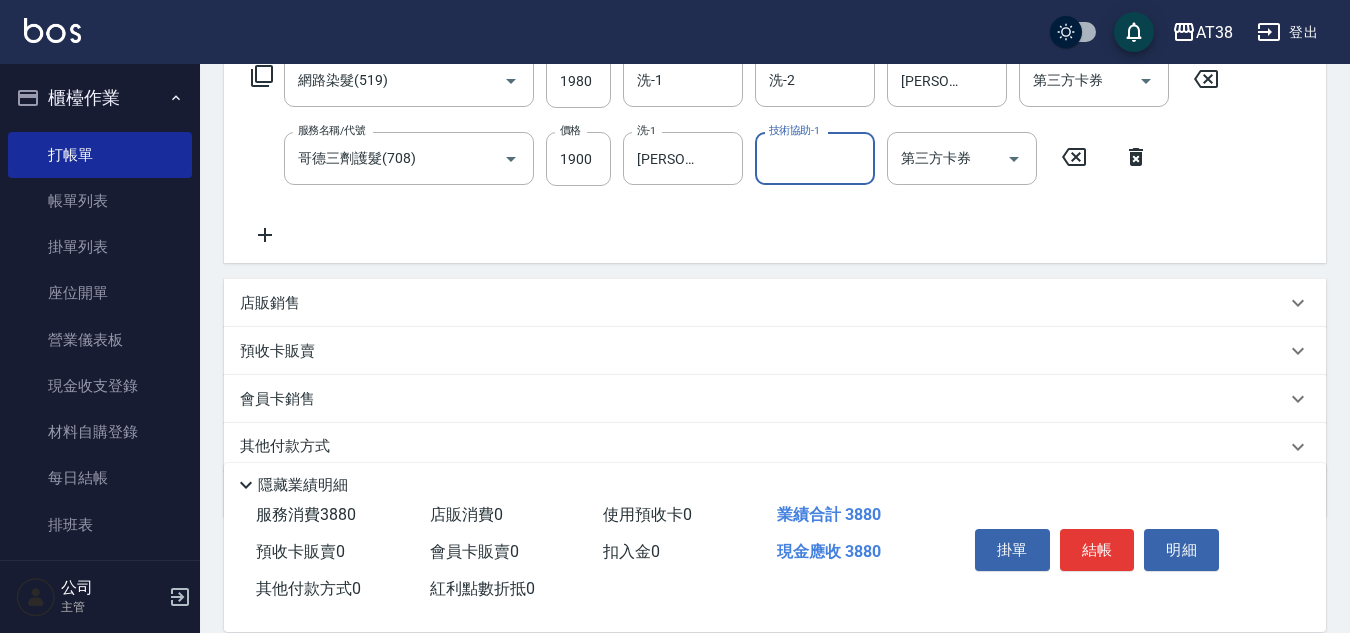 click on "店販銷售" at bounding box center (270, 303) 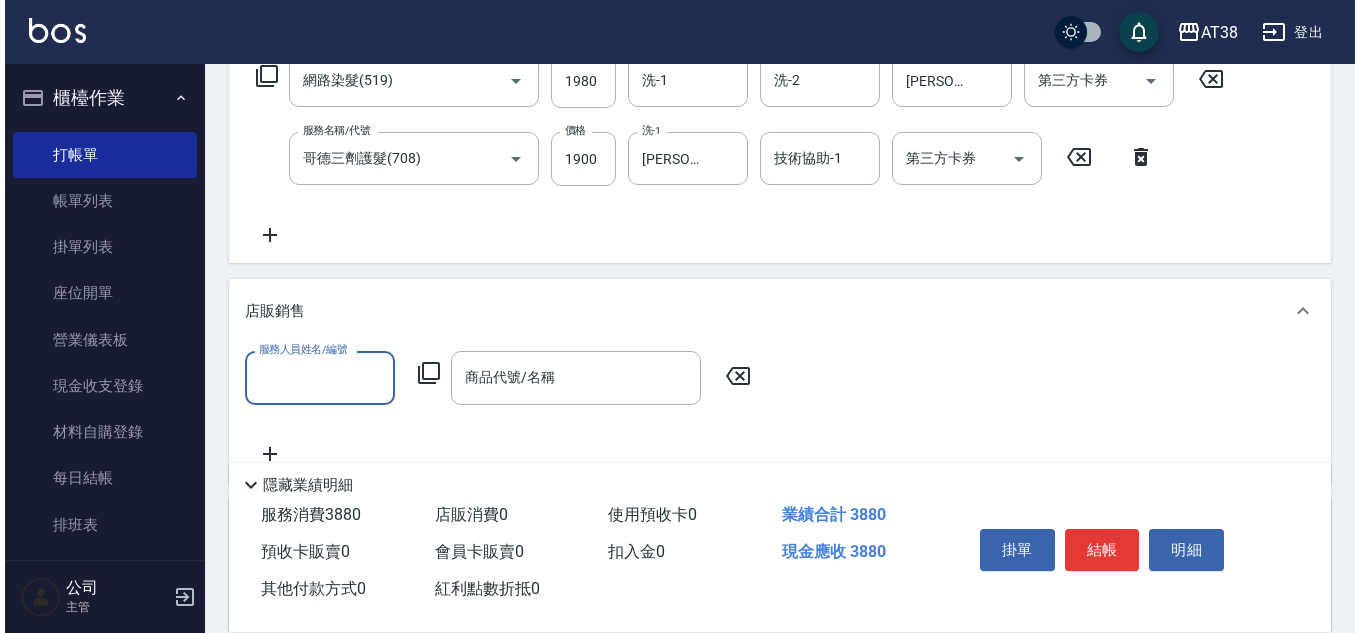 scroll, scrollTop: 0, scrollLeft: 0, axis: both 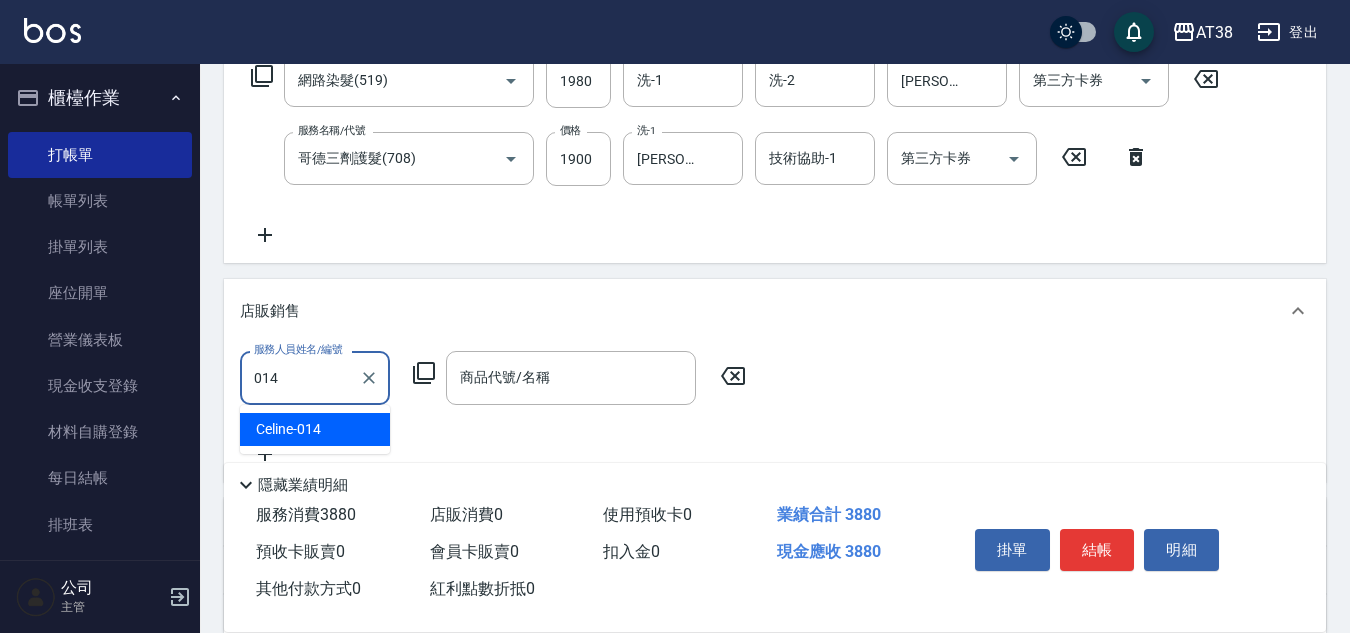 type on "[PERSON]-014" 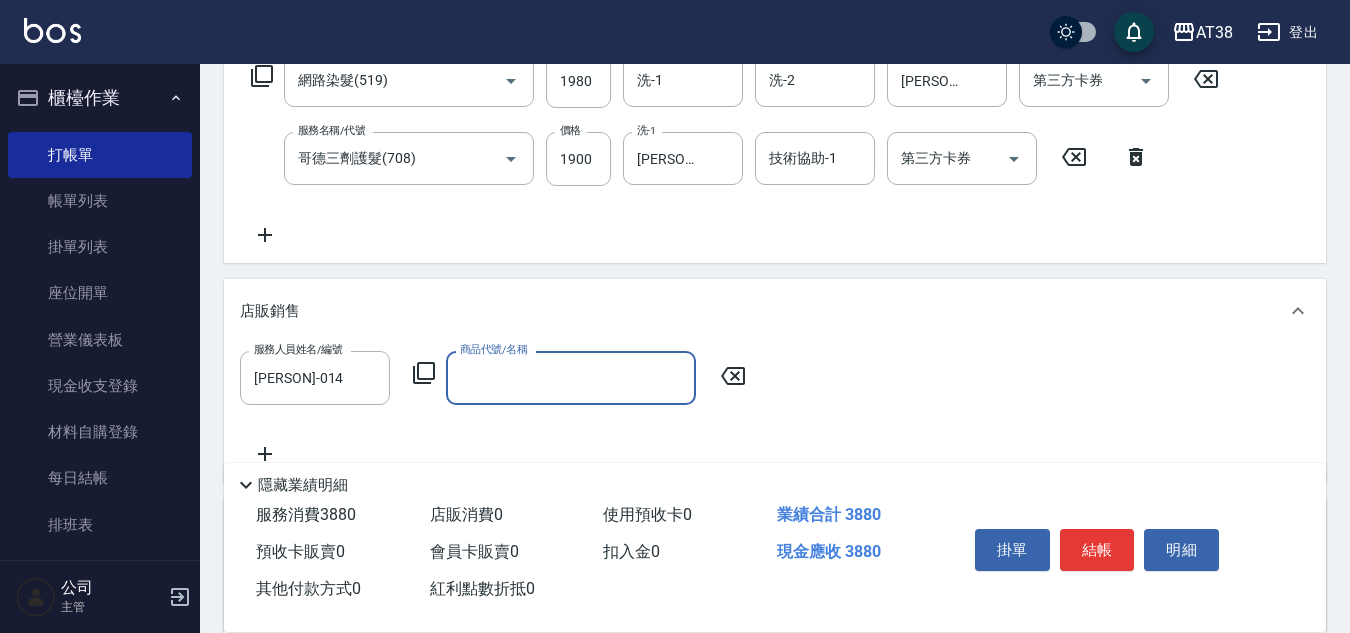click 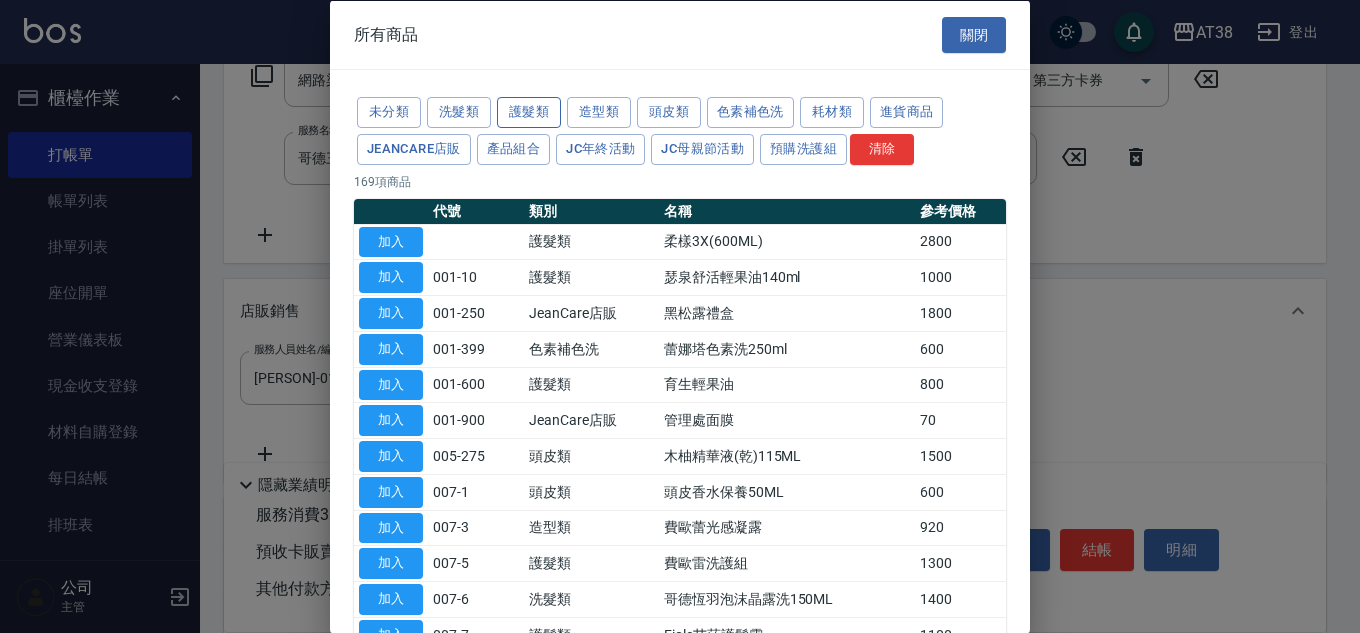 click on "護髮類" at bounding box center (529, 112) 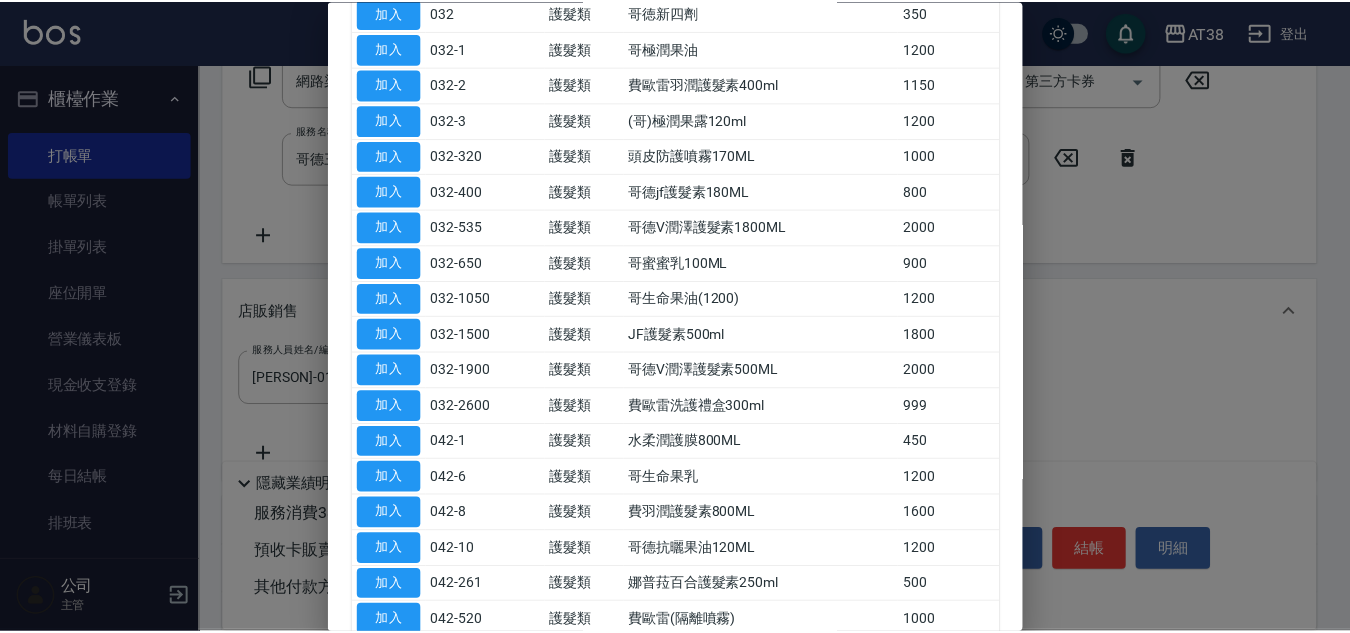 scroll, scrollTop: 700, scrollLeft: 0, axis: vertical 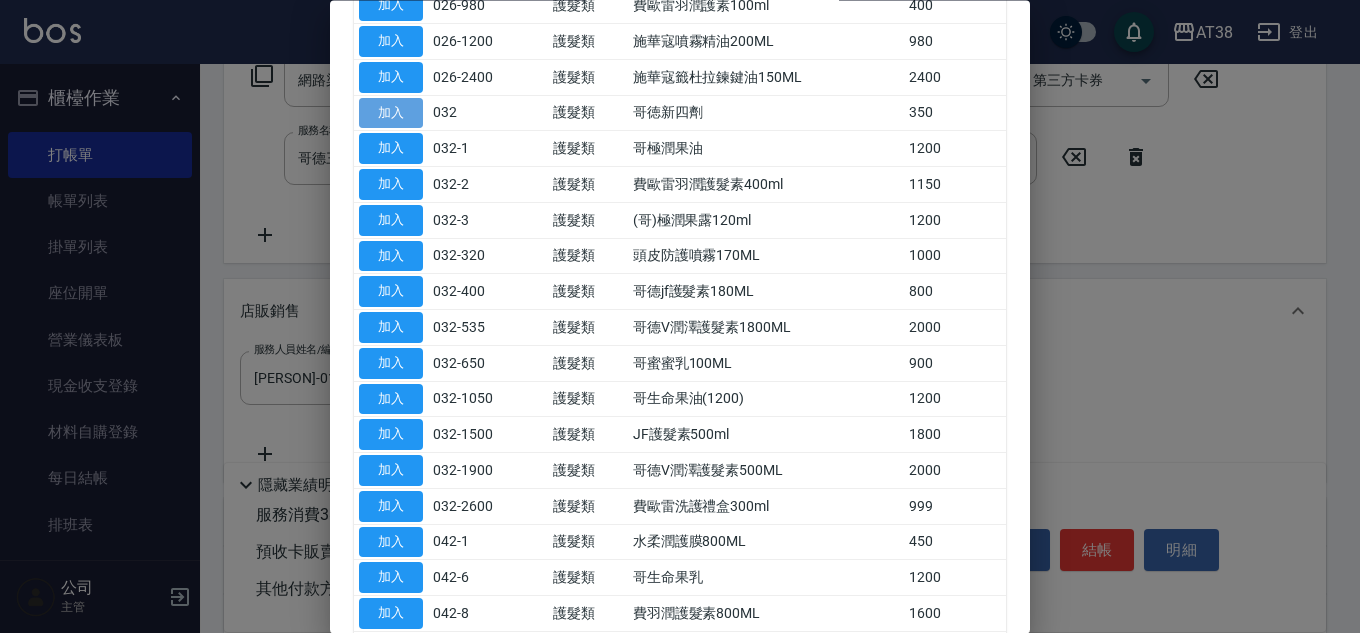 click on "加入" at bounding box center [391, 113] 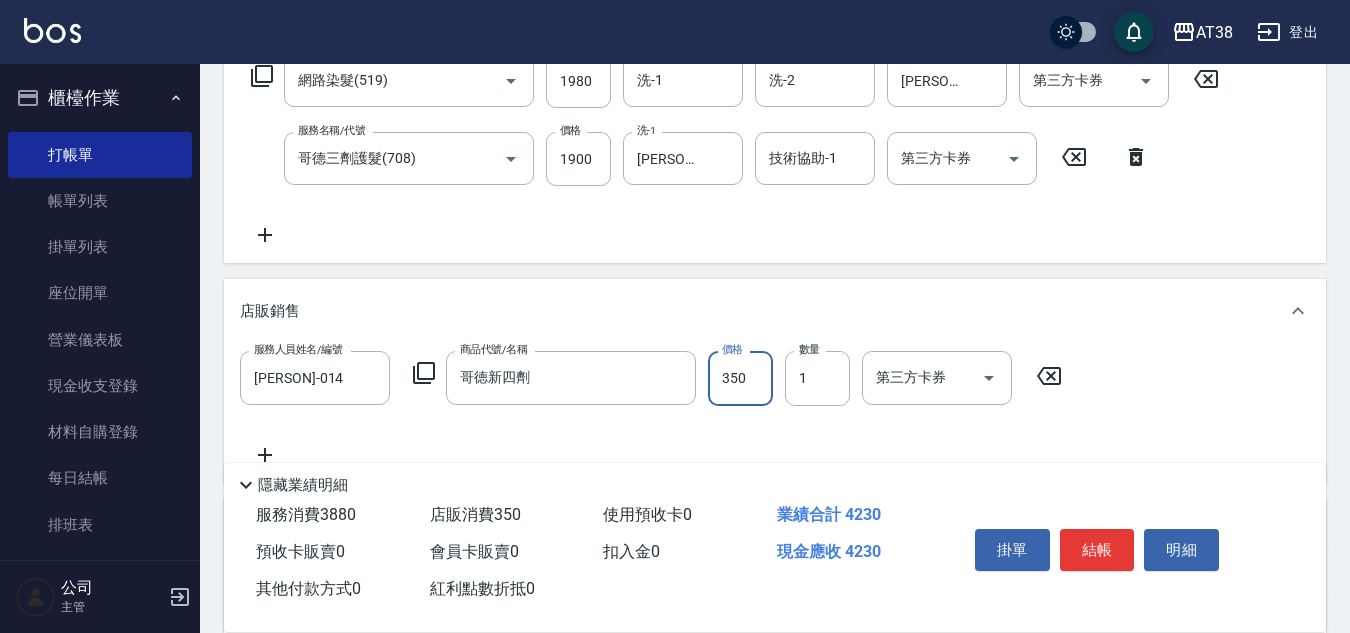 click on "350" at bounding box center (740, 378) 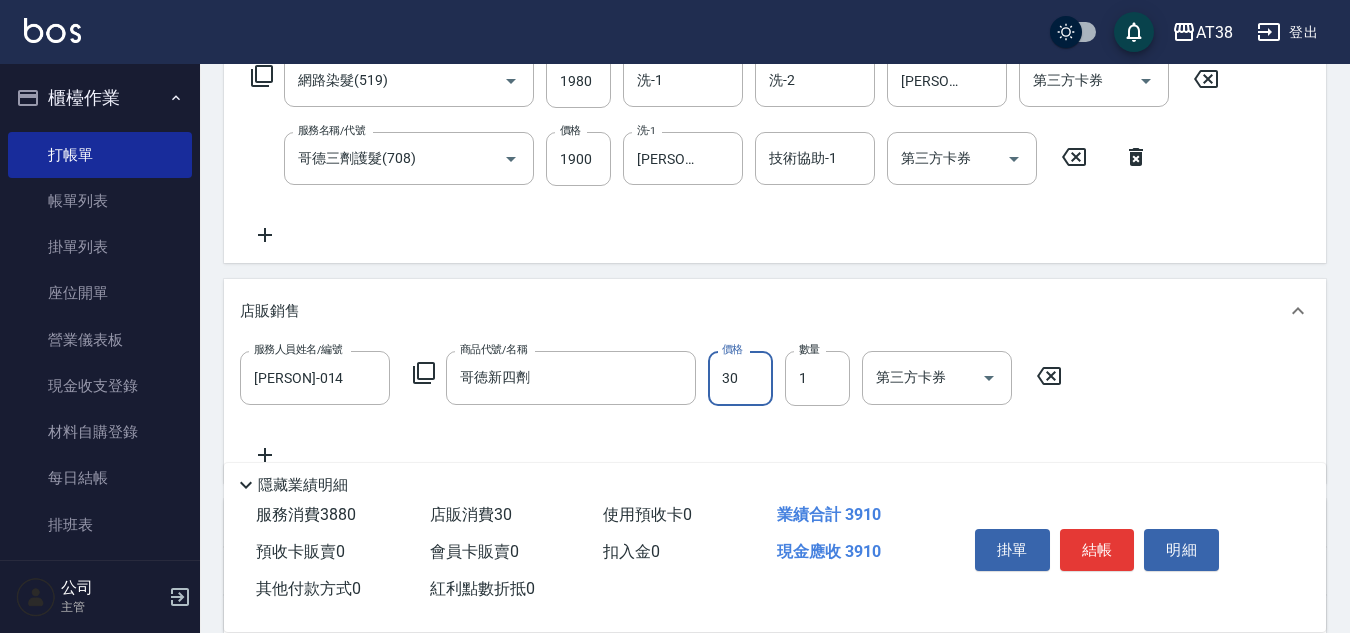 type on "300" 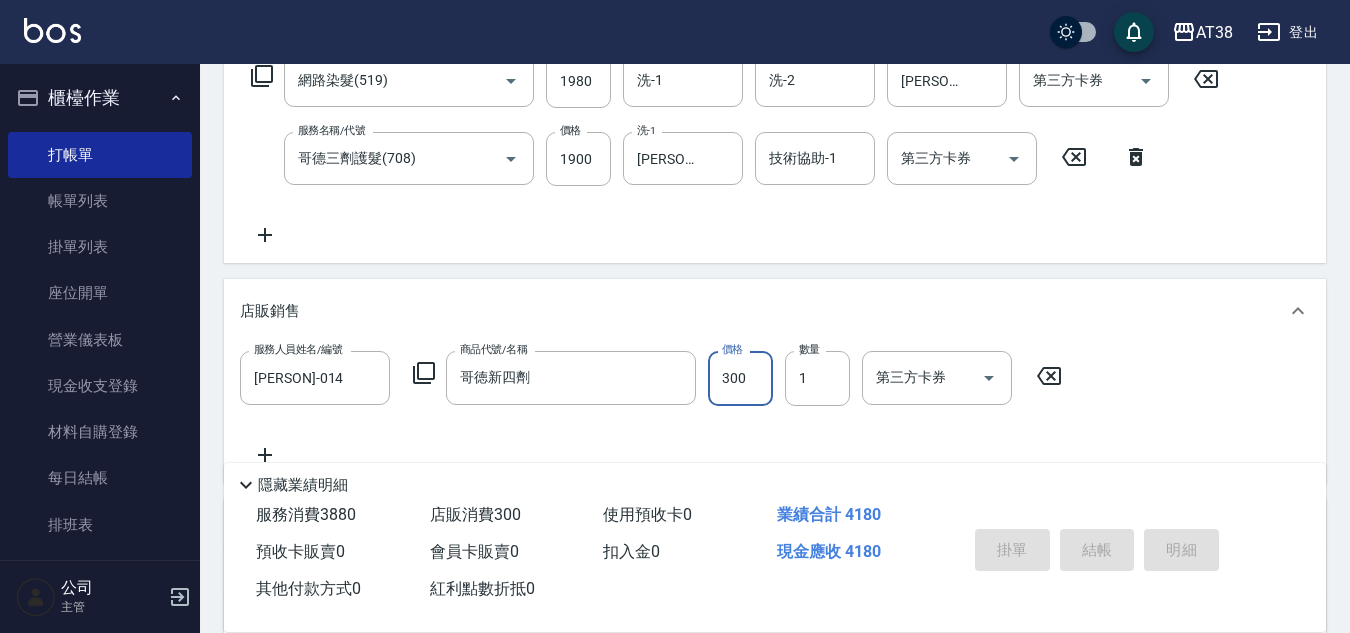 type on "2025/08/06 19:31" 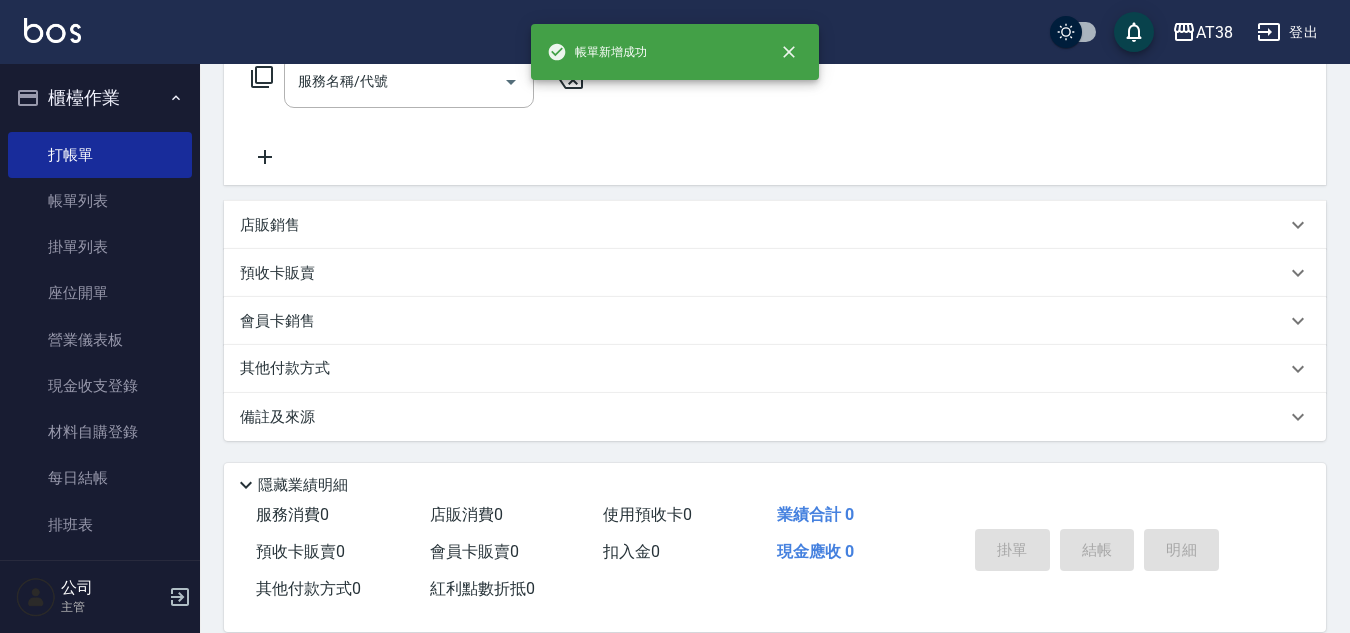 scroll, scrollTop: 0, scrollLeft: 0, axis: both 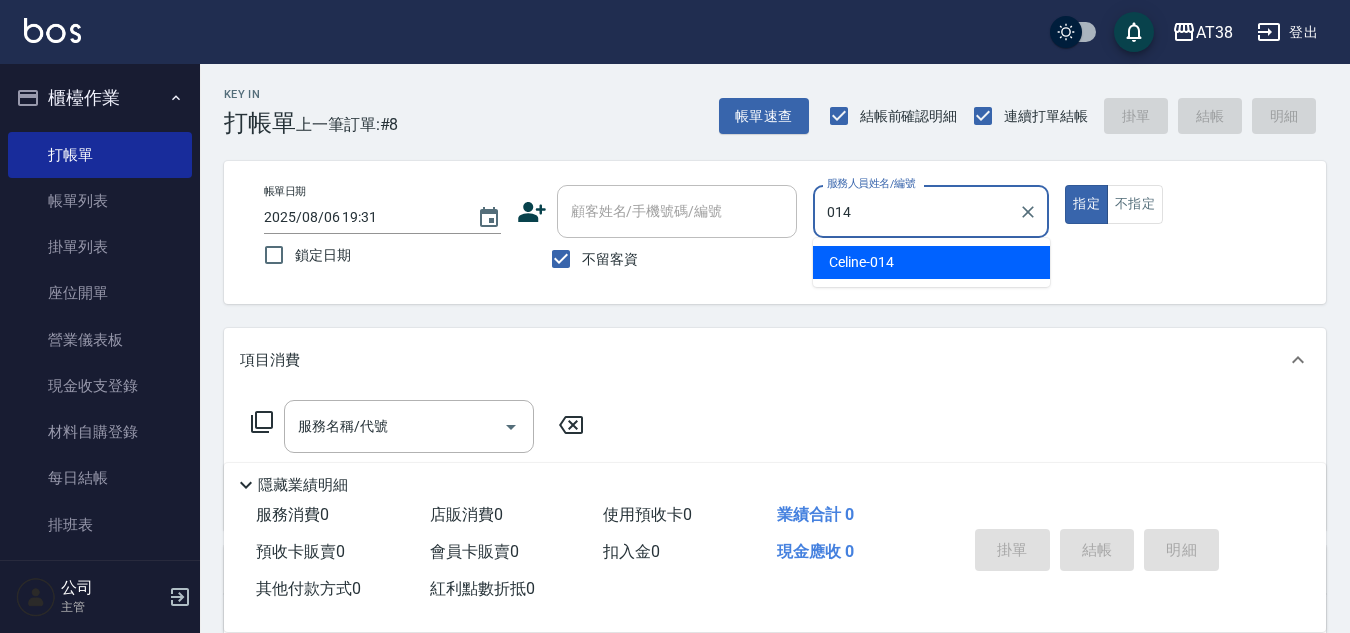 type on "[PERSON]-014" 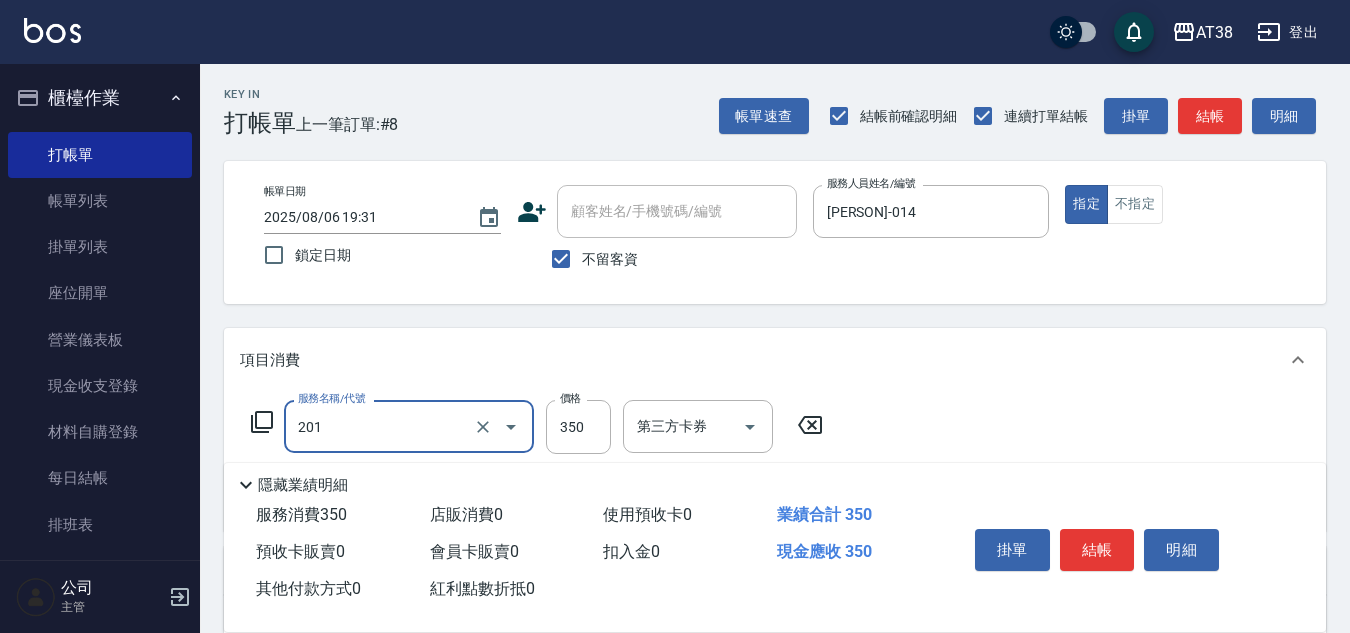 type on "洗髮(201)" 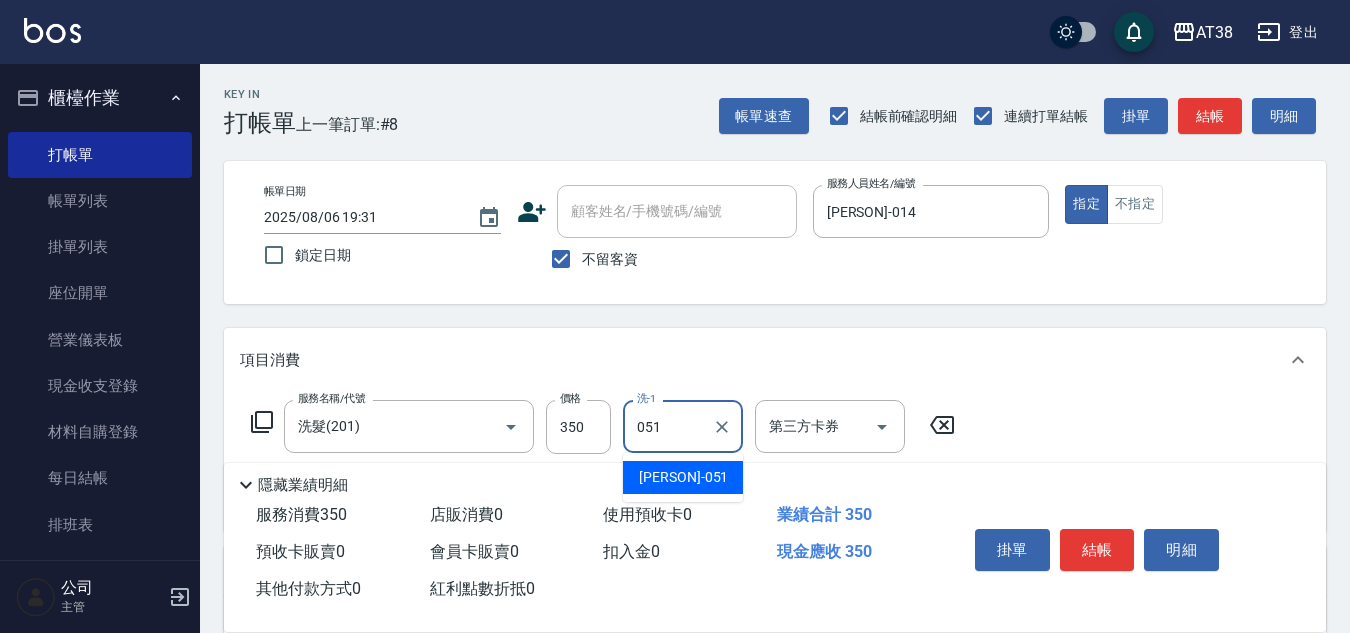 type on "[PERSON]-051" 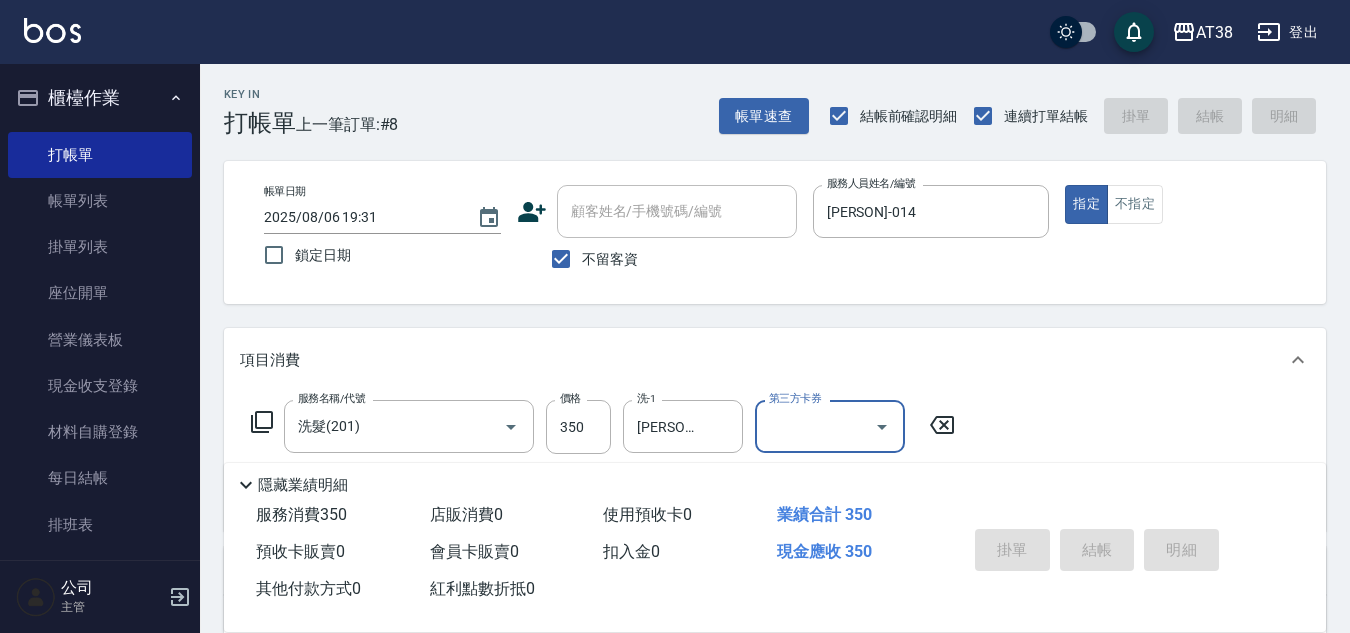 type on "2025/08/06 19:32" 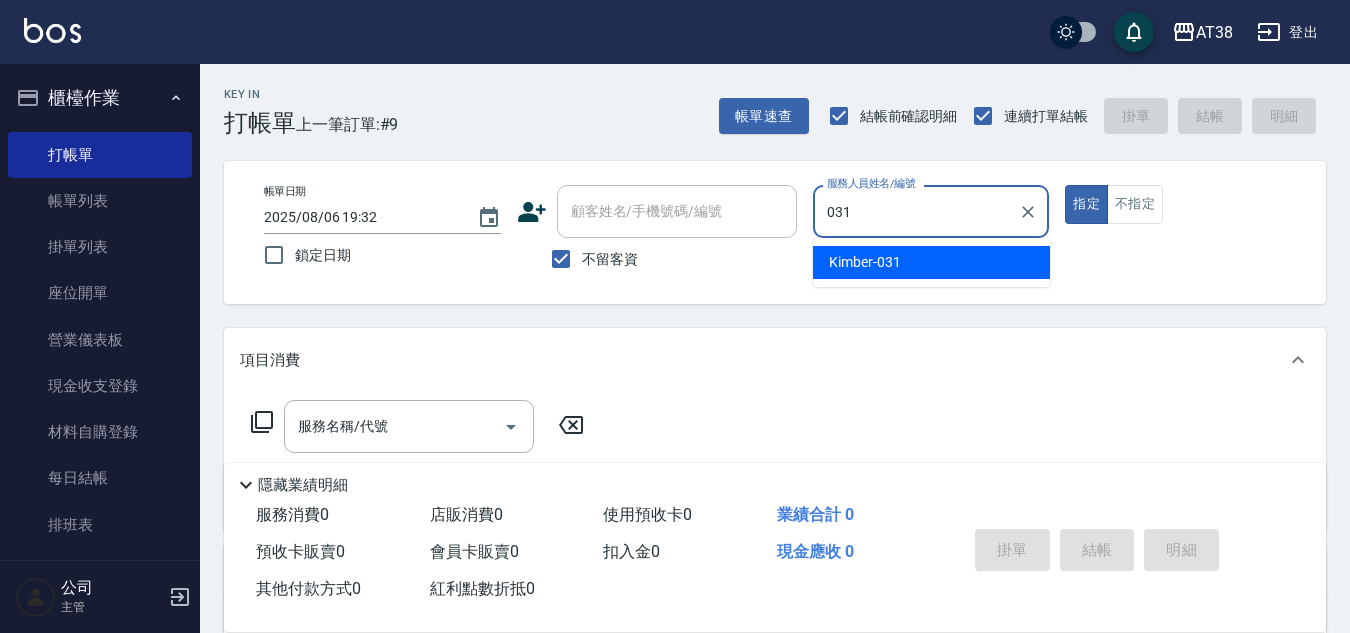 type on "[PERSON]-031" 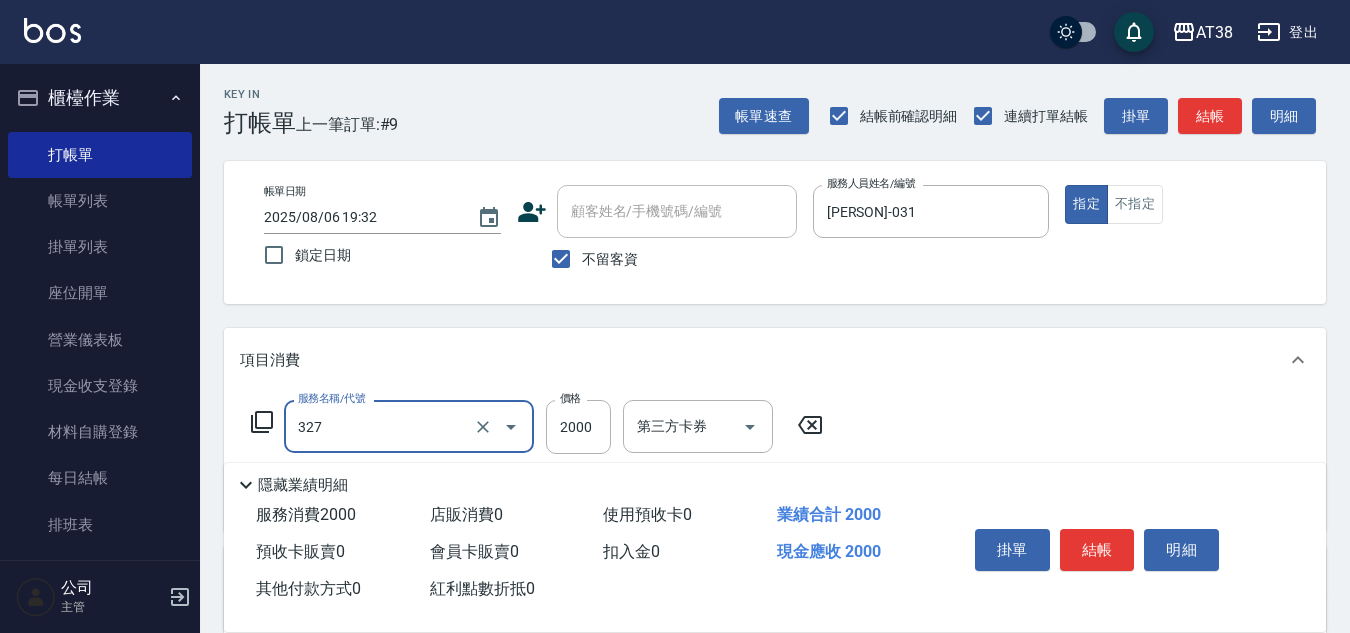 type on "溫塑燙(327)" 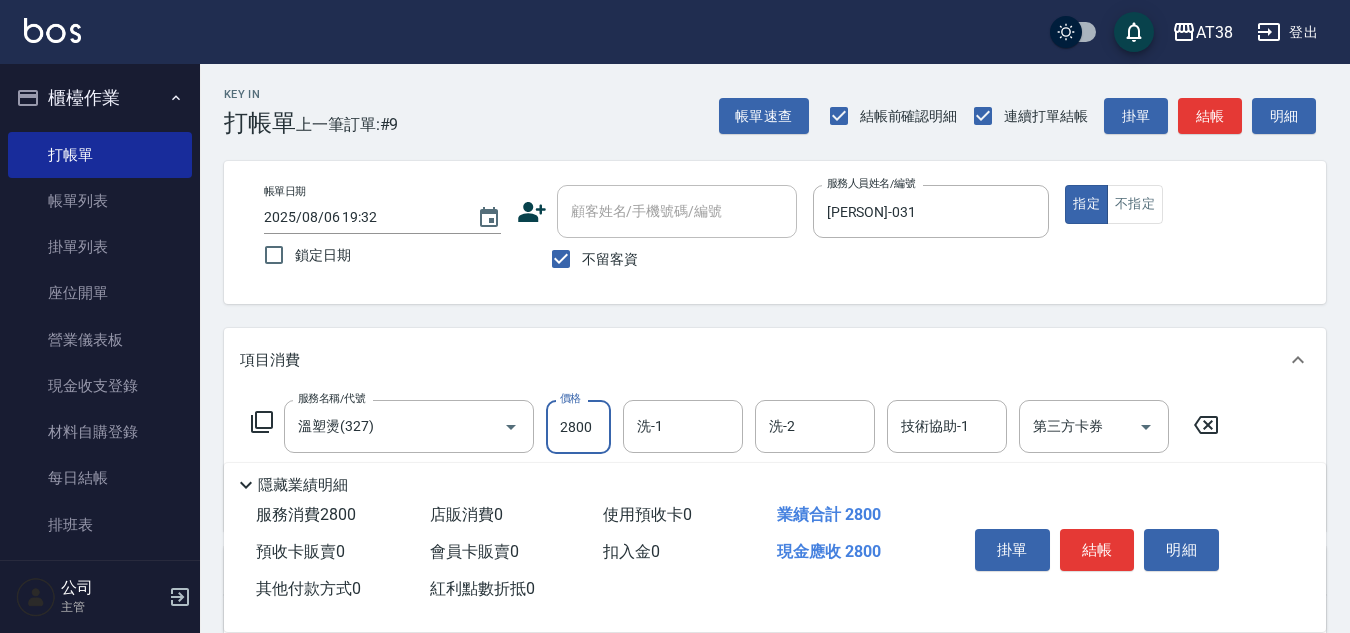 type on "2800" 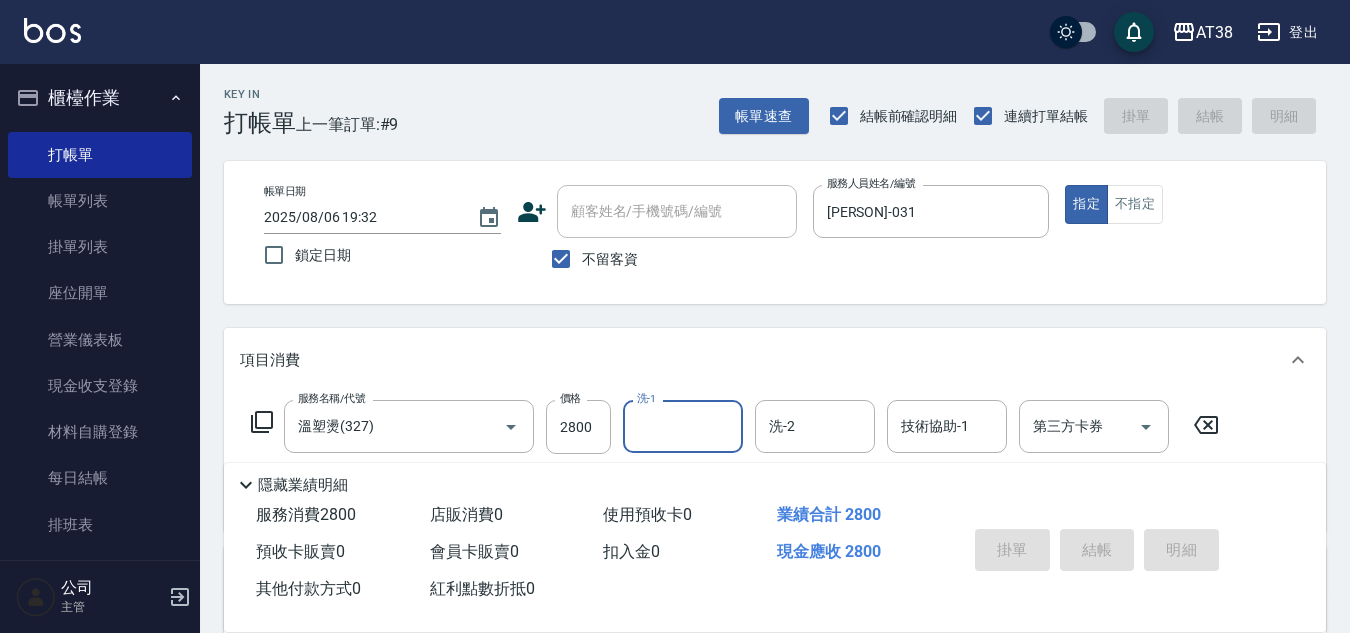 type 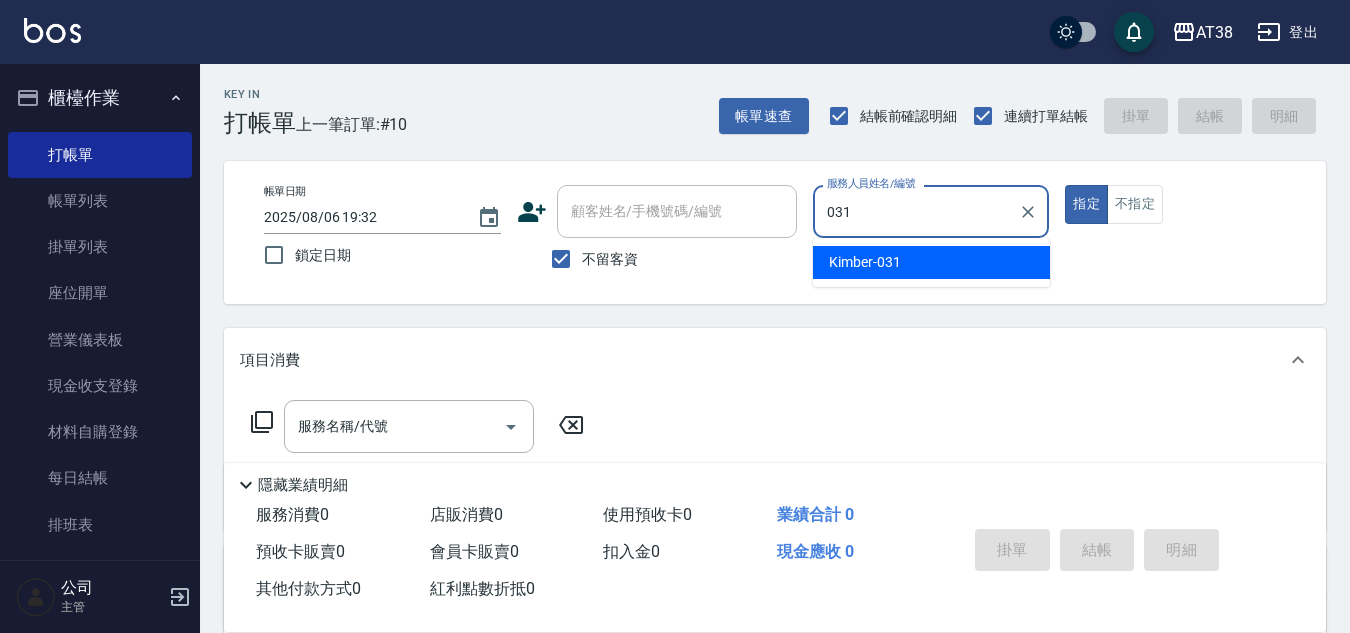 type on "[PERSON]-031" 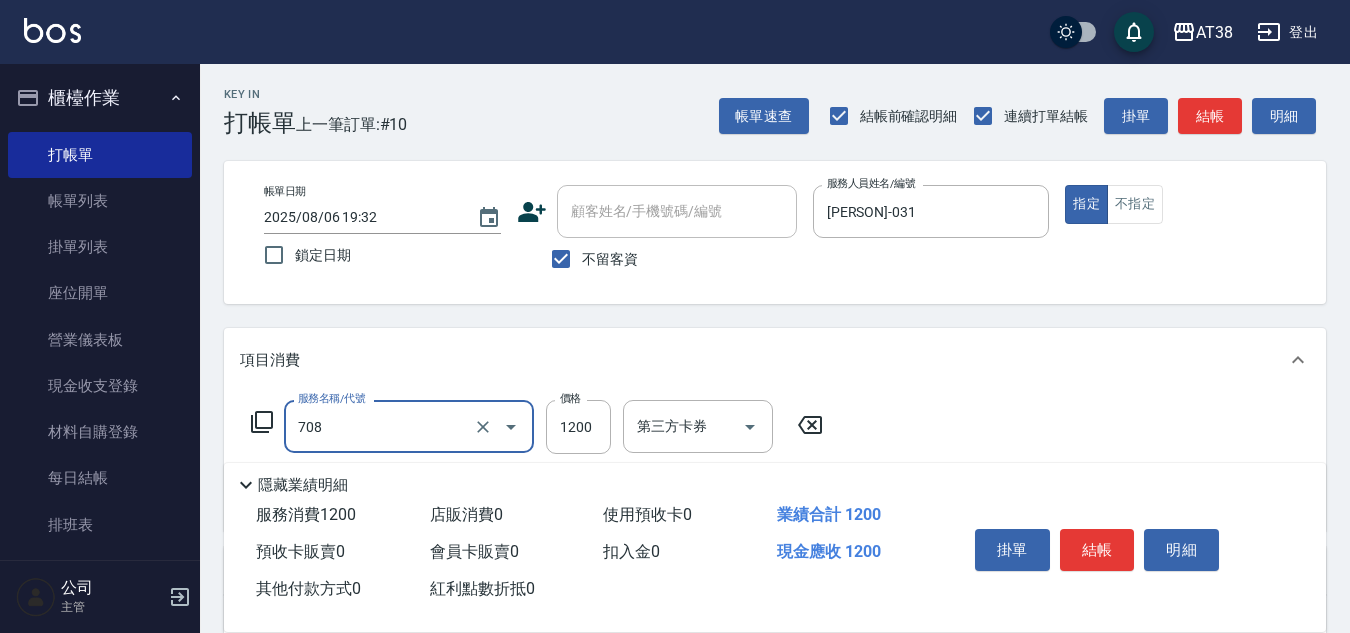 type on "哥德三劑護髮(708)" 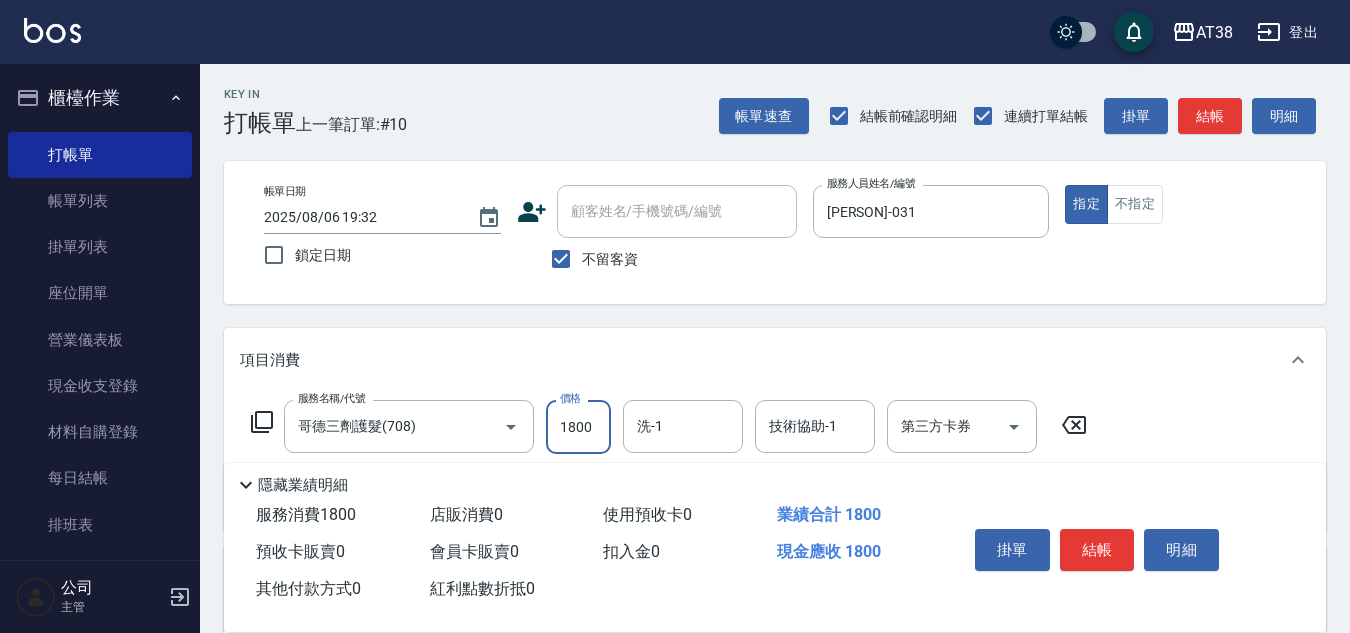 type on "1800" 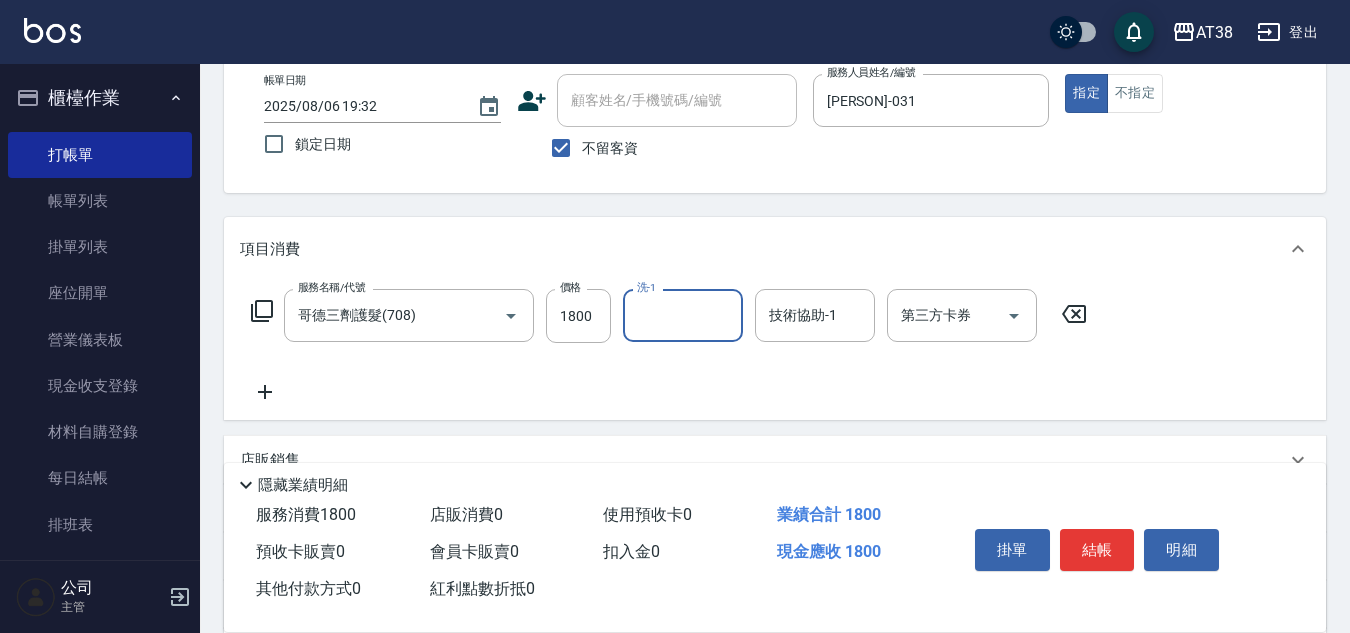 scroll, scrollTop: 300, scrollLeft: 0, axis: vertical 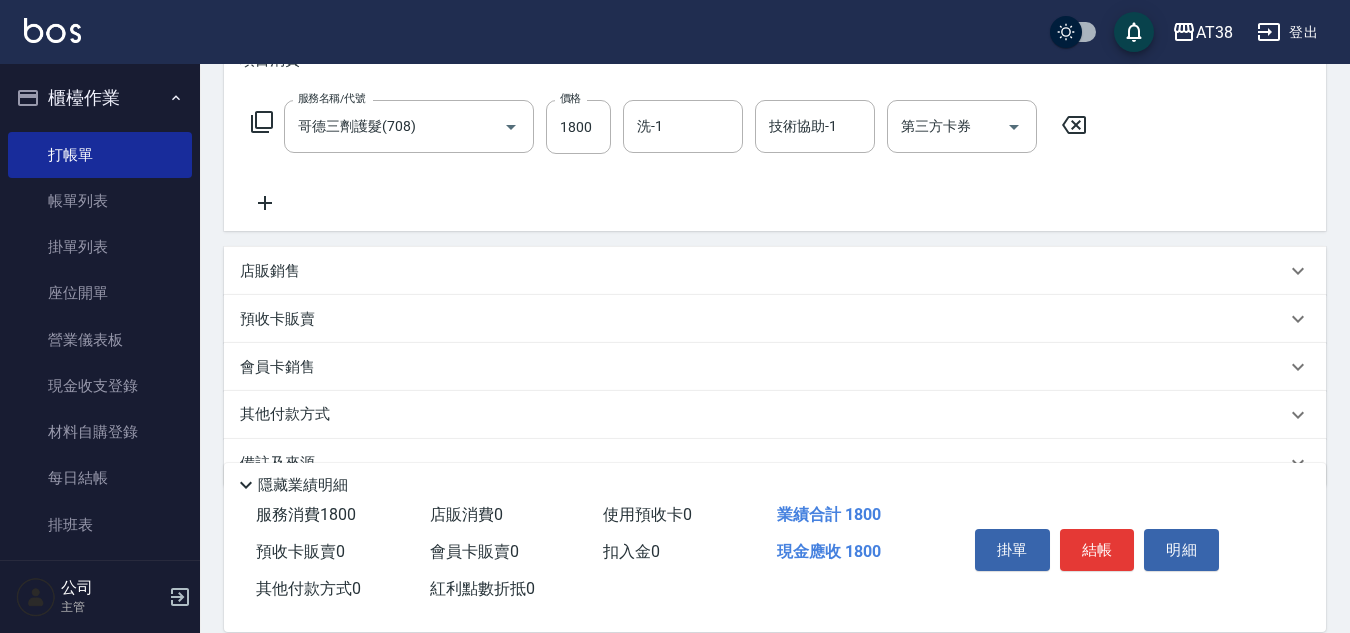 click on "預收卡販賣" at bounding box center (277, 319) 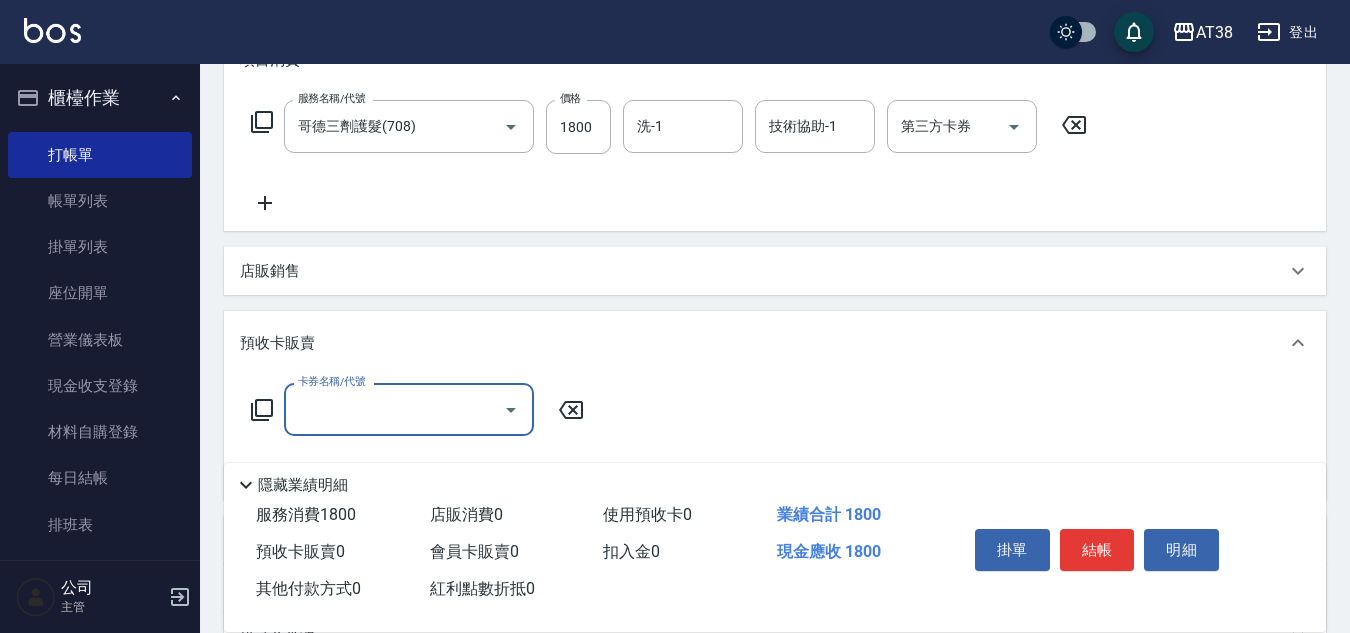 scroll, scrollTop: 0, scrollLeft: 0, axis: both 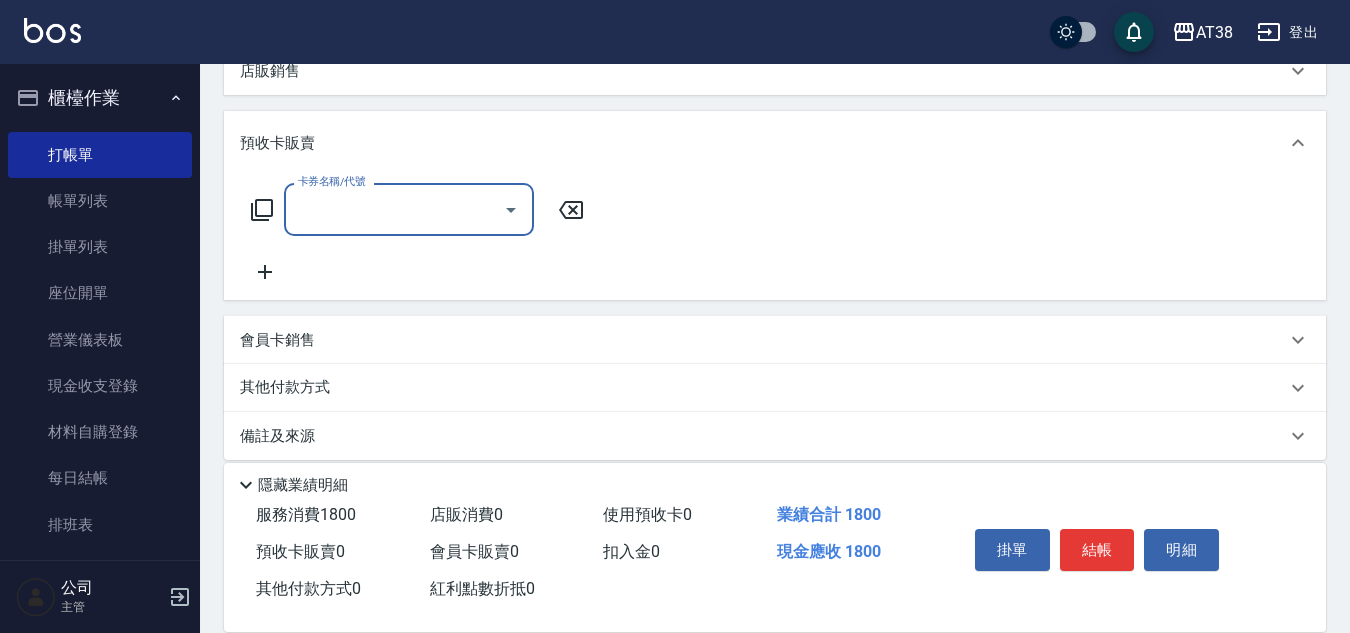click on "卡券名稱/代號" at bounding box center (409, 209) 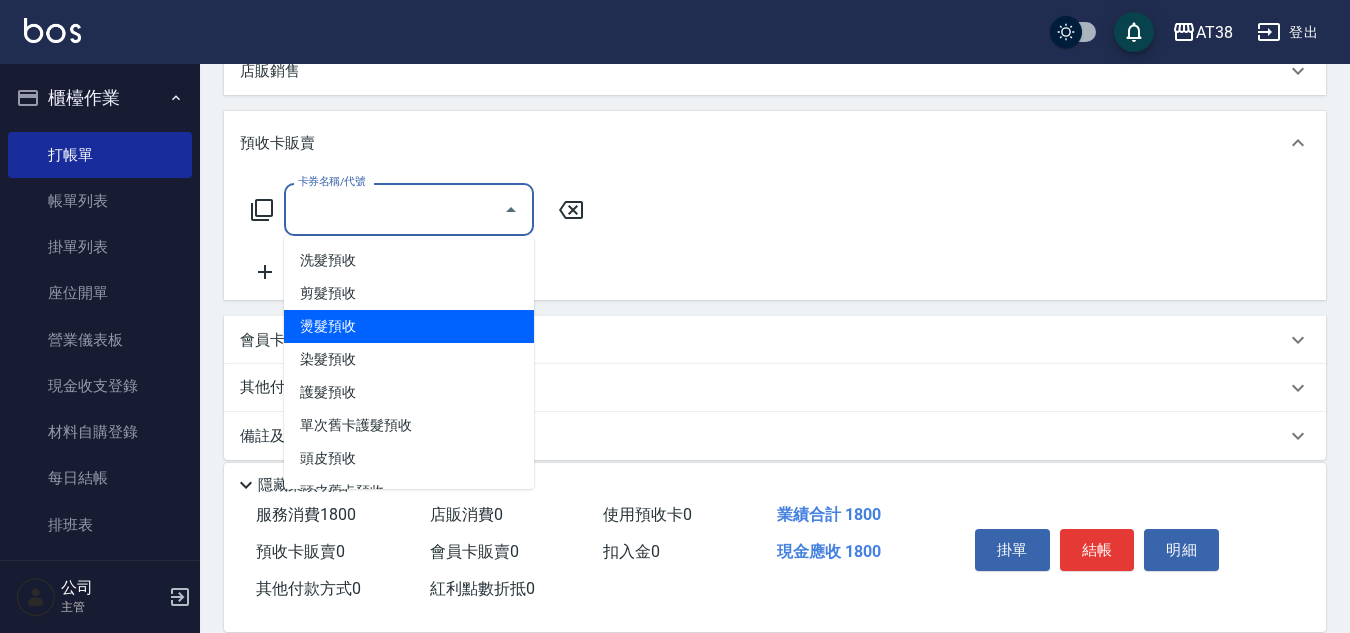 click on "燙髮預收" at bounding box center (409, 326) 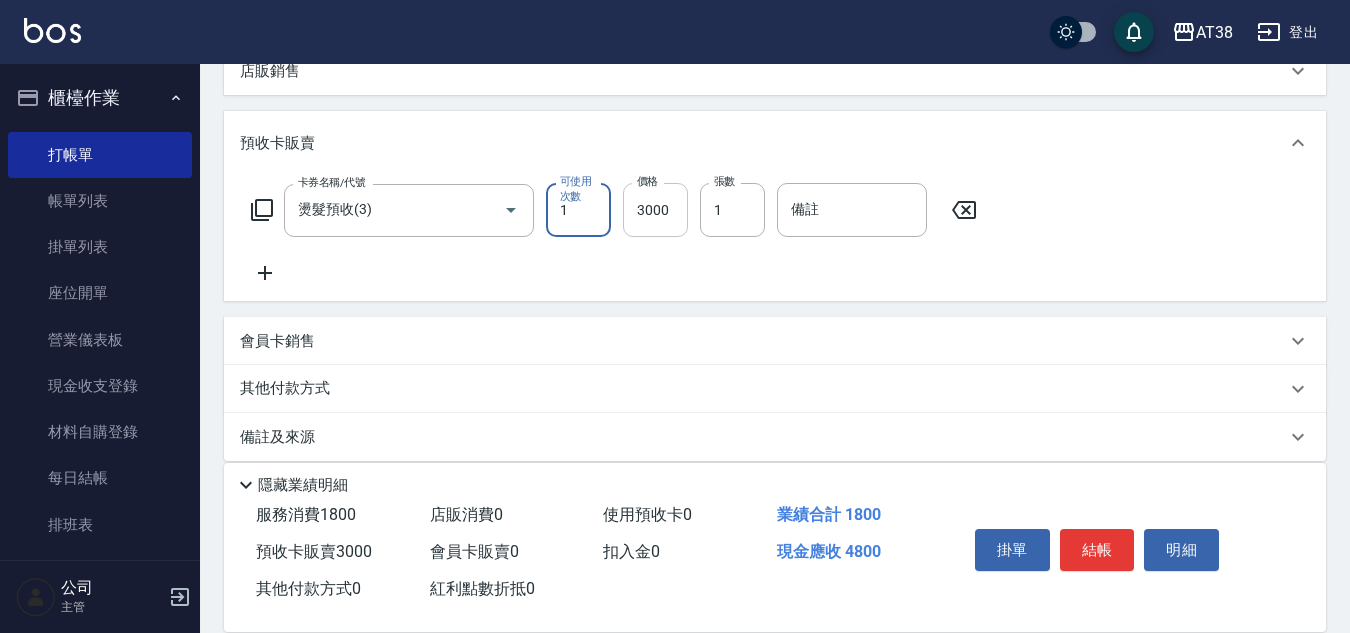 click on "3000" at bounding box center [655, 210] 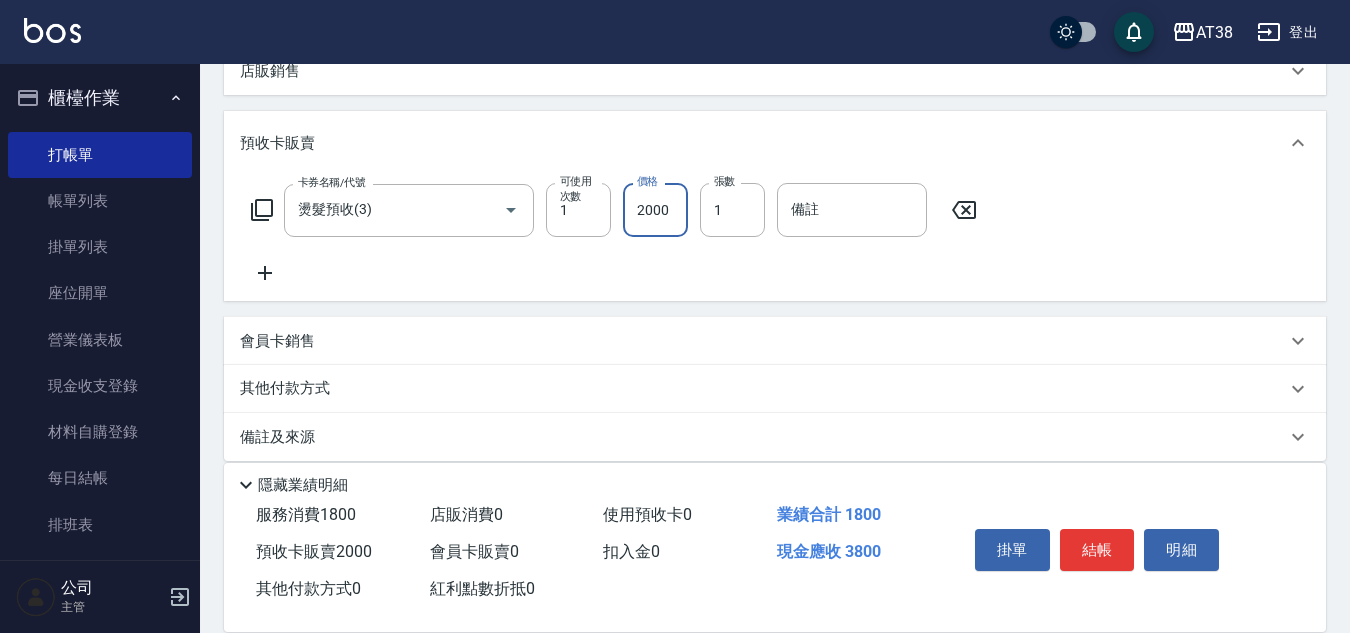 type on "2000" 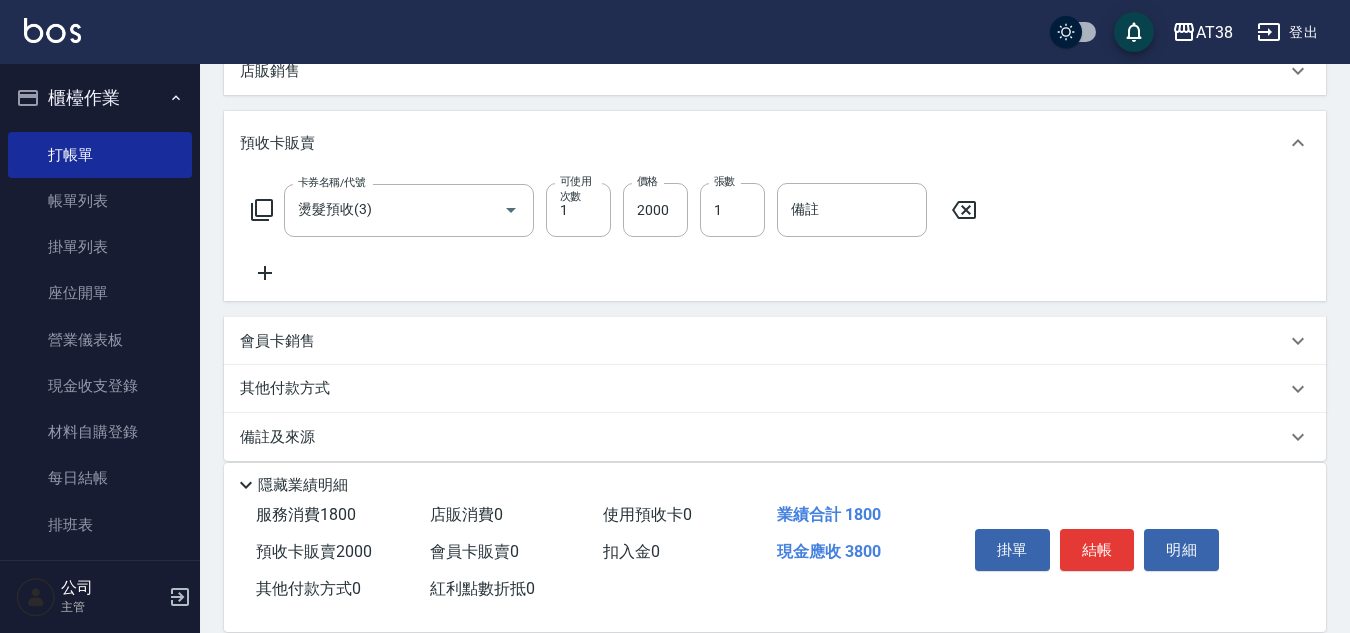 click 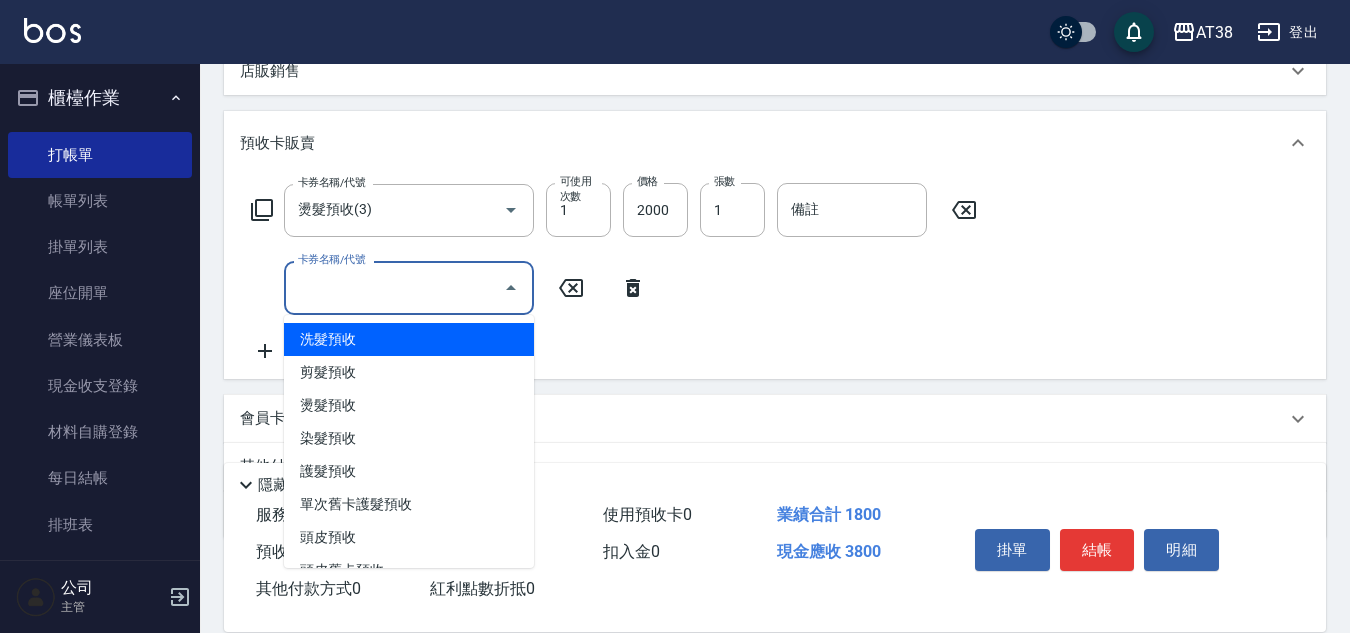 click on "卡券名稱/代號" at bounding box center [394, 287] 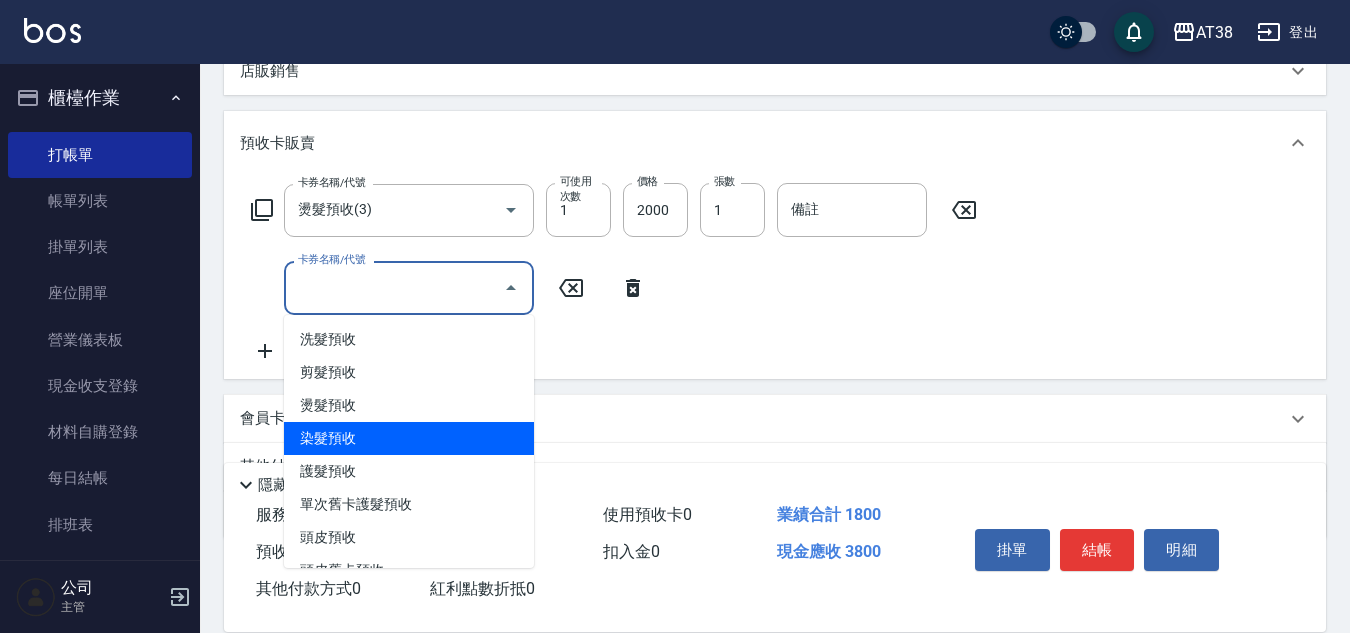 click on "染髮預收" at bounding box center [409, 438] 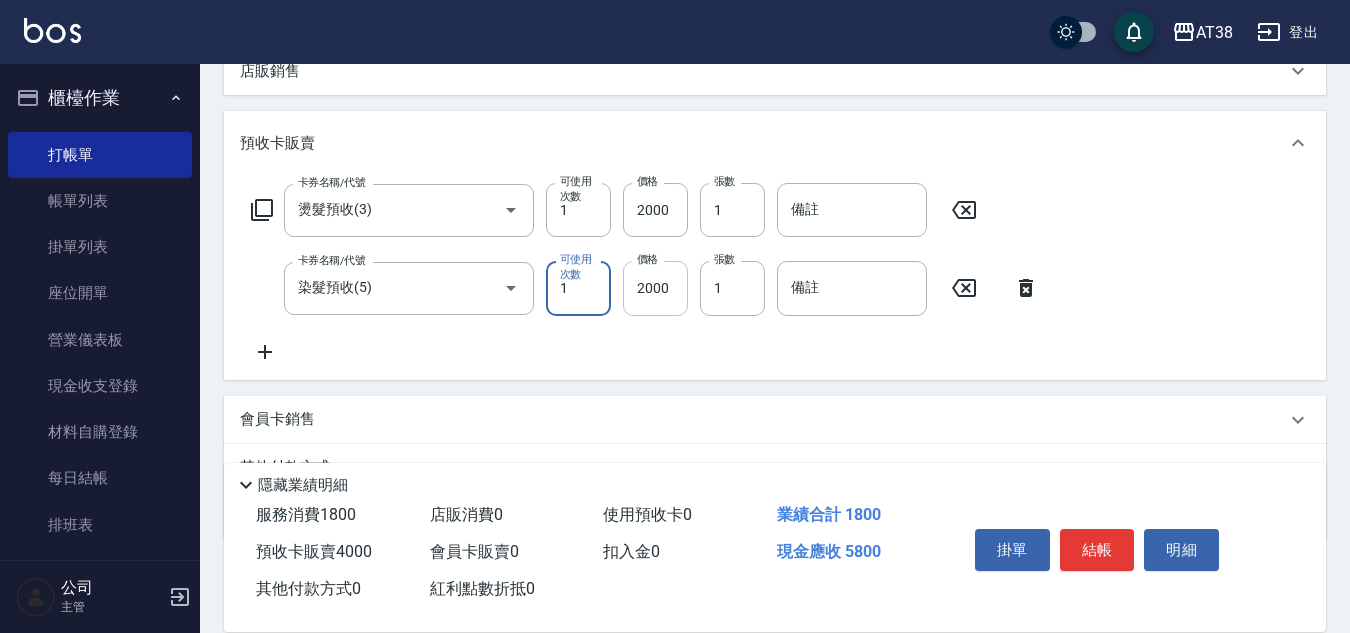 click on "2000" at bounding box center [655, 288] 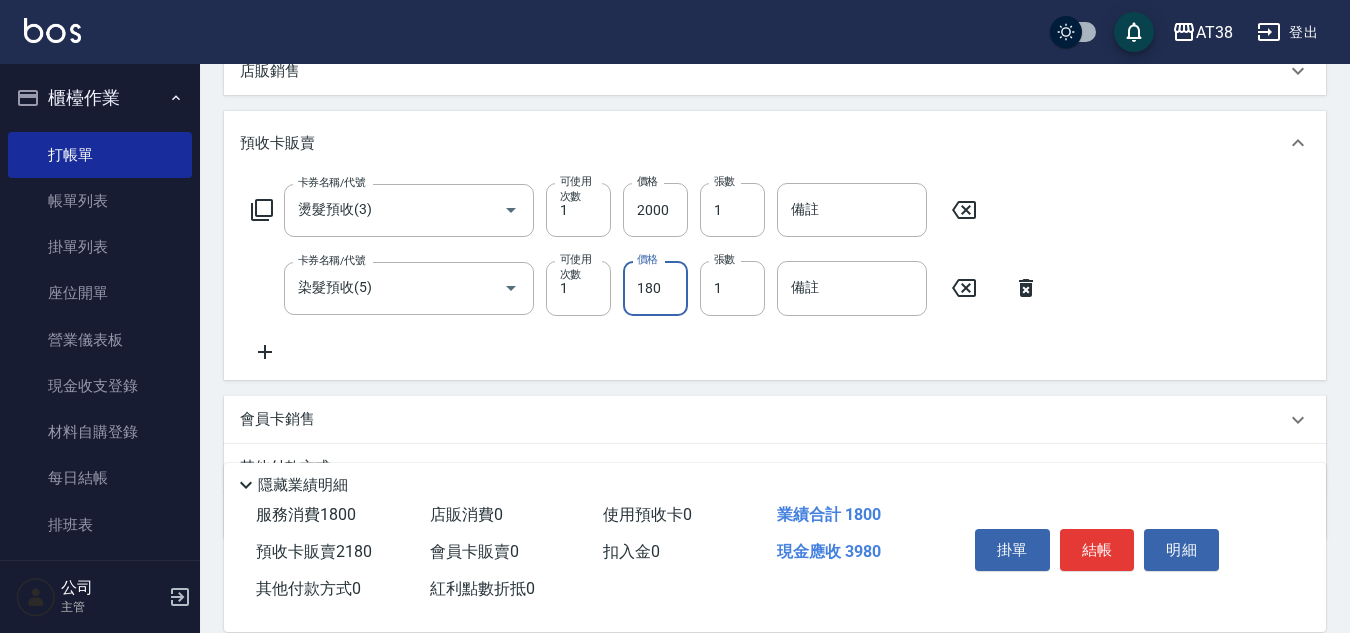 type on "1800" 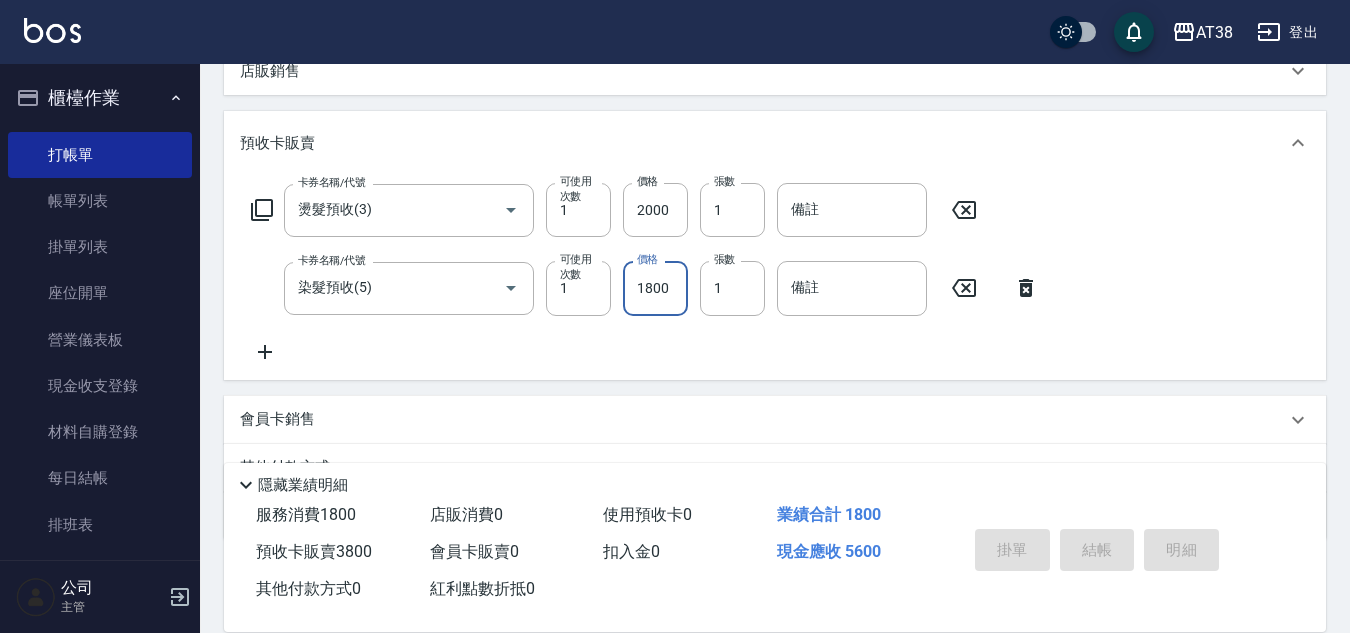 type on "2025/08/06 19:33" 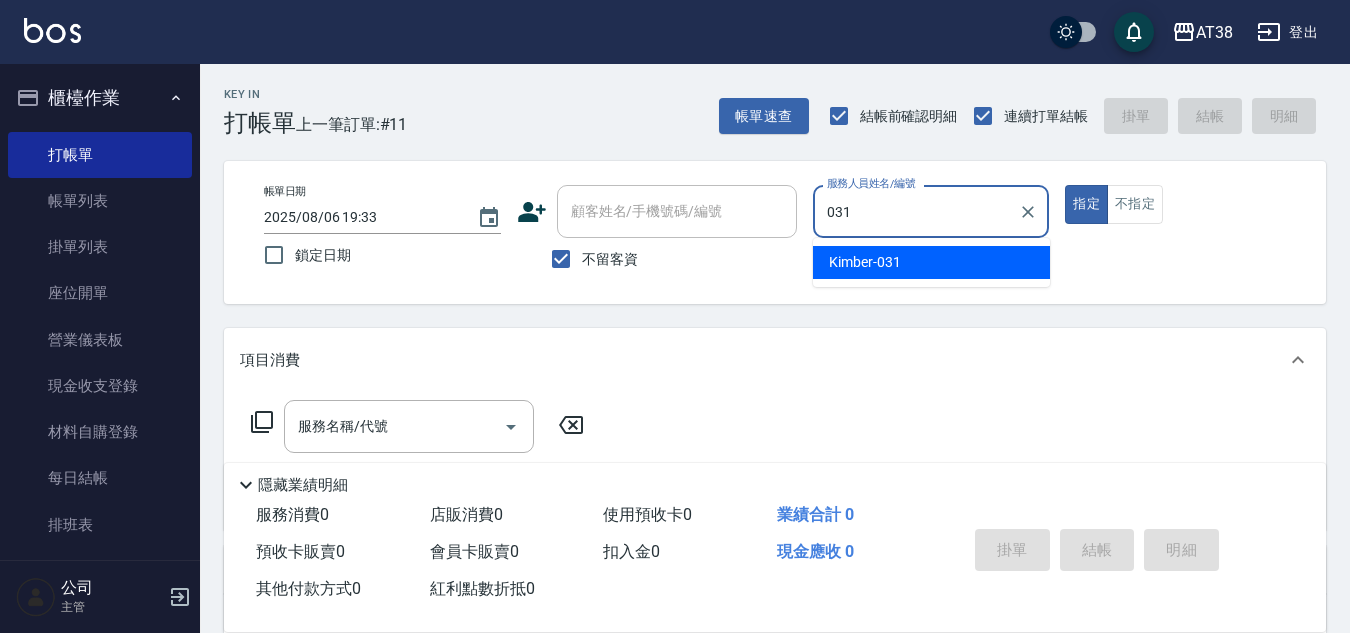type on "[PERSON]-031" 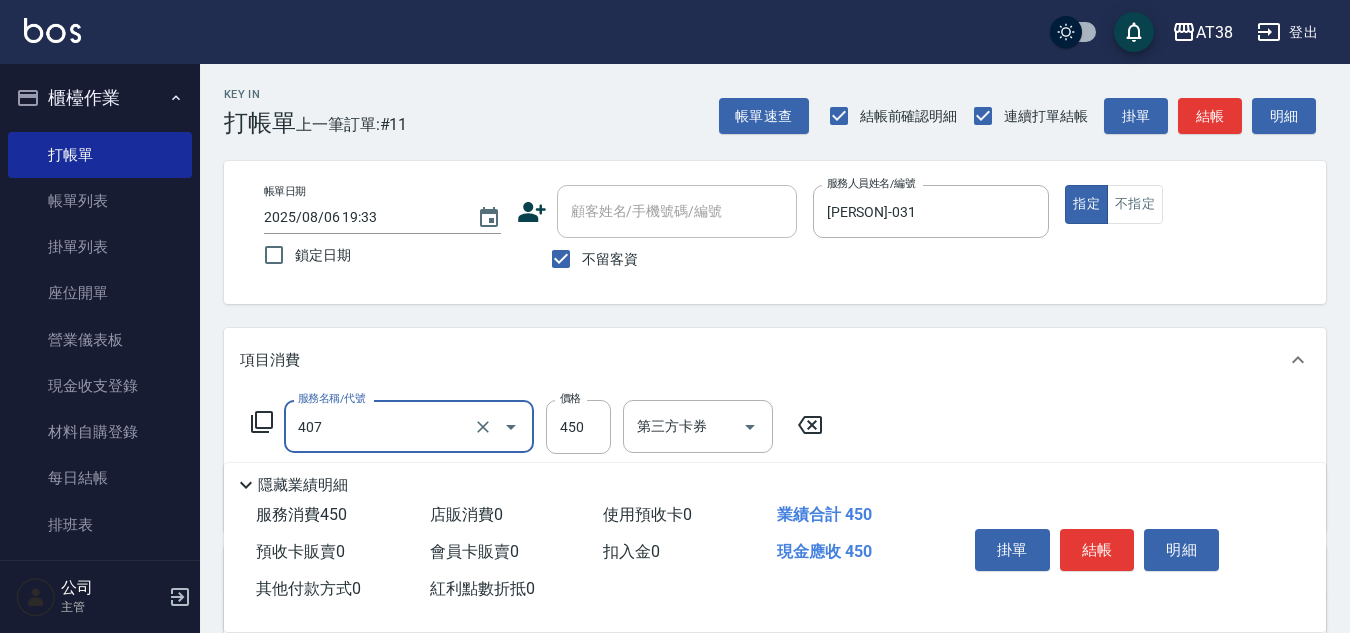 type on "剪髮(407)" 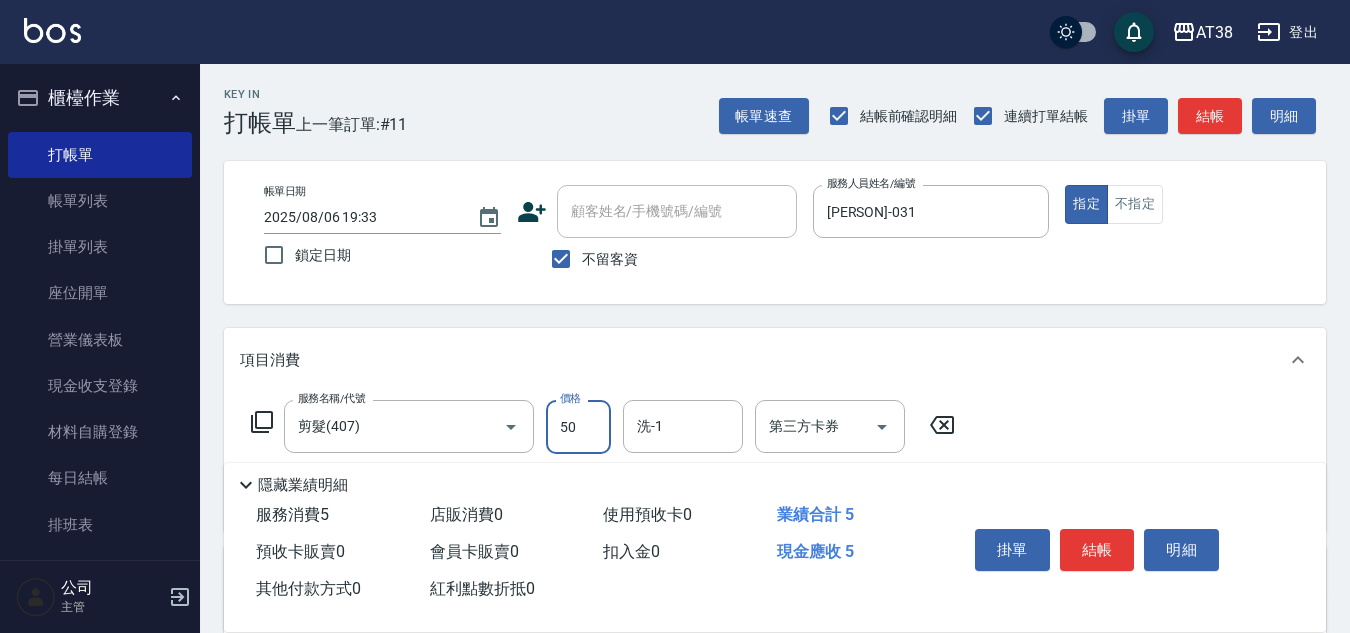 type on "500" 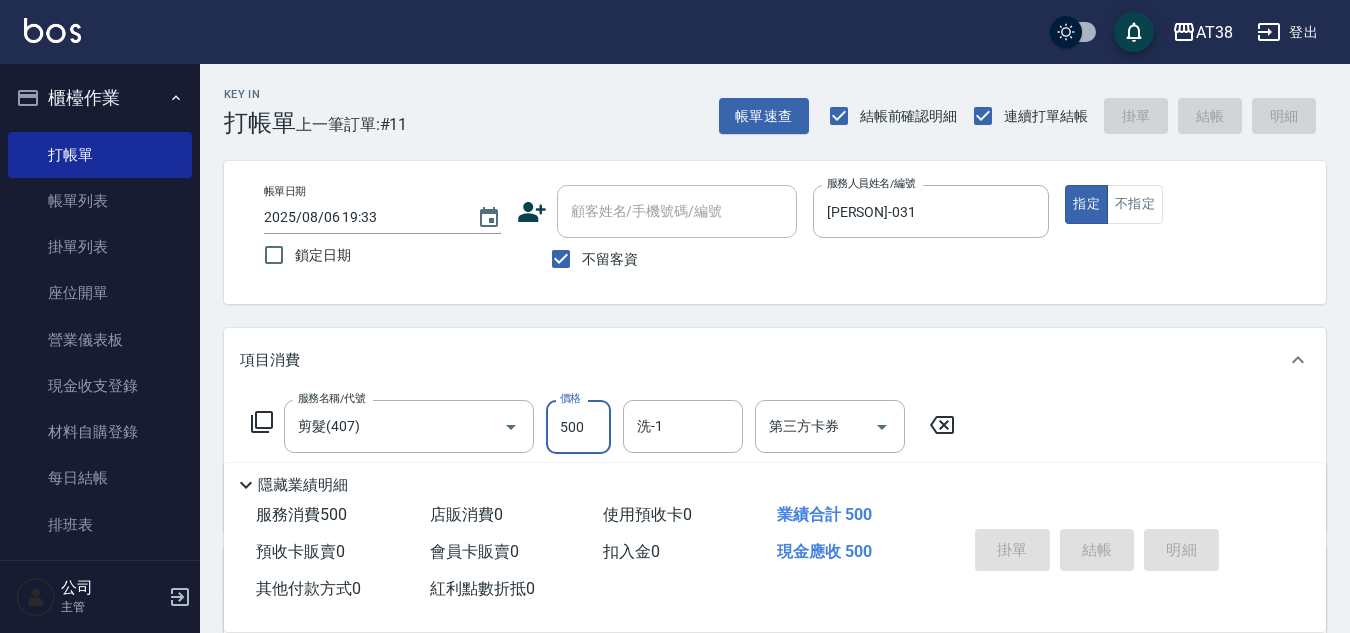 type 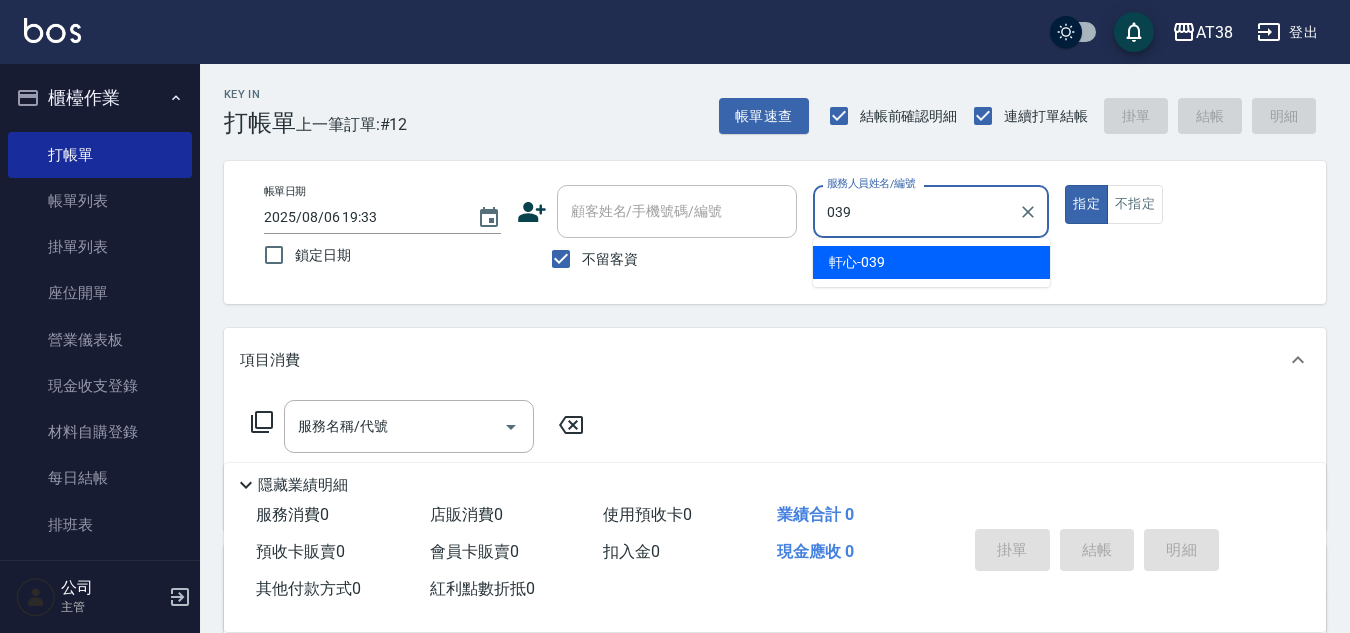 type on "[PERSON]-039" 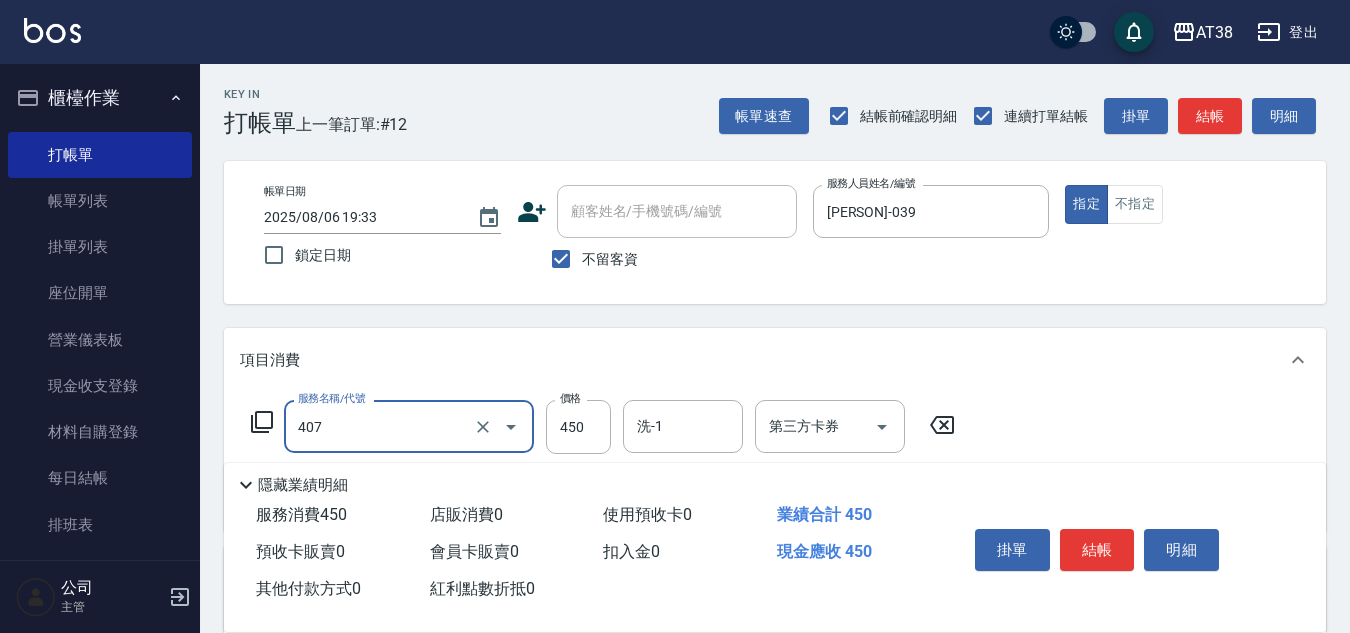 type on "剪髮(407)" 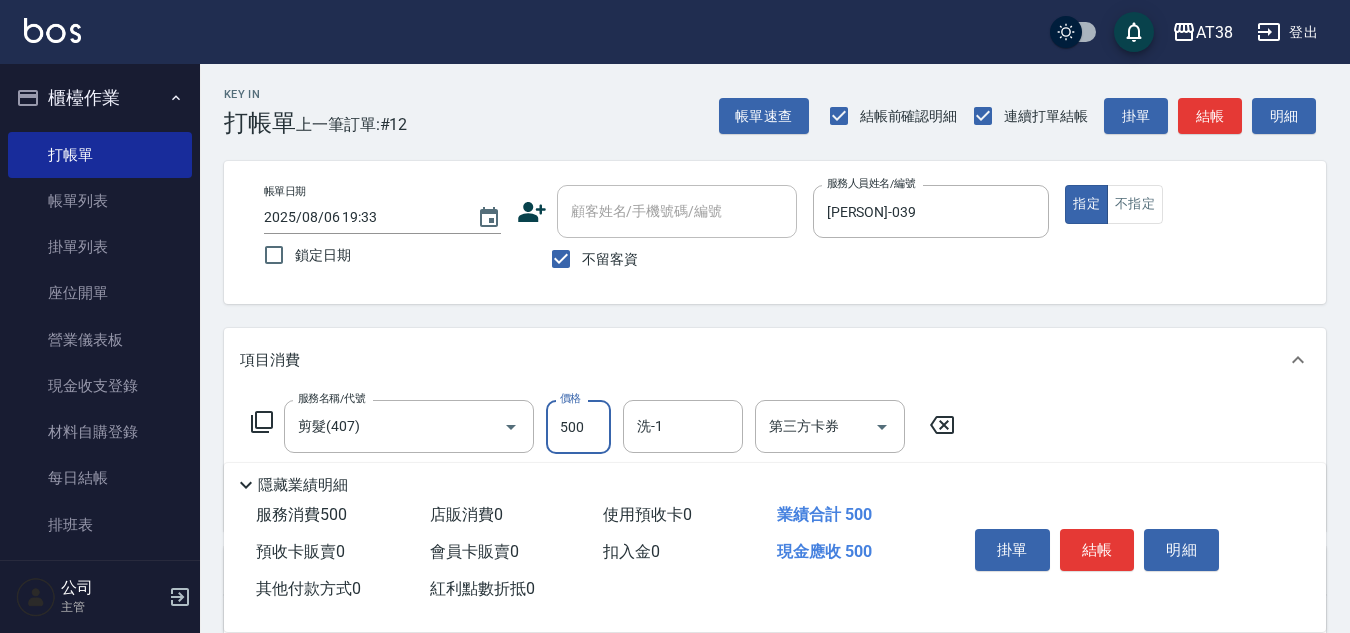 click on "500" at bounding box center [578, 427] 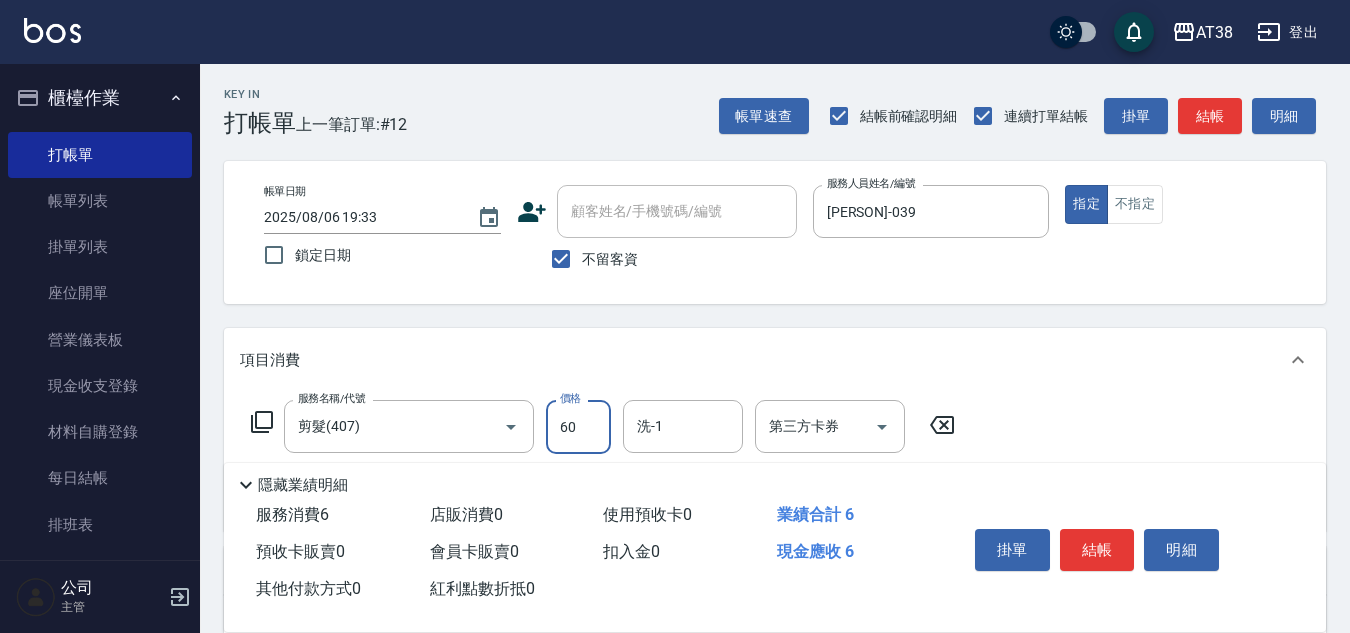 type on "600" 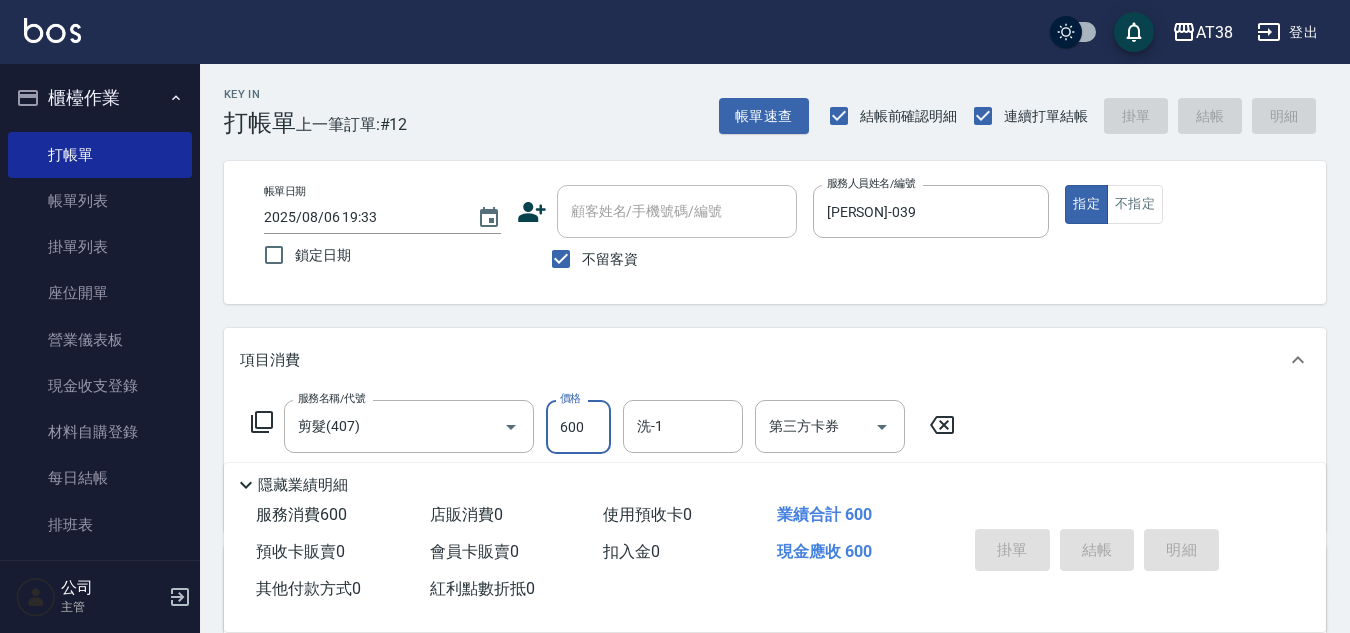 type on "2025/08/06 19:34" 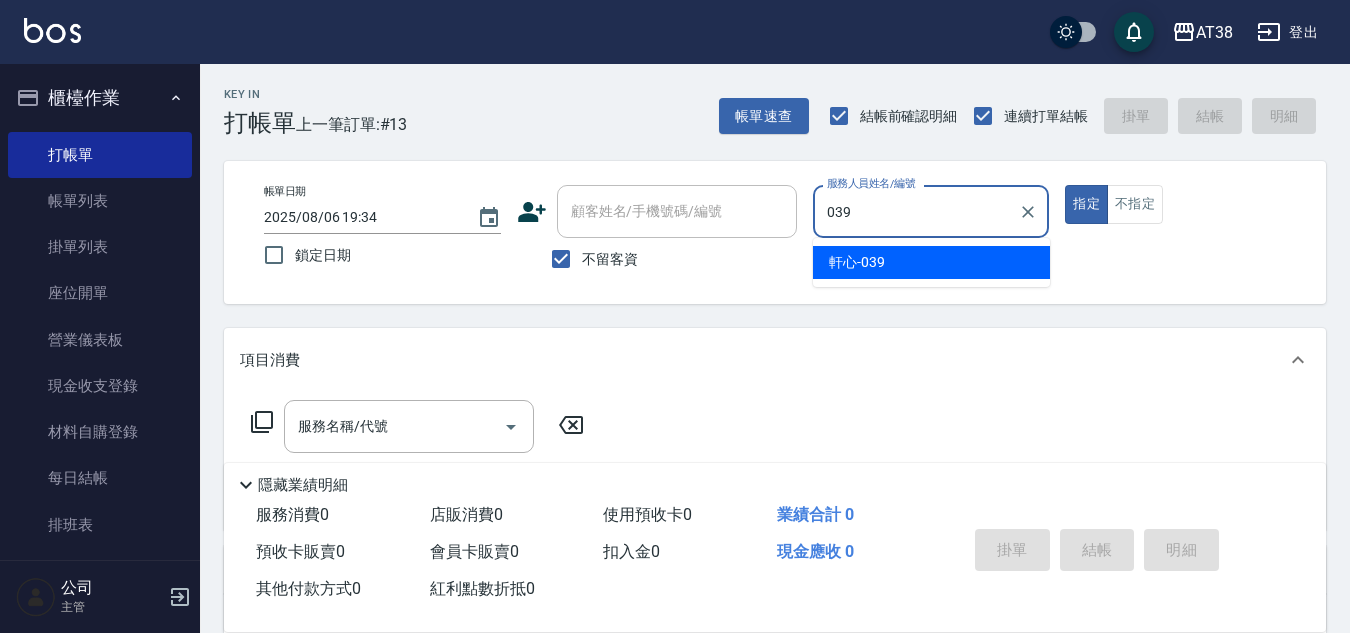 type on "[PERSON]-039" 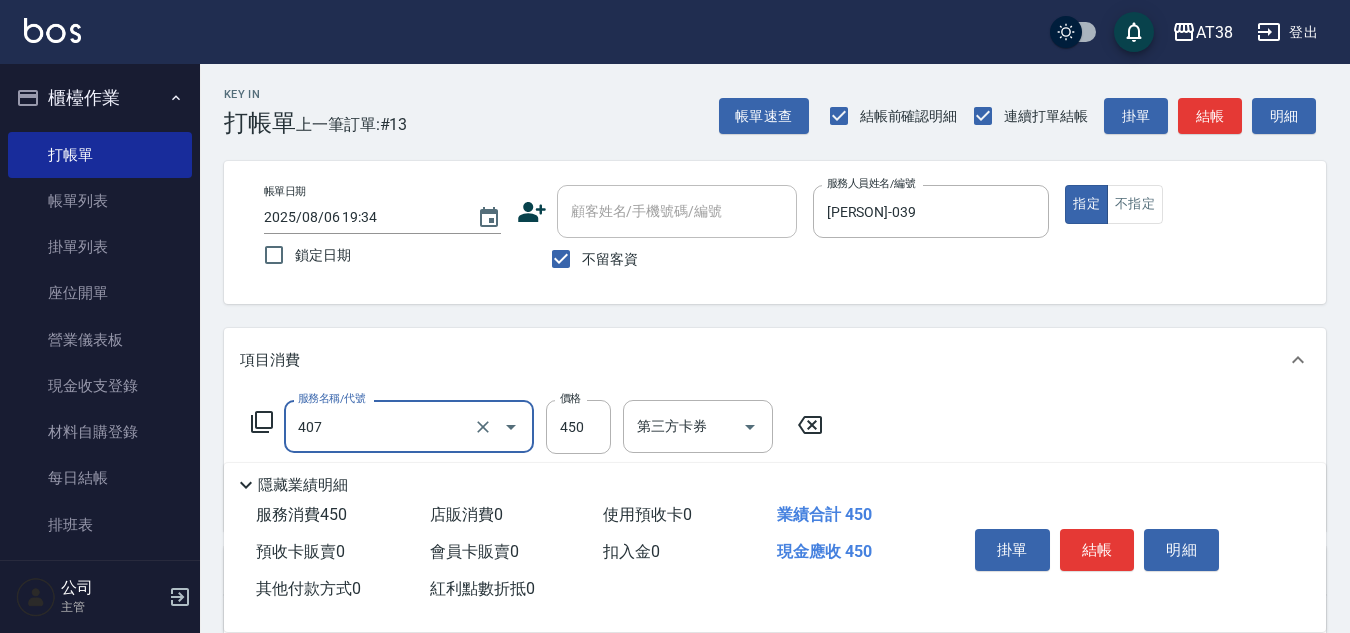type on "剪髮(407)" 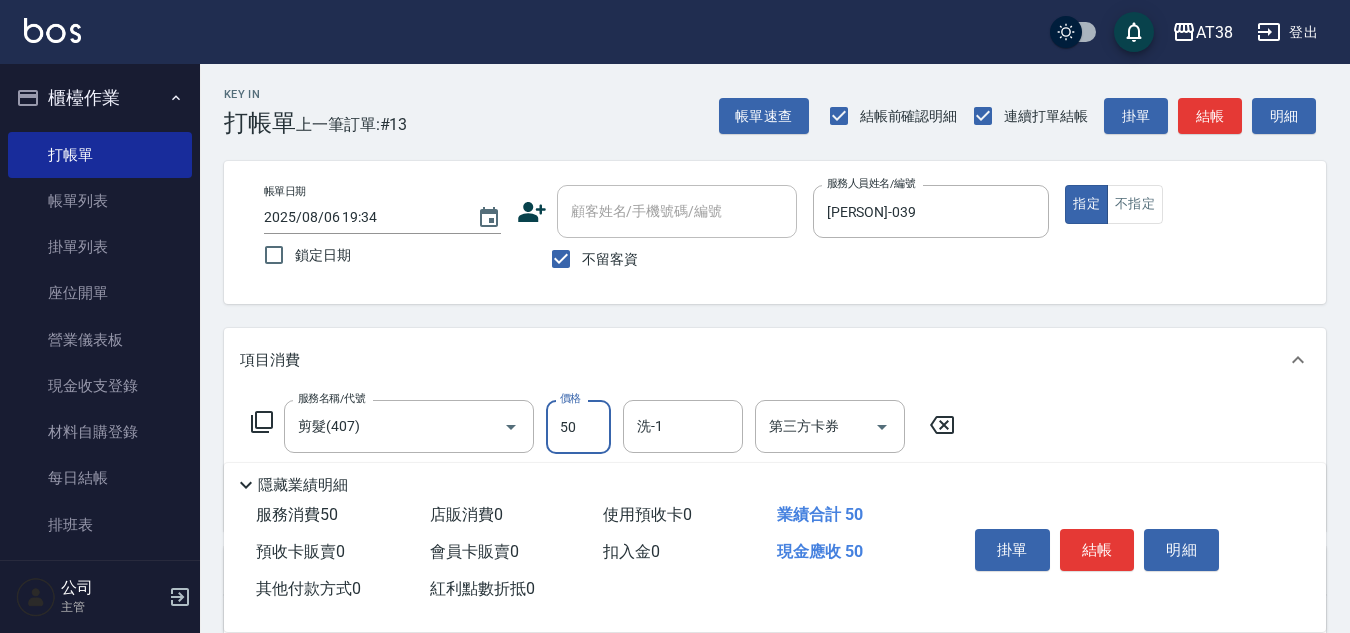 type on "500" 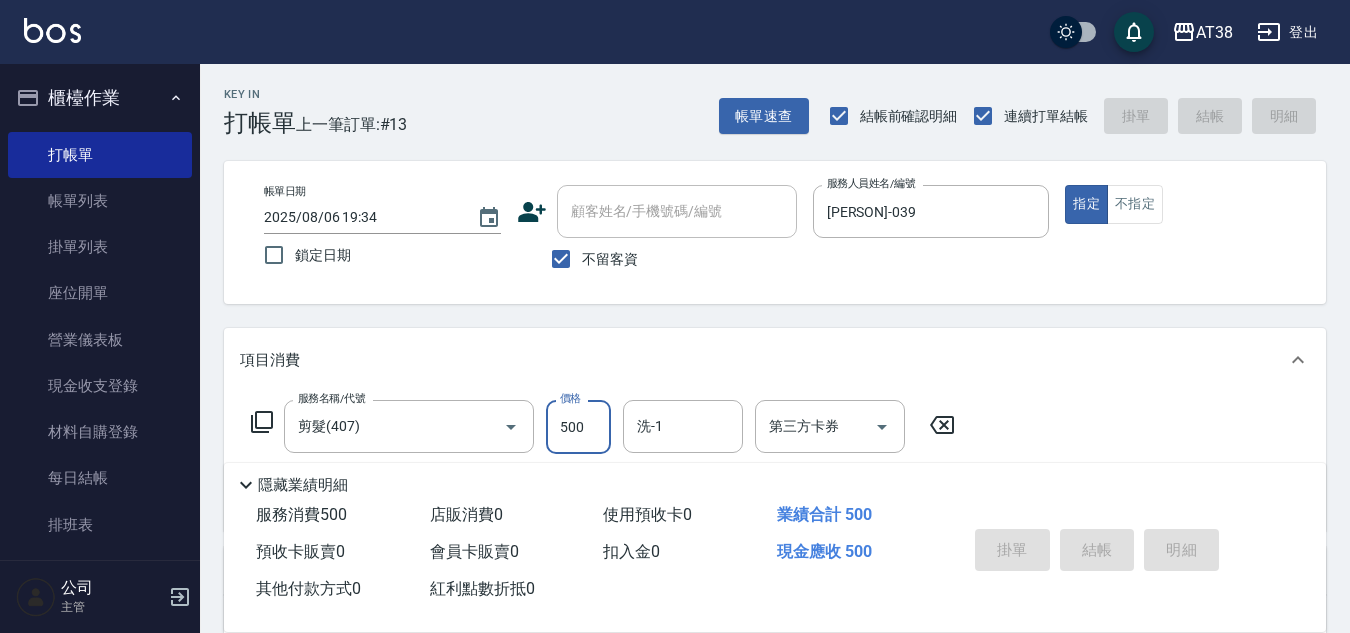 type 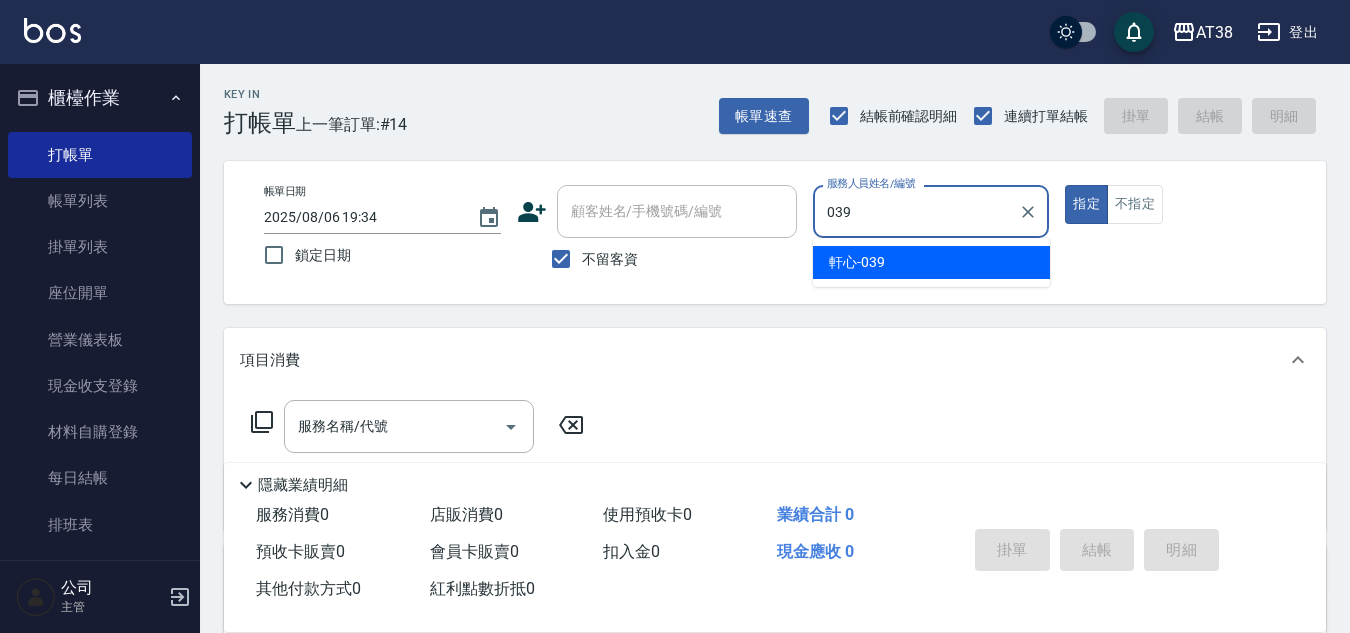 type on "[PERSON]-039" 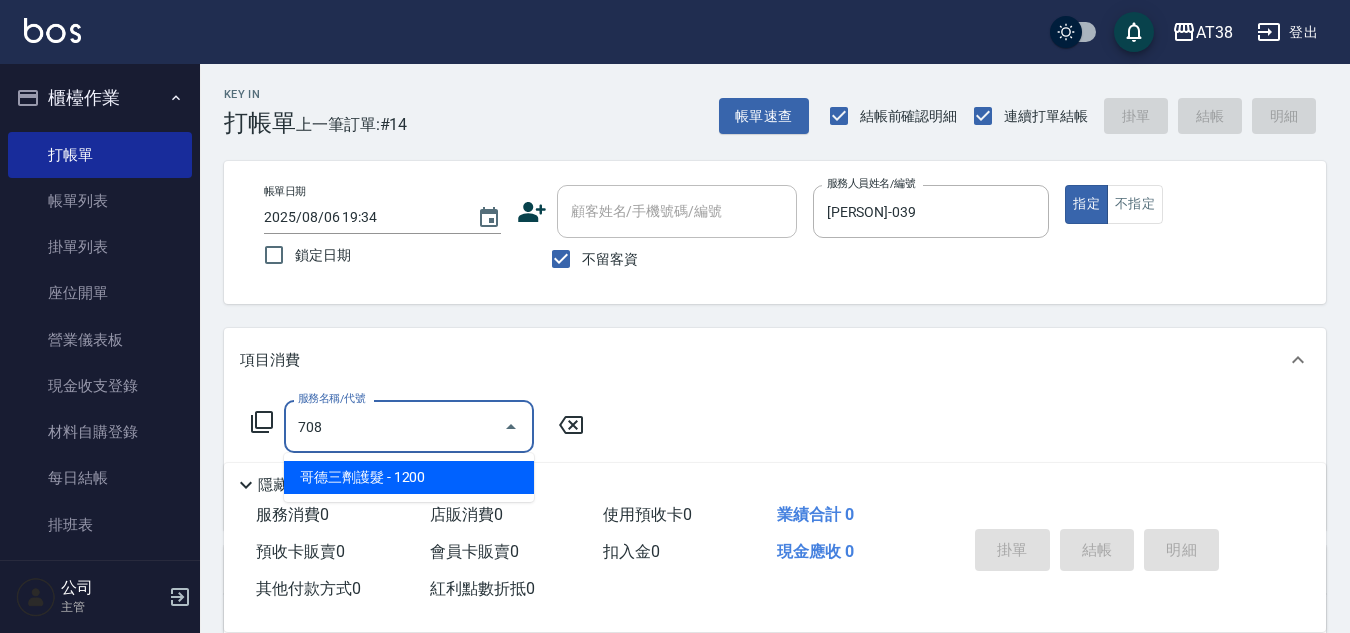 type on "哥德三劑護髮(708)" 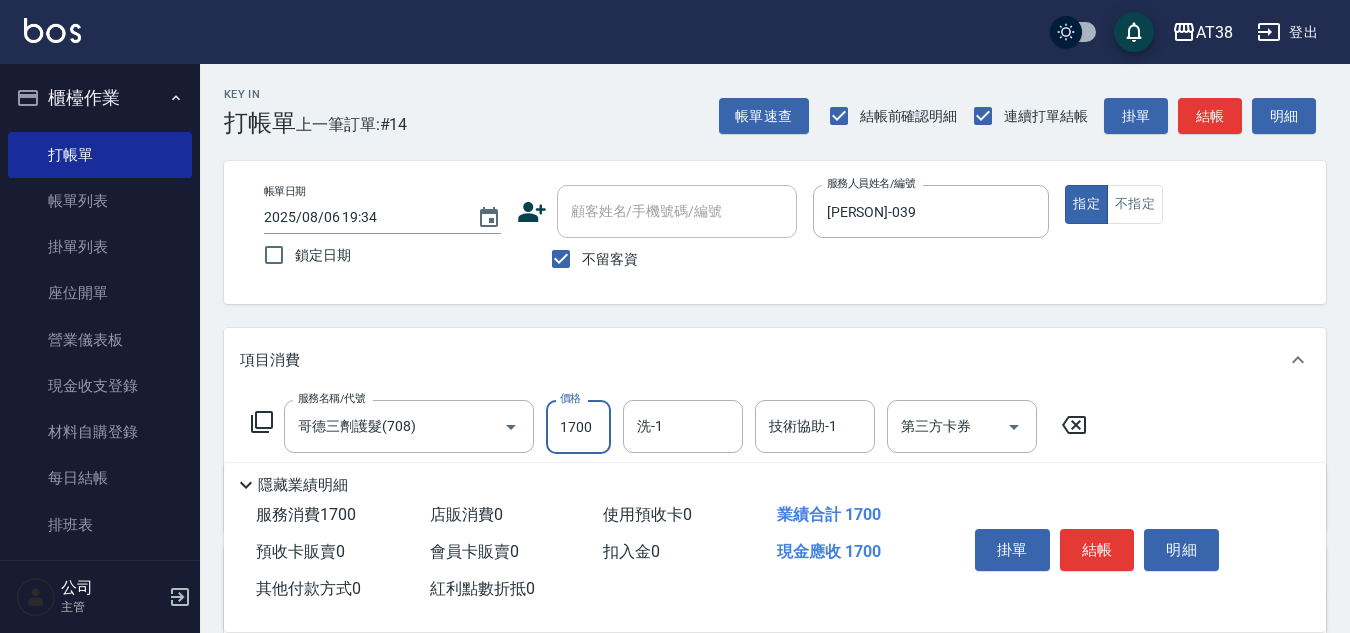 type on "1700" 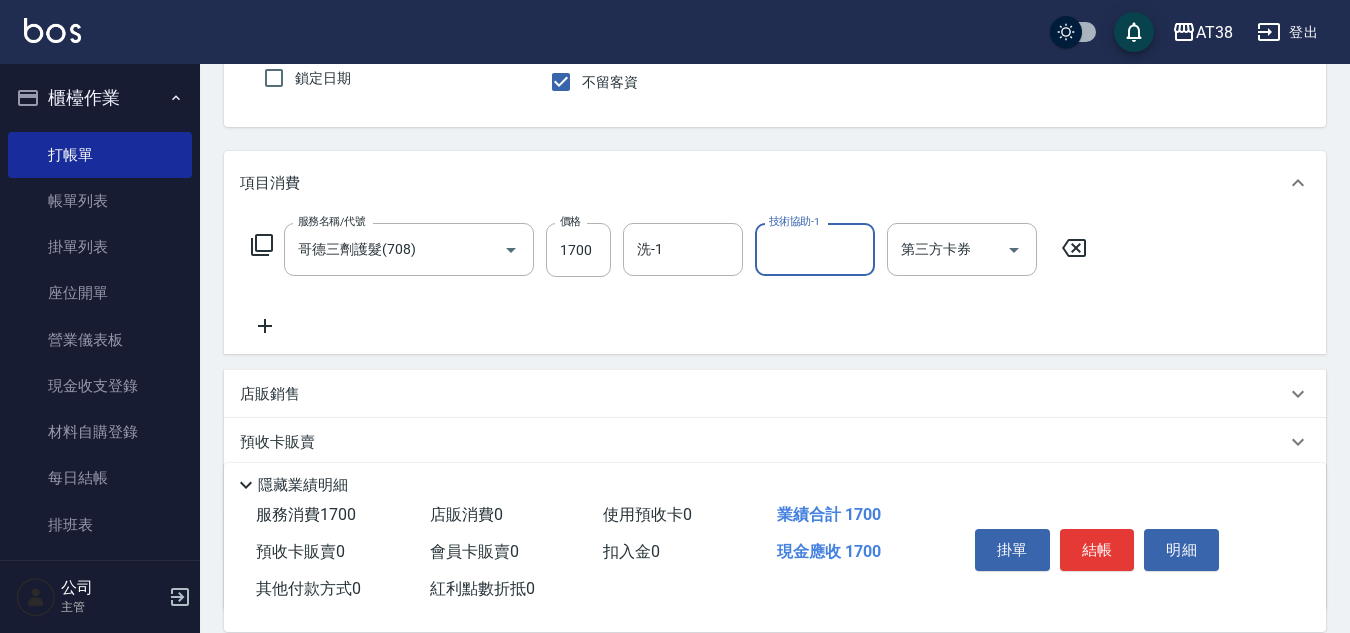scroll, scrollTop: 200, scrollLeft: 0, axis: vertical 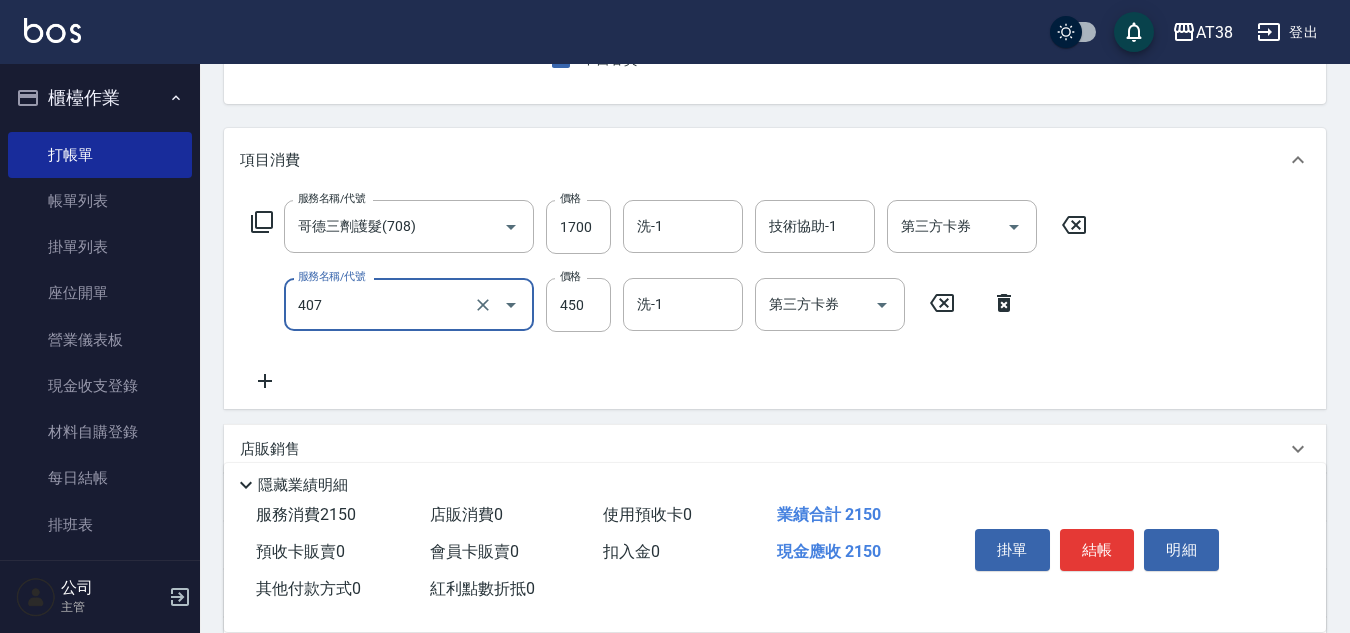 type on "剪髮(407)" 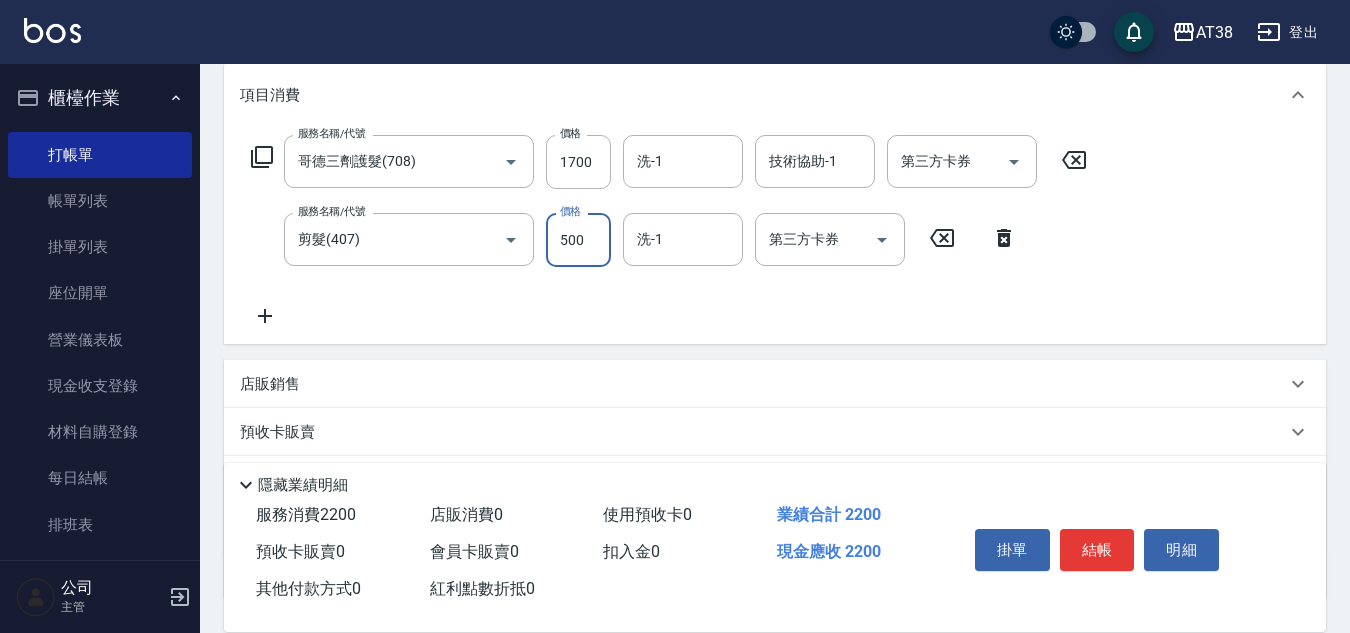 scroll, scrollTop: 300, scrollLeft: 0, axis: vertical 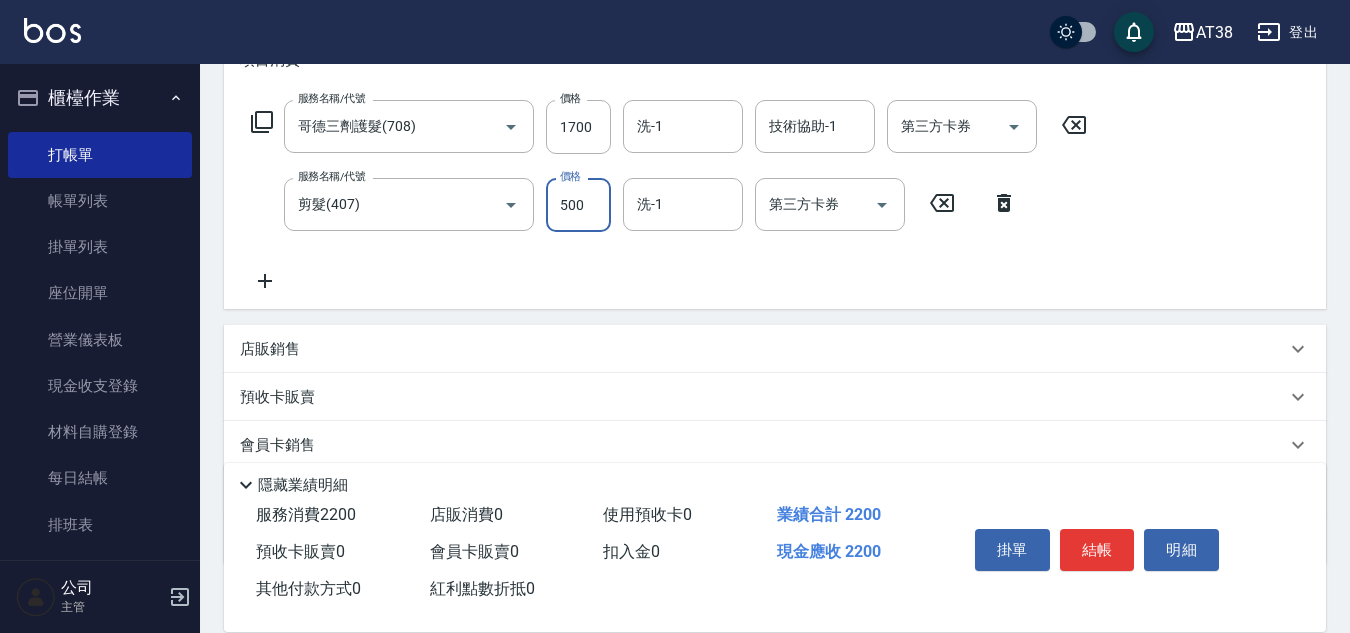 type on "500" 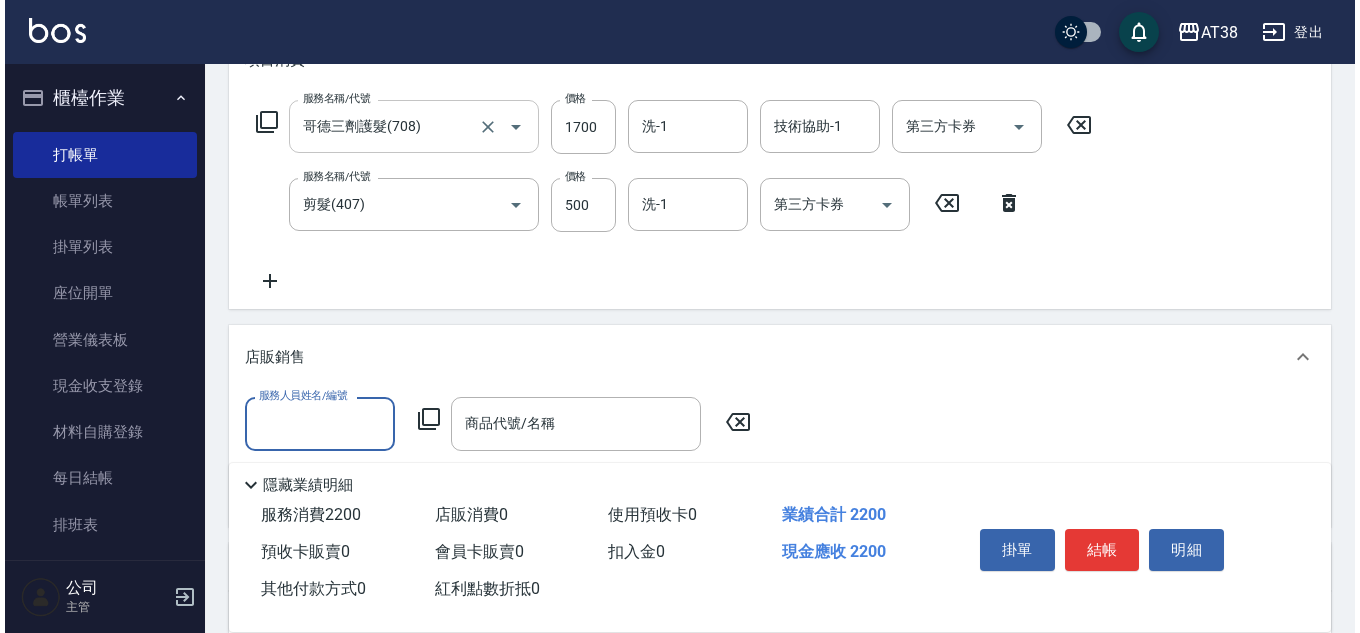 scroll, scrollTop: 0, scrollLeft: 0, axis: both 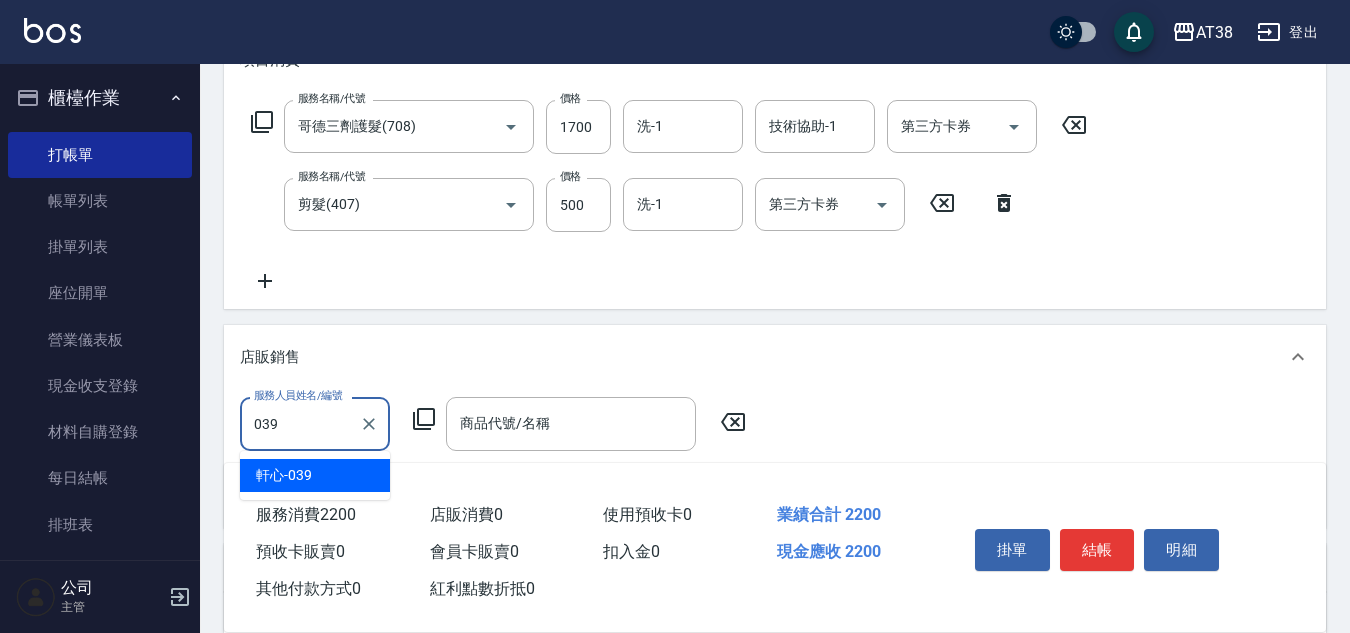 type on "[PERSON]-039" 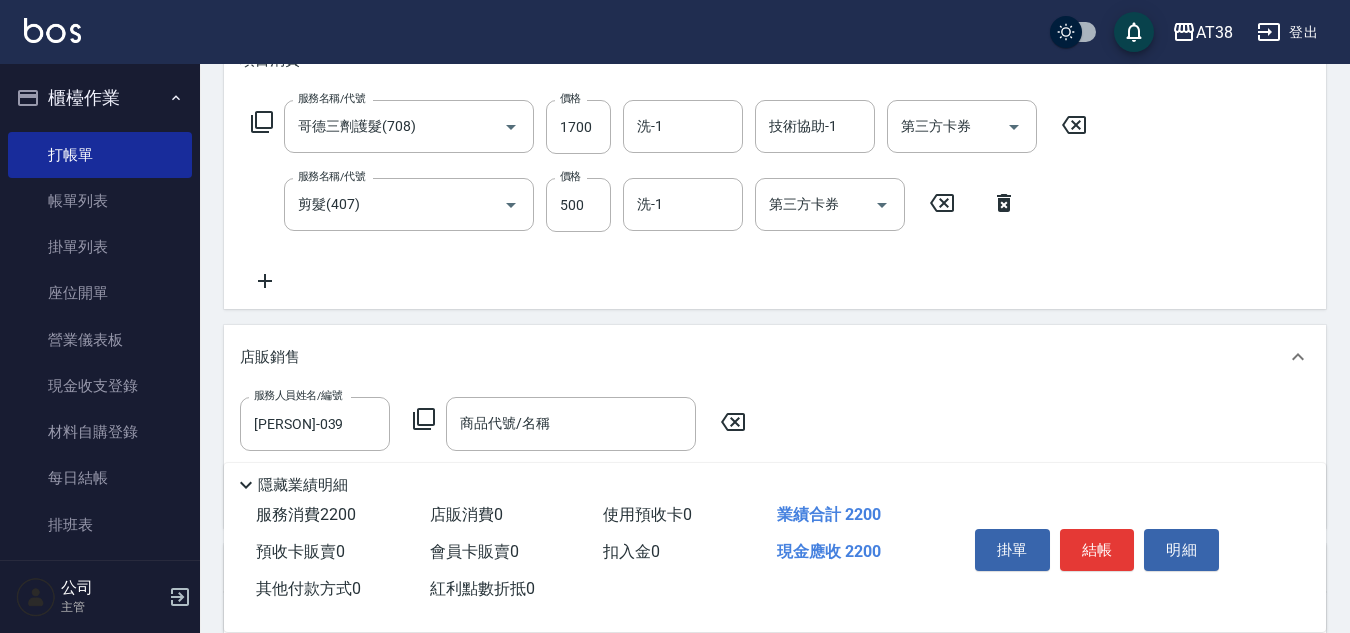 click 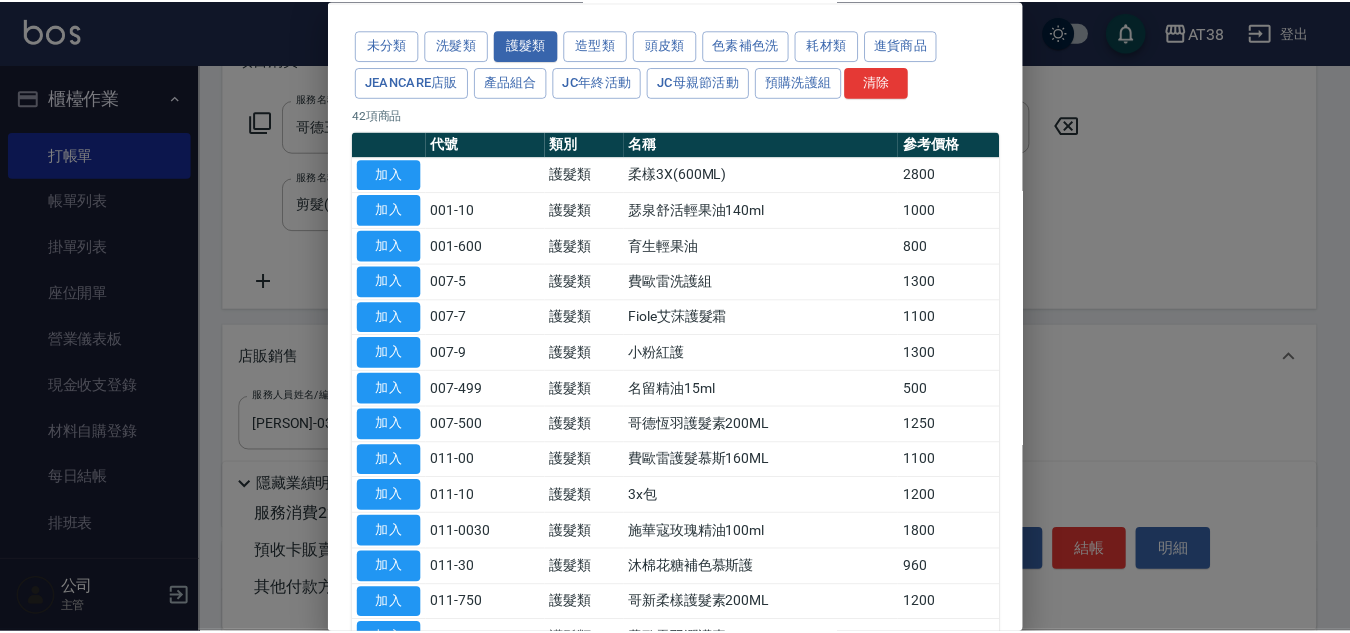 scroll, scrollTop: 200, scrollLeft: 0, axis: vertical 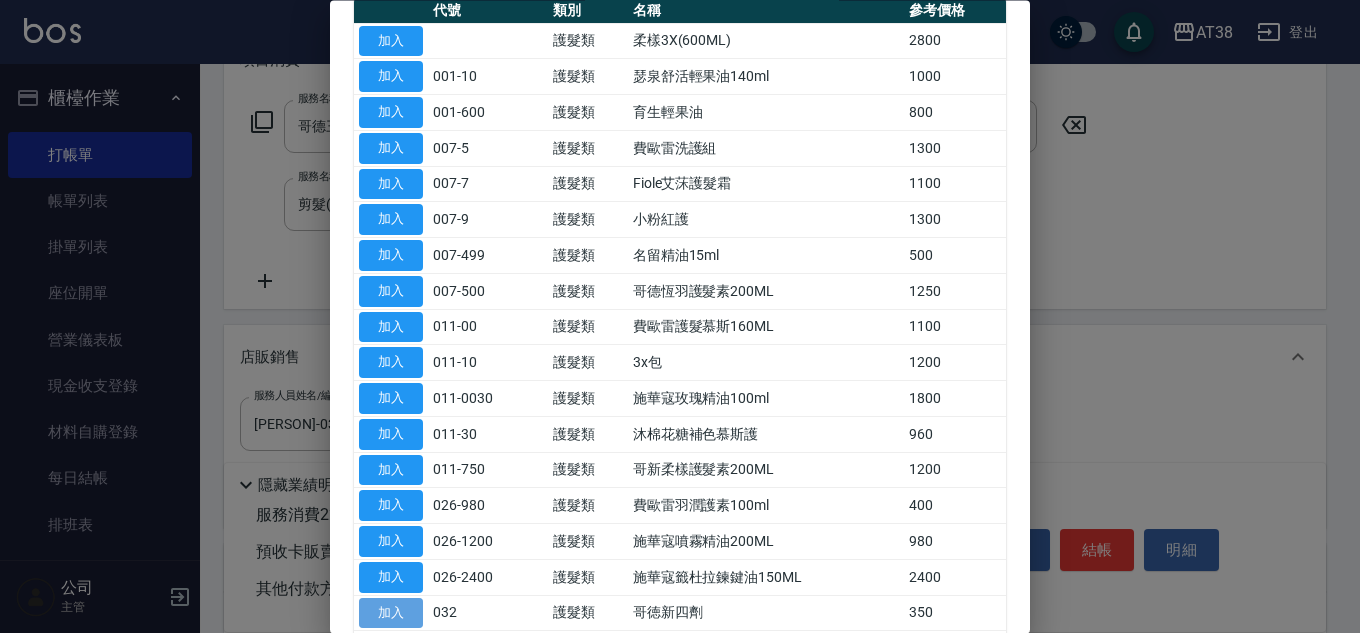 click on "加入" at bounding box center (391, 613) 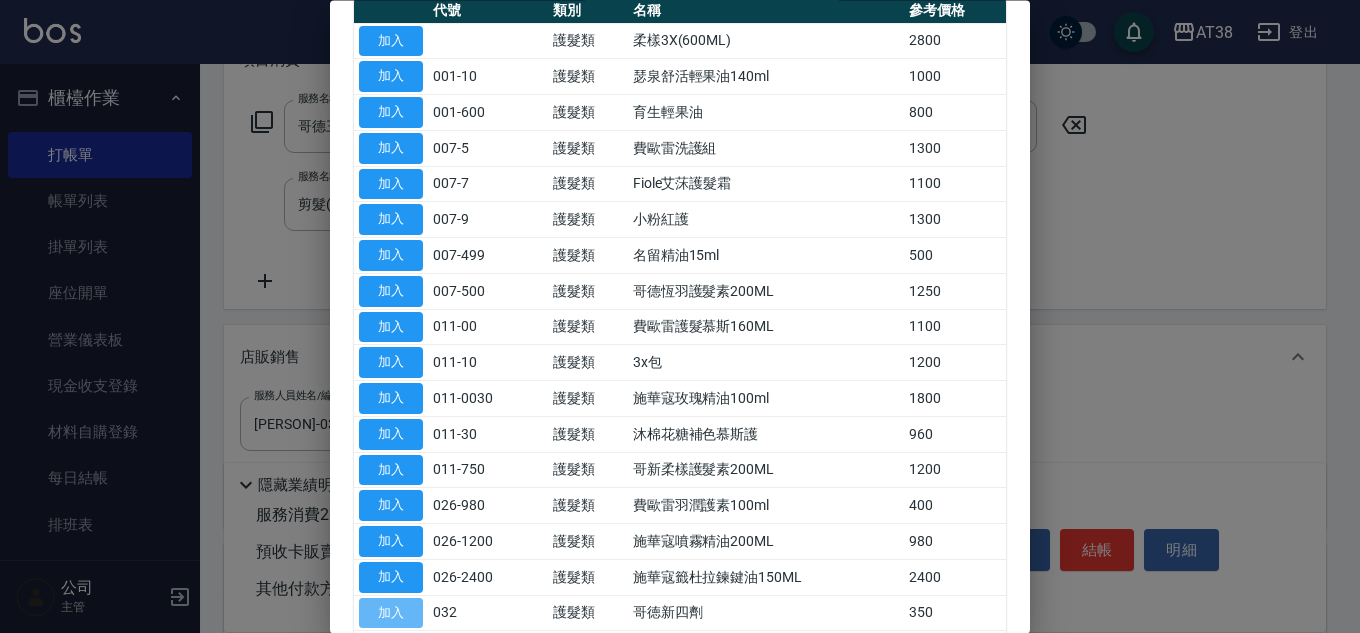 type on "哥徳新四劑" 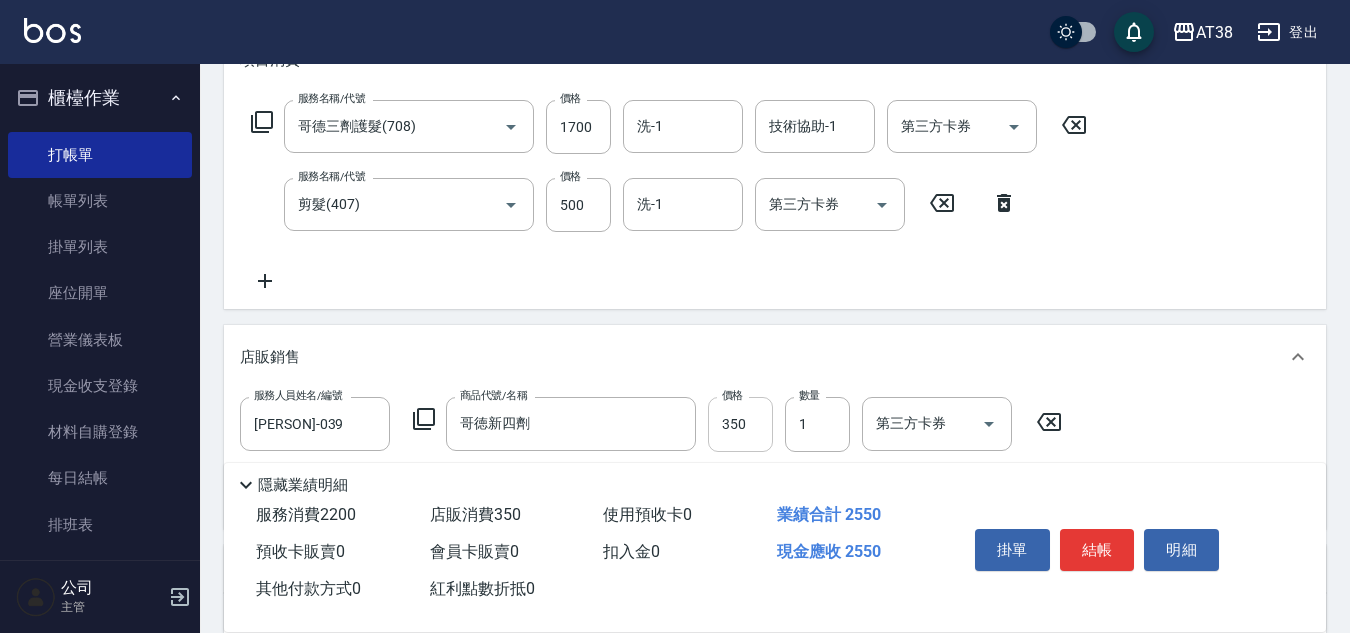 click on "350" at bounding box center (740, 424) 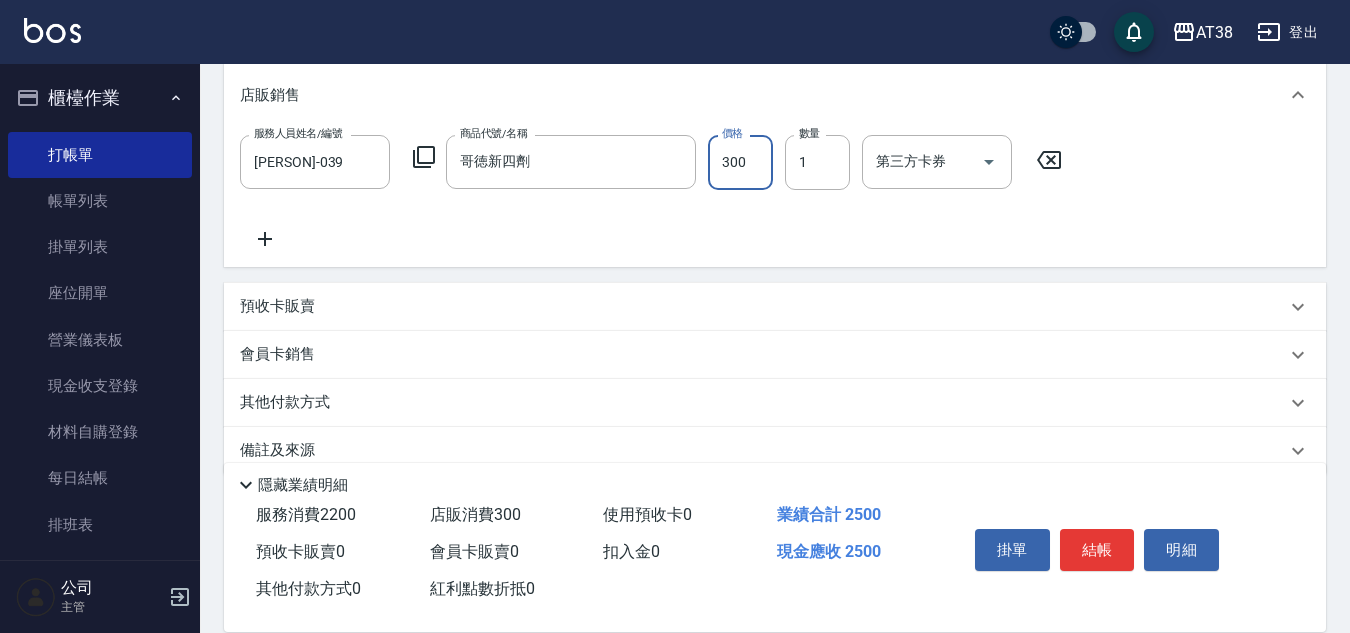 scroll, scrollTop: 596, scrollLeft: 0, axis: vertical 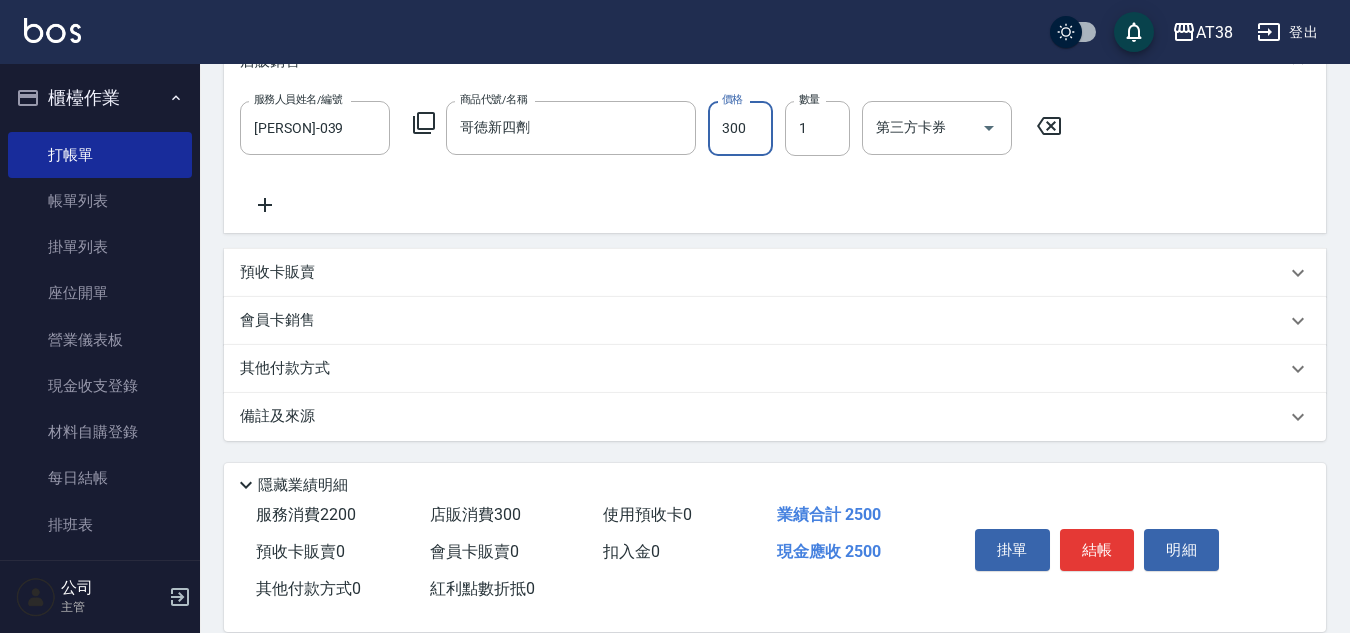 type on "300" 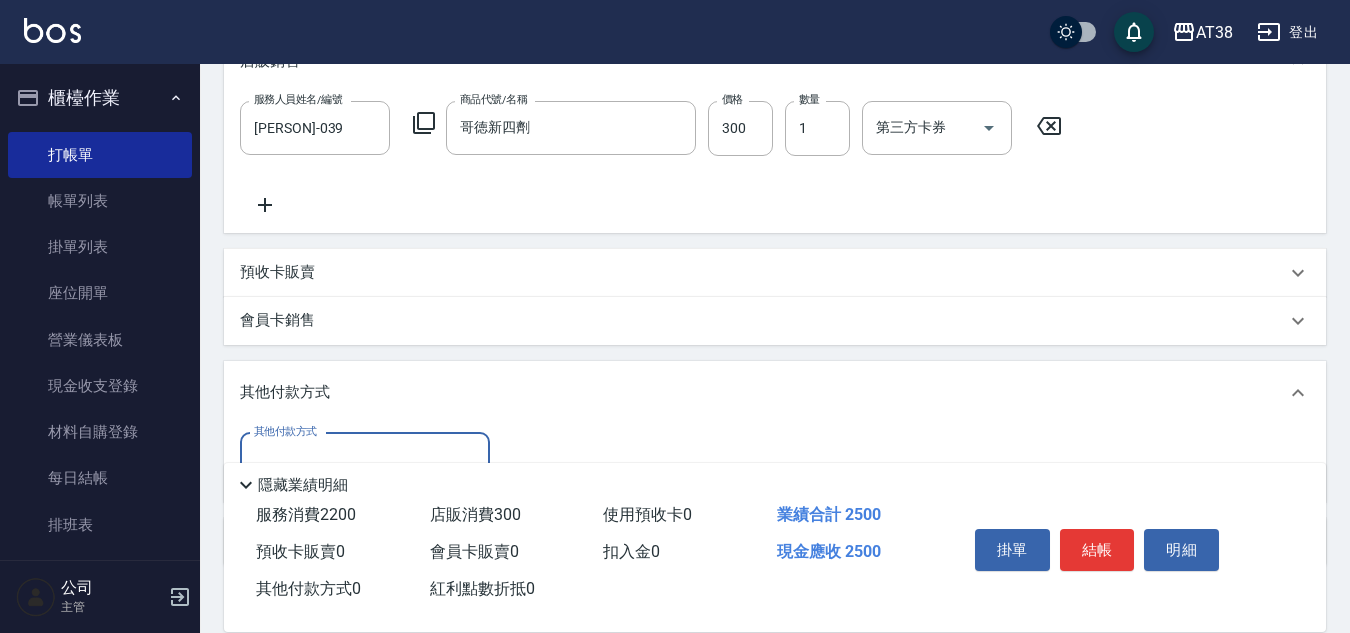 scroll, scrollTop: 0, scrollLeft: 0, axis: both 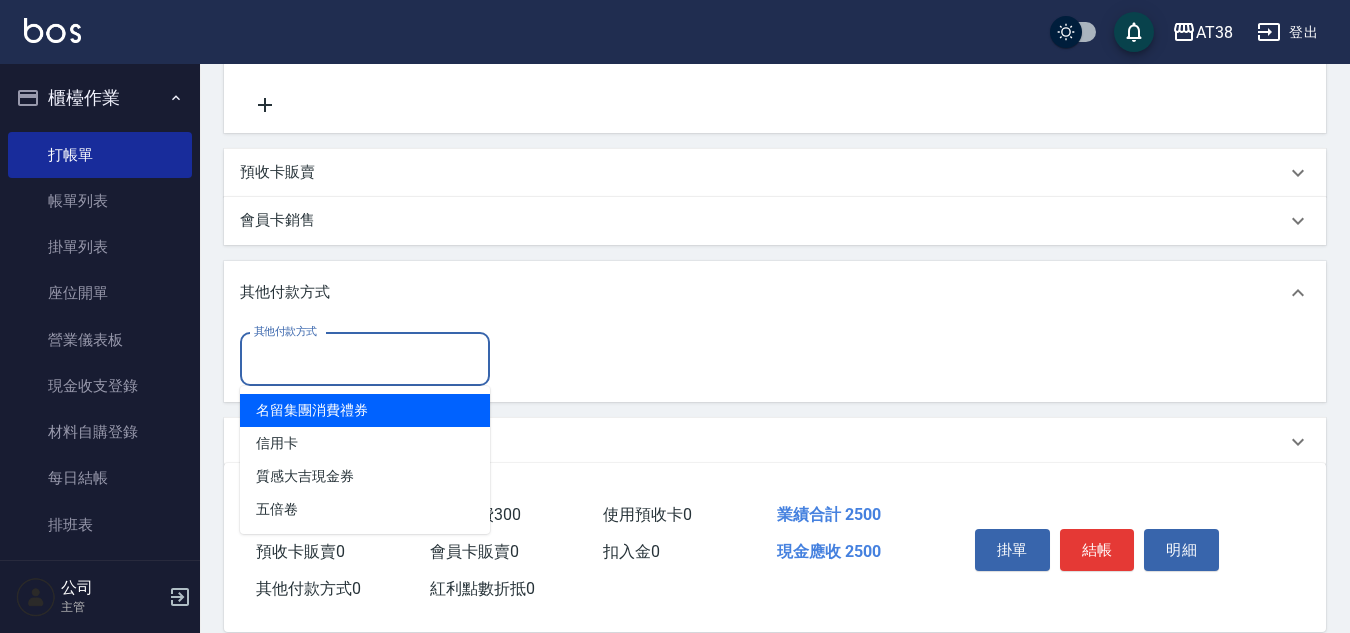 click on "其他付款方式" at bounding box center [365, 359] 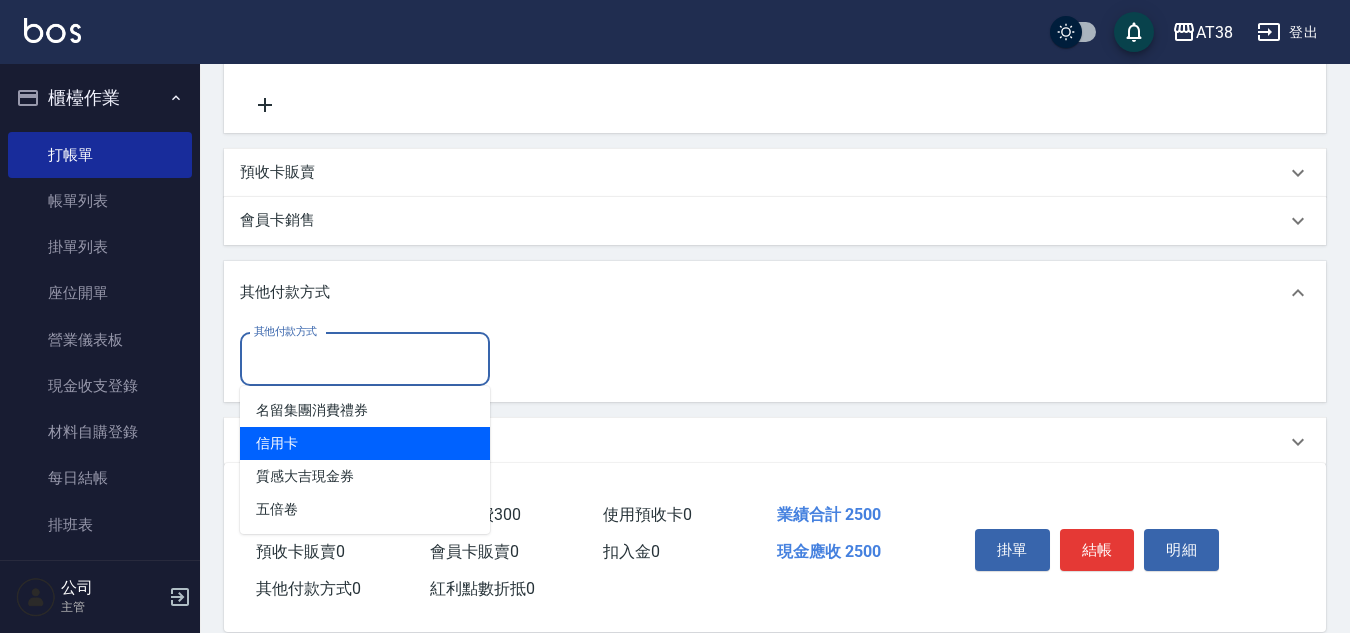 click on "信用卡" at bounding box center (365, 443) 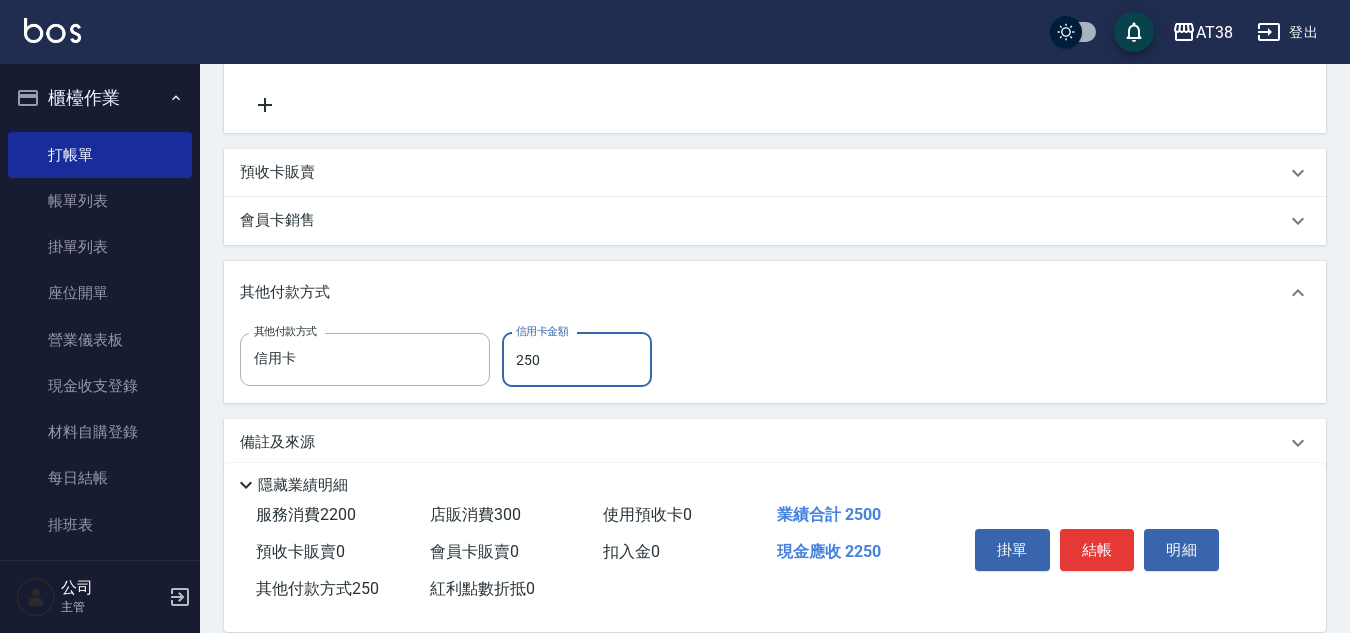 type on "2500" 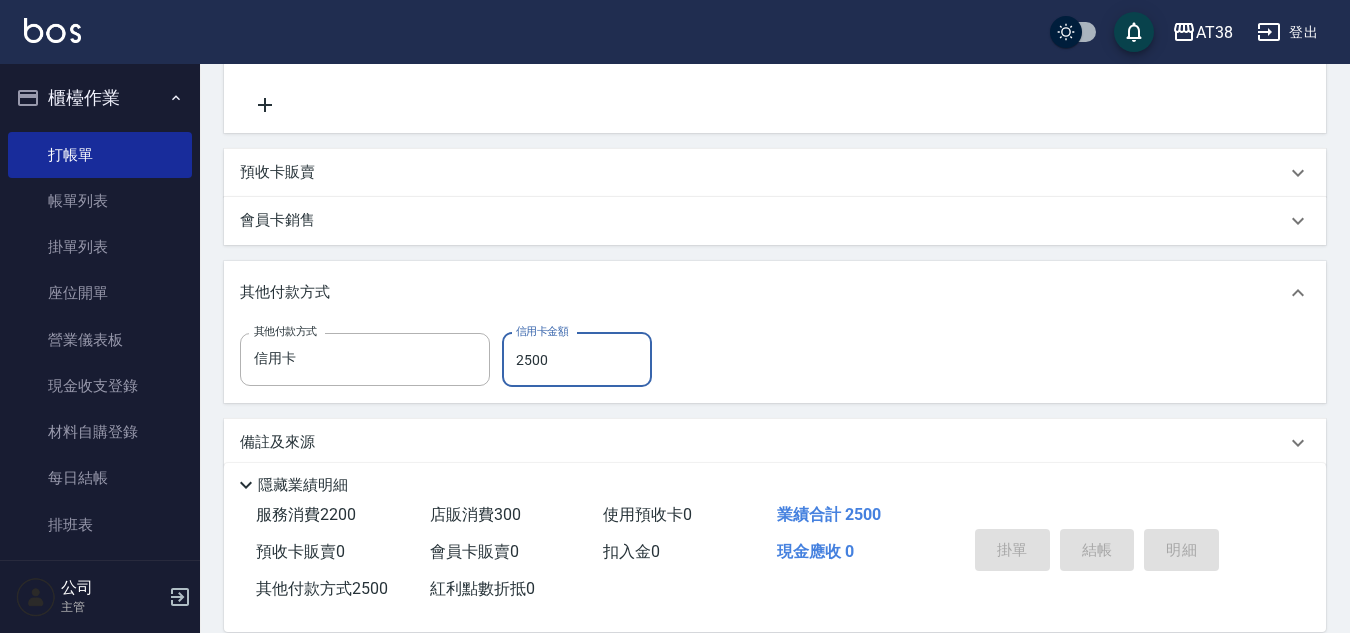 type on "2025/08/06 19:36" 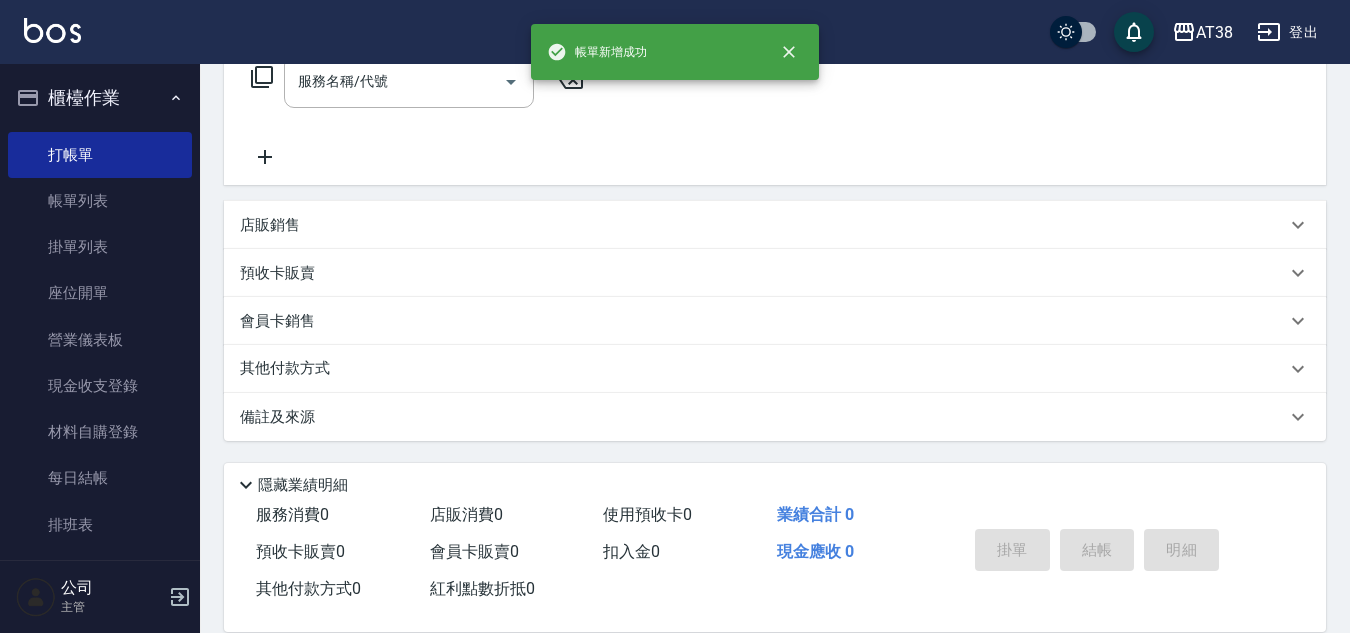 scroll, scrollTop: 0, scrollLeft: 0, axis: both 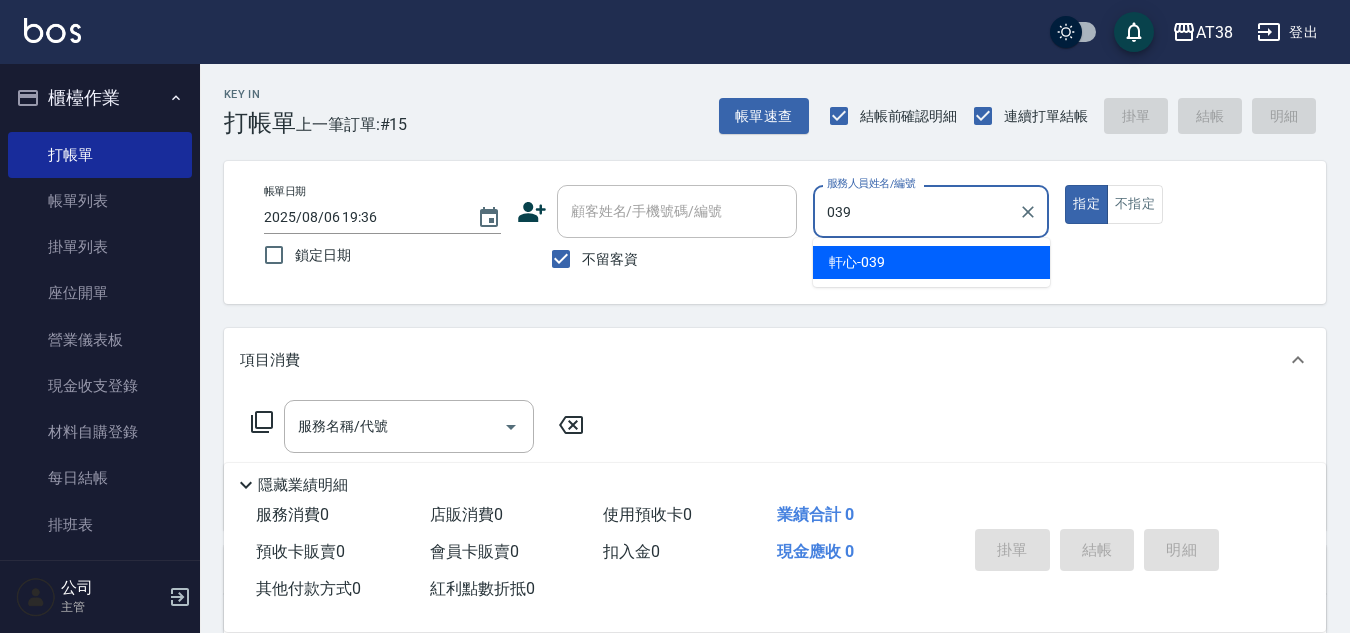 type on "[PERSON]-039" 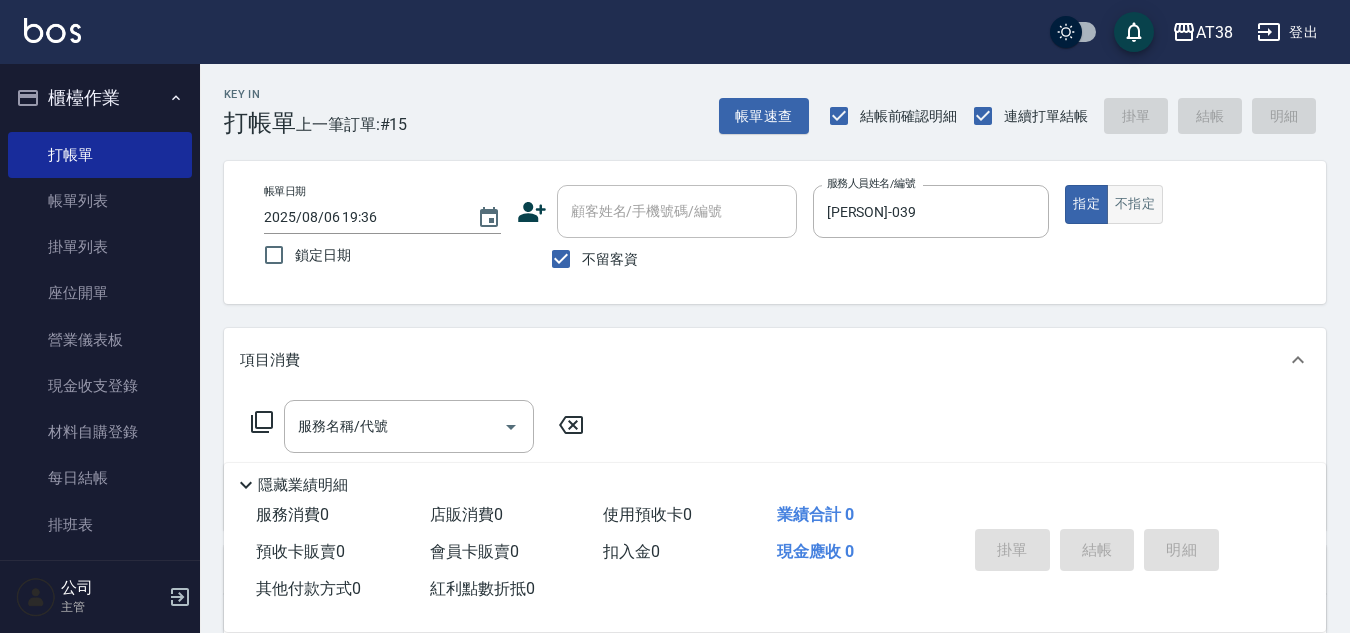 click on "不指定" at bounding box center [1135, 204] 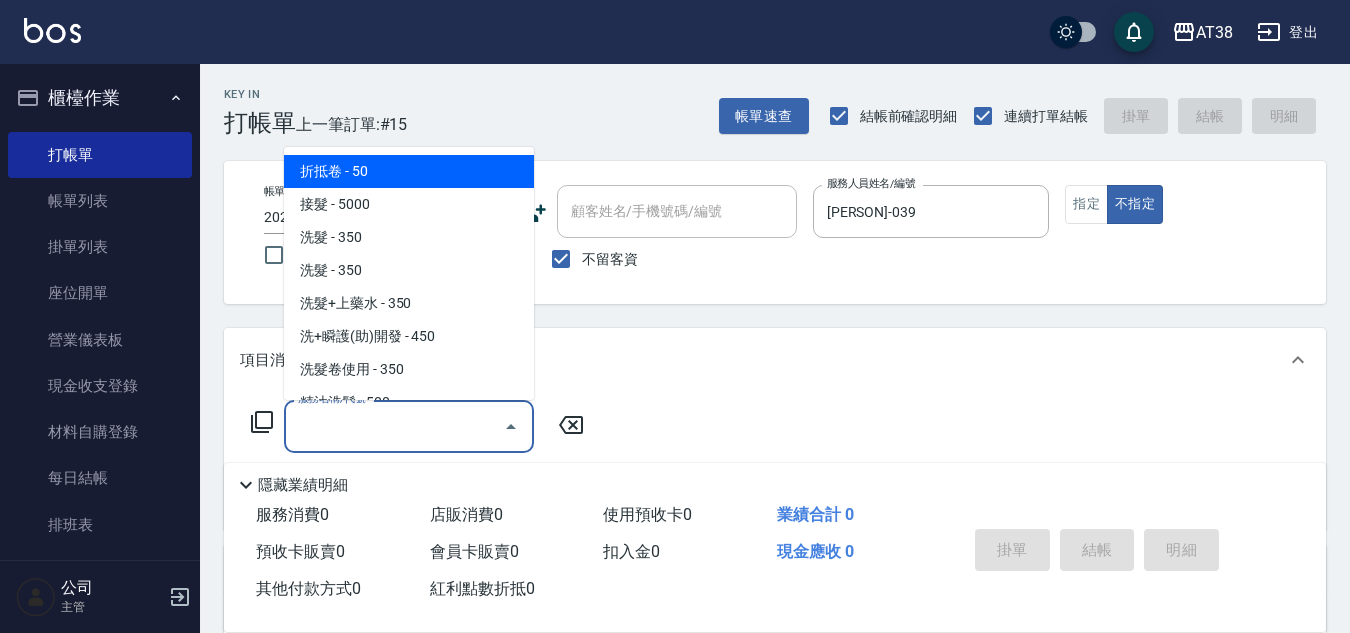 click on "服務名稱/代號" at bounding box center (394, 426) 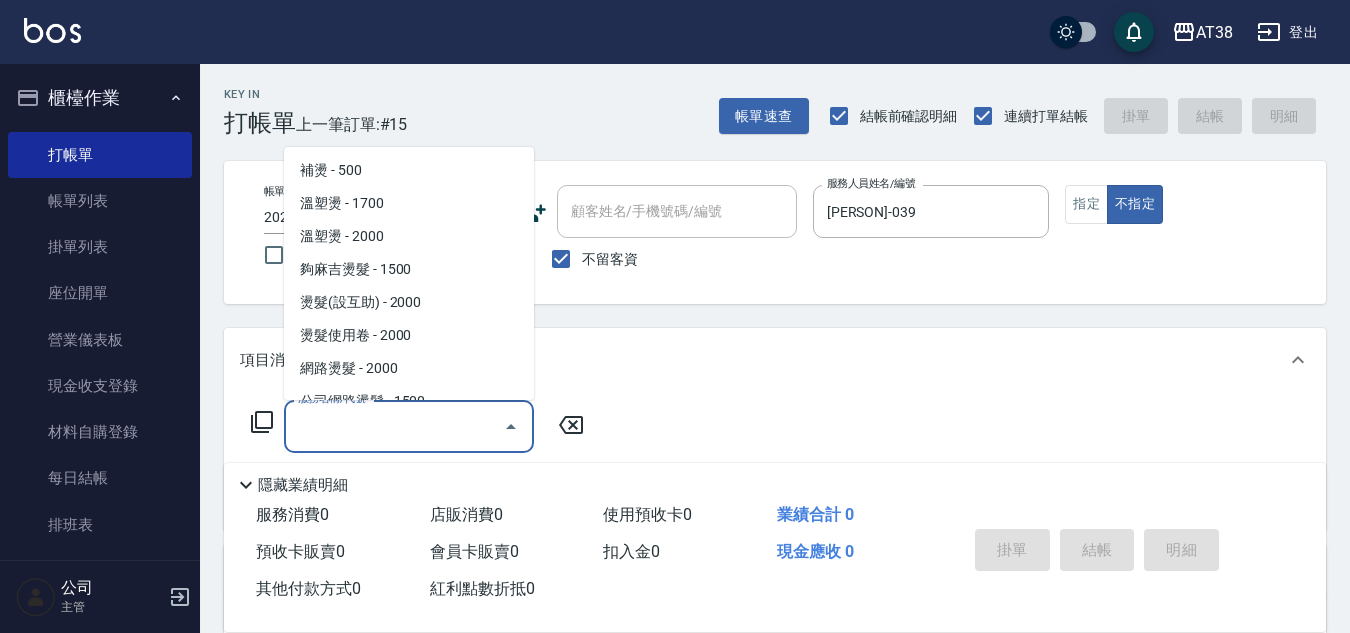 scroll, scrollTop: 400, scrollLeft: 0, axis: vertical 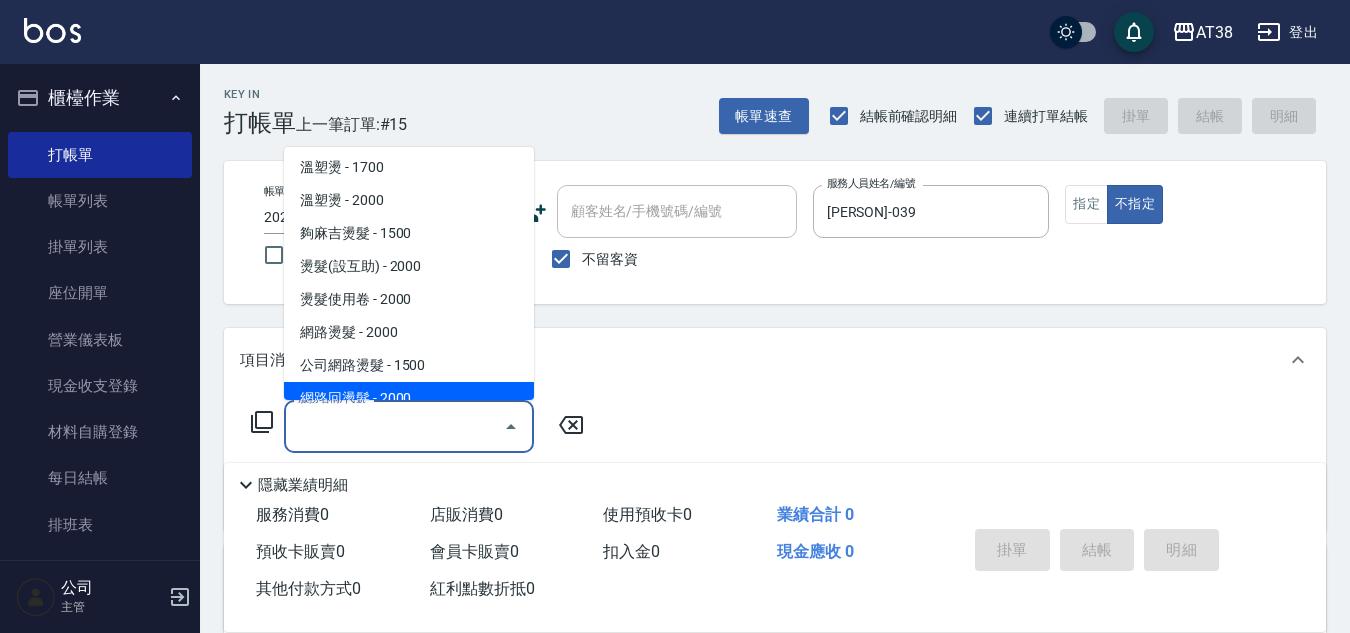 click 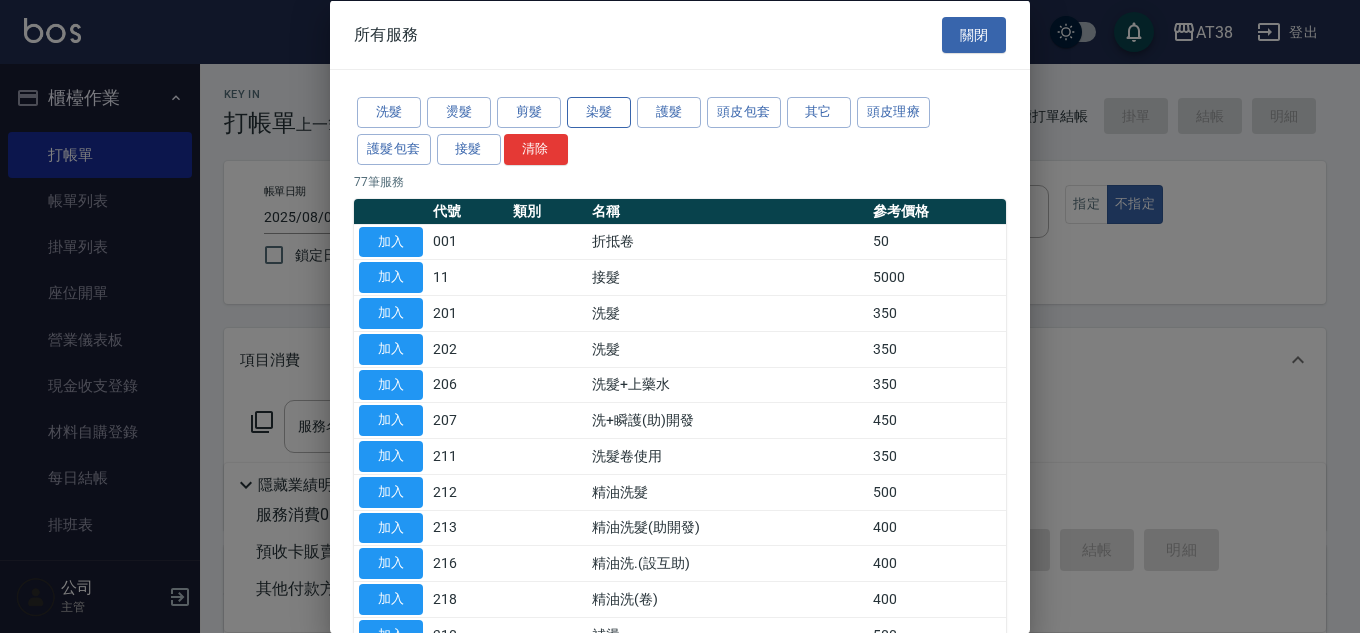 click on "染髮" at bounding box center [599, 112] 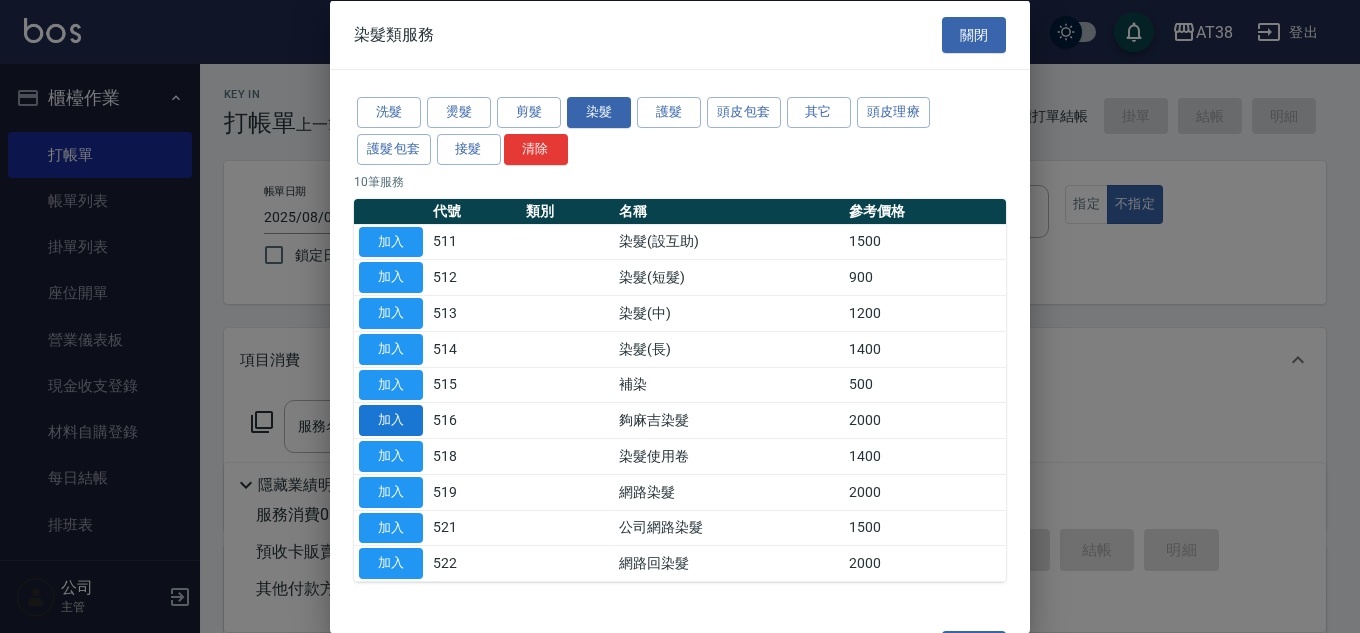 click on "加入" at bounding box center (391, 420) 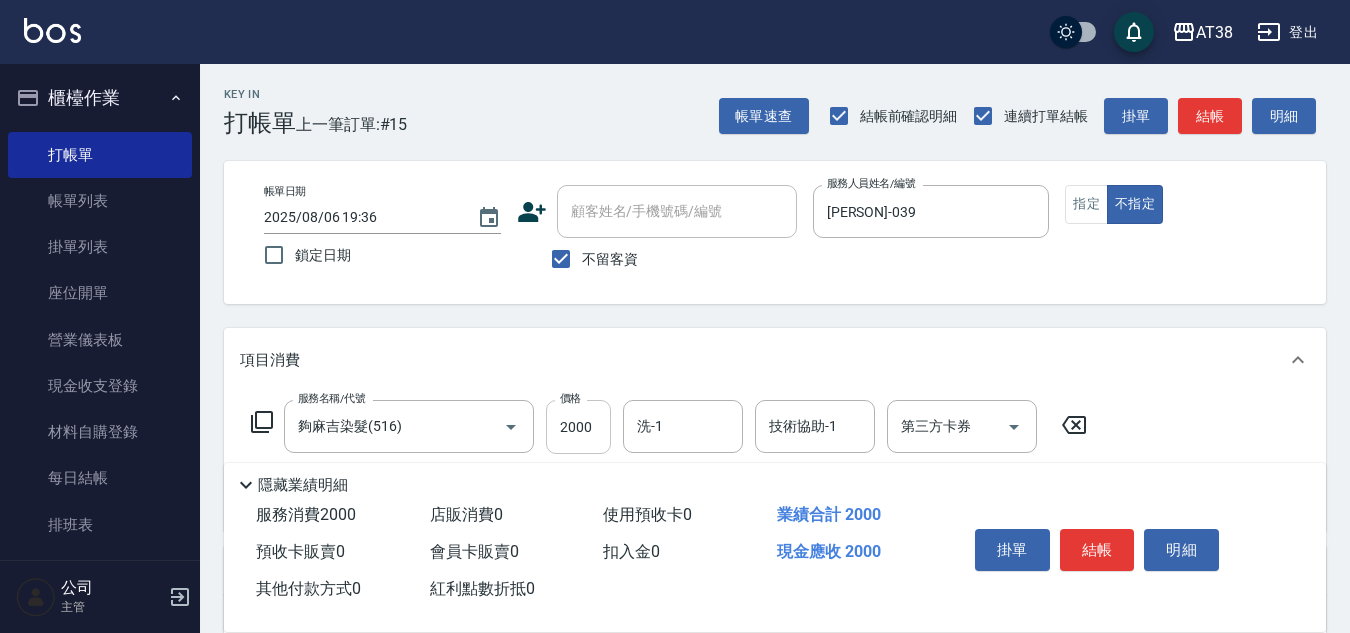 click on "2000" at bounding box center (578, 427) 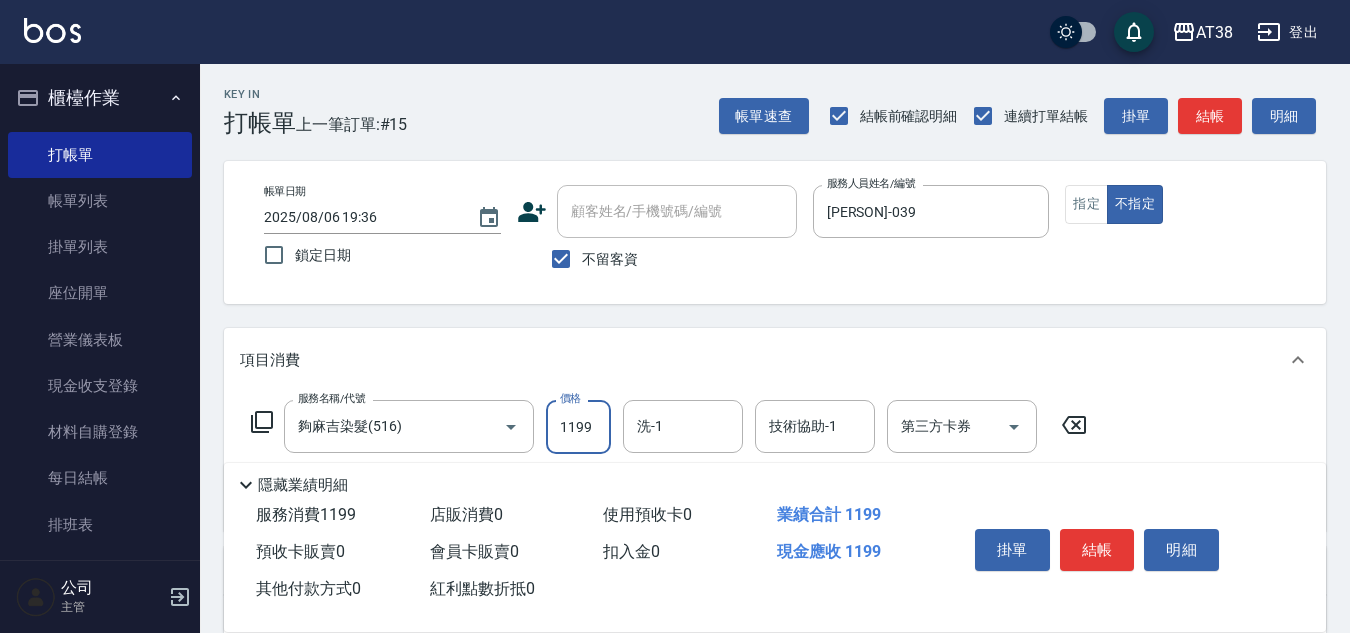 type on "1199" 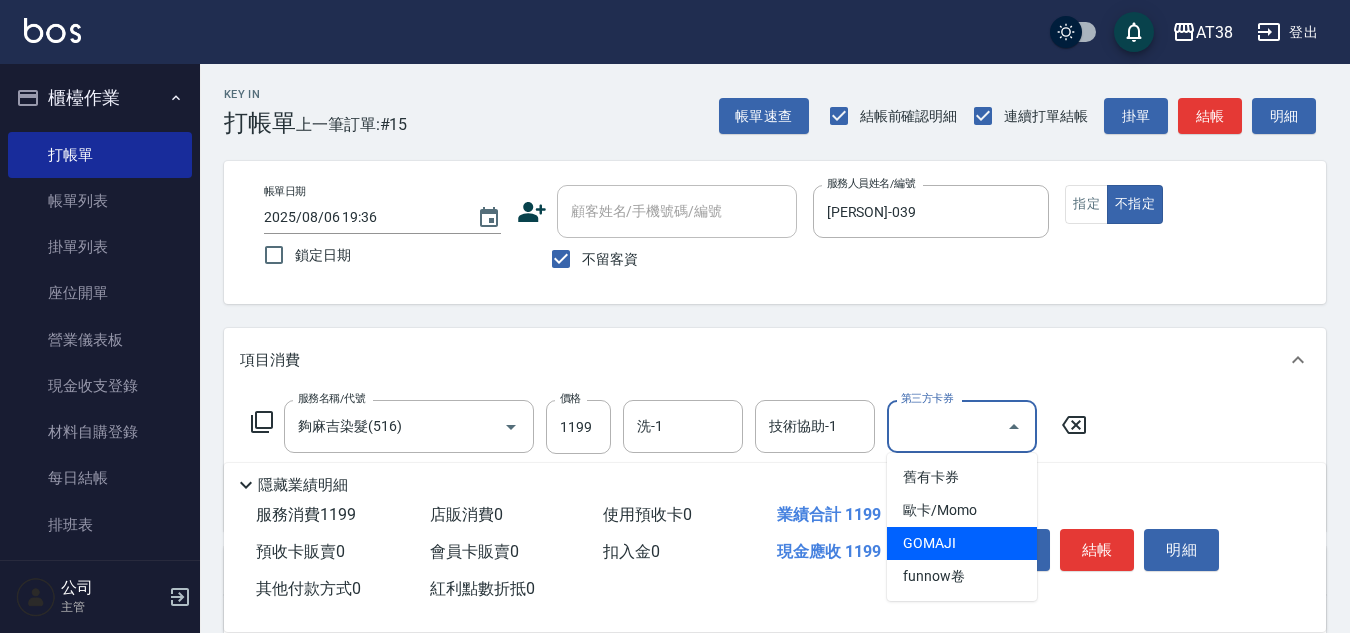 click on "GOMAJI" at bounding box center (962, 543) 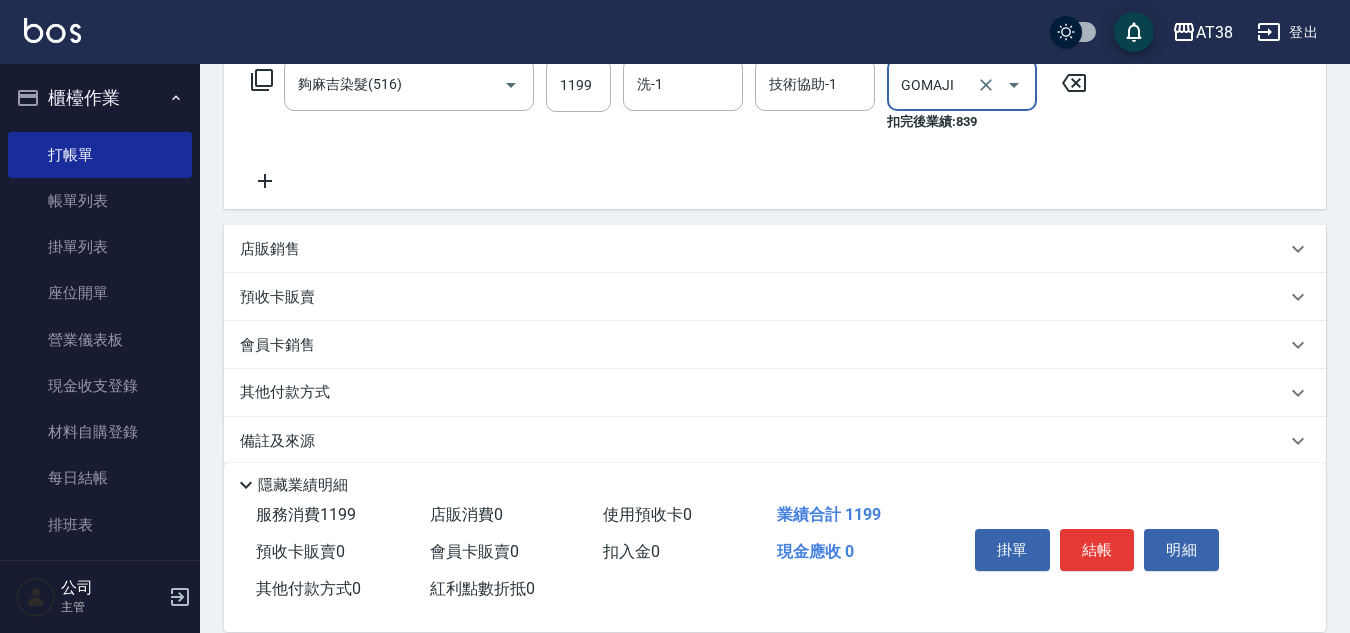 scroll, scrollTop: 366, scrollLeft: 0, axis: vertical 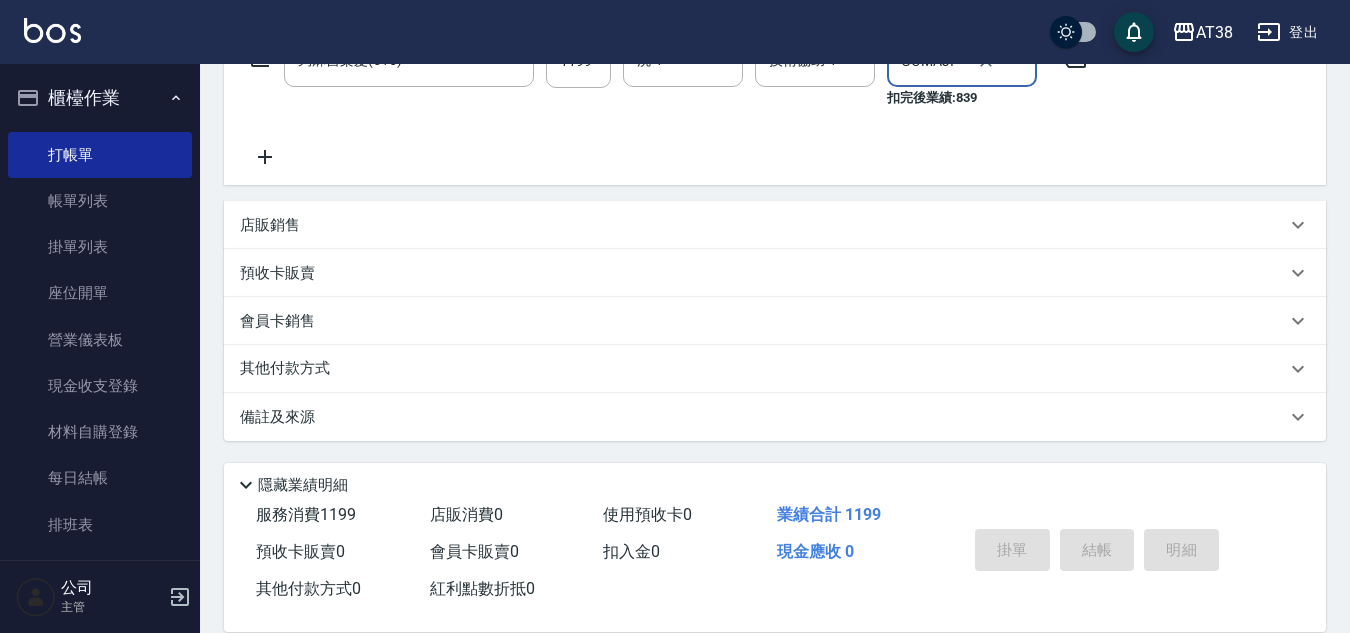 type on "2025/08/06 19:37" 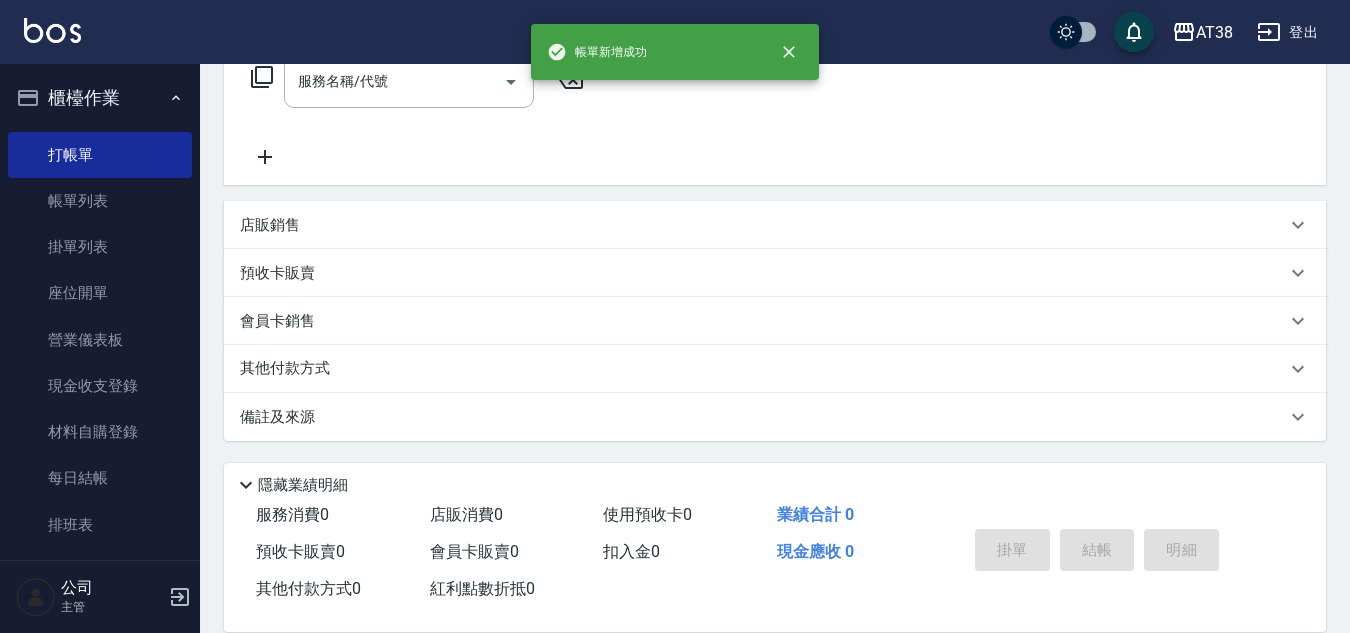 scroll, scrollTop: 0, scrollLeft: 0, axis: both 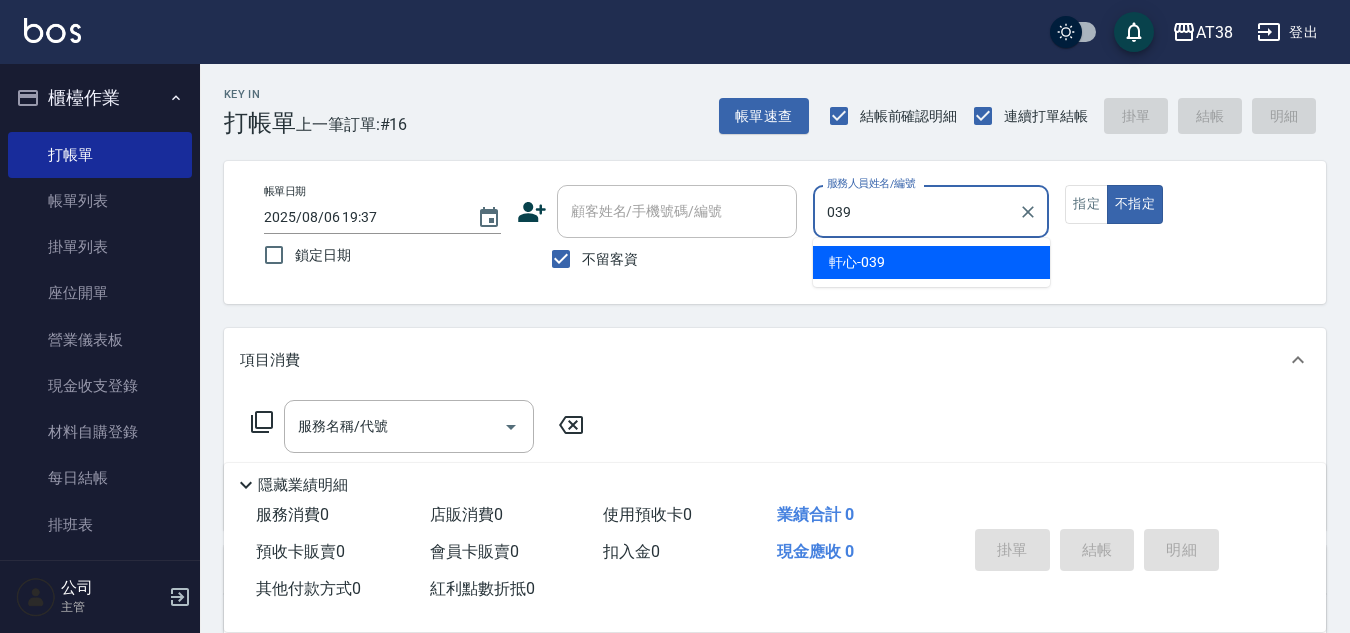 type on "[PERSON]-039" 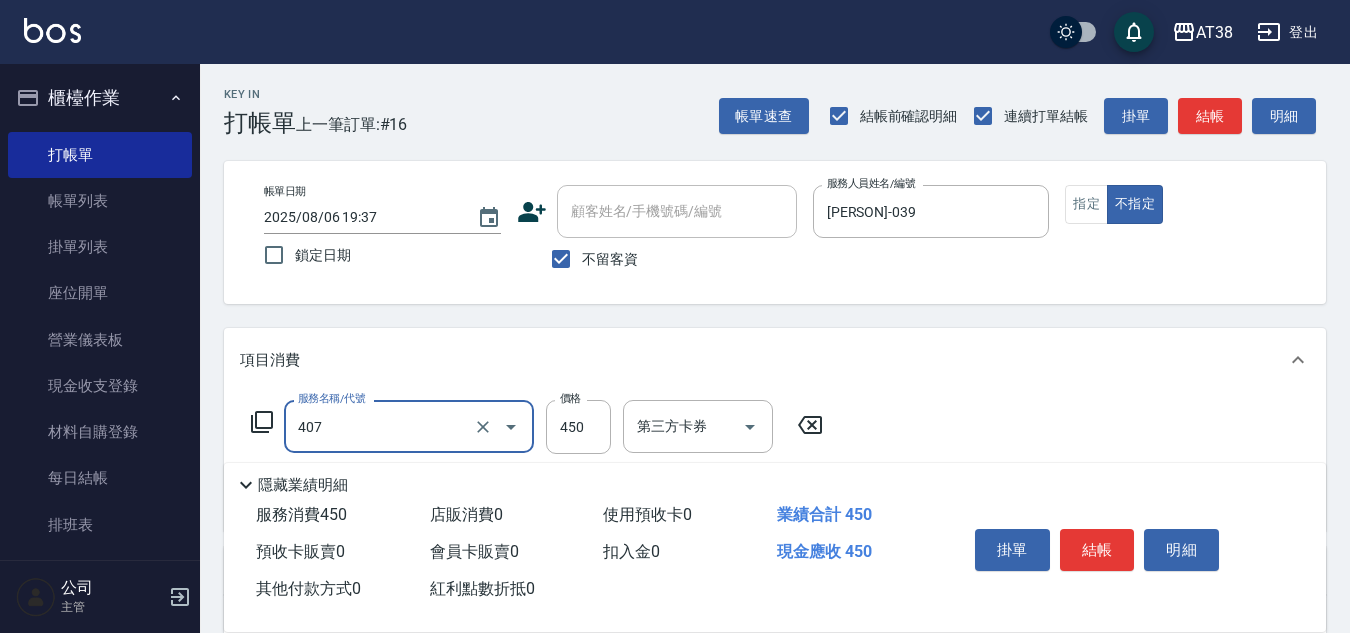 type on "剪髮(407)" 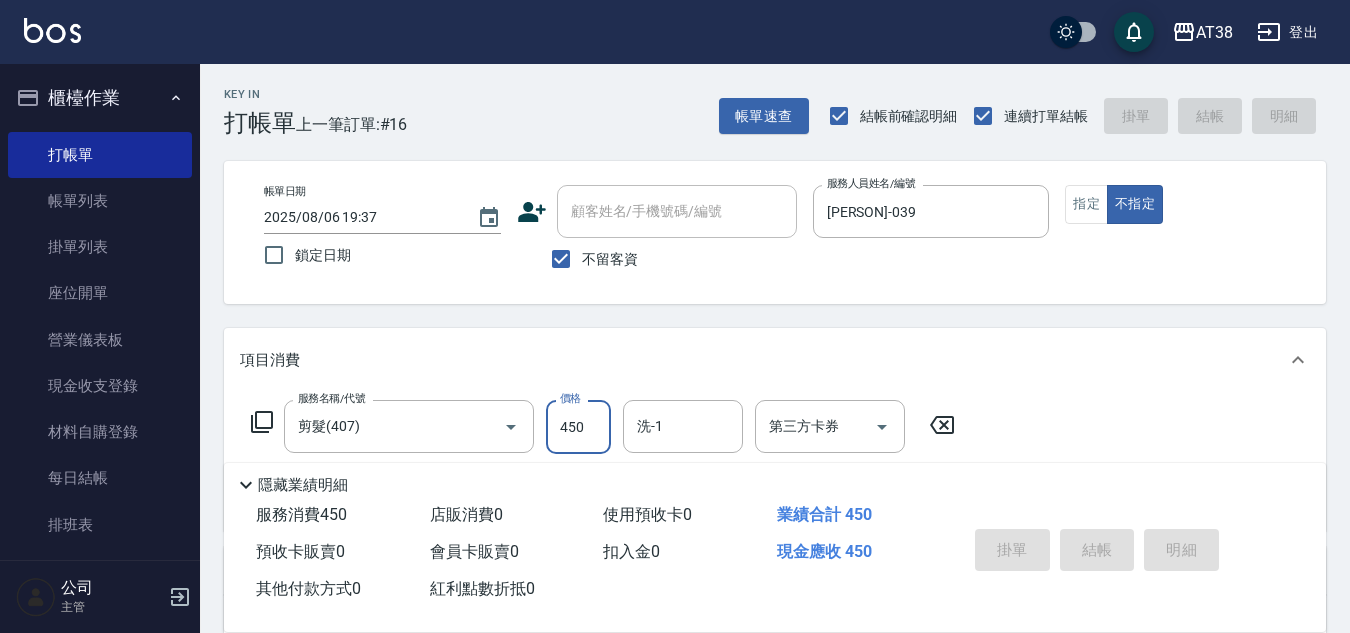 type 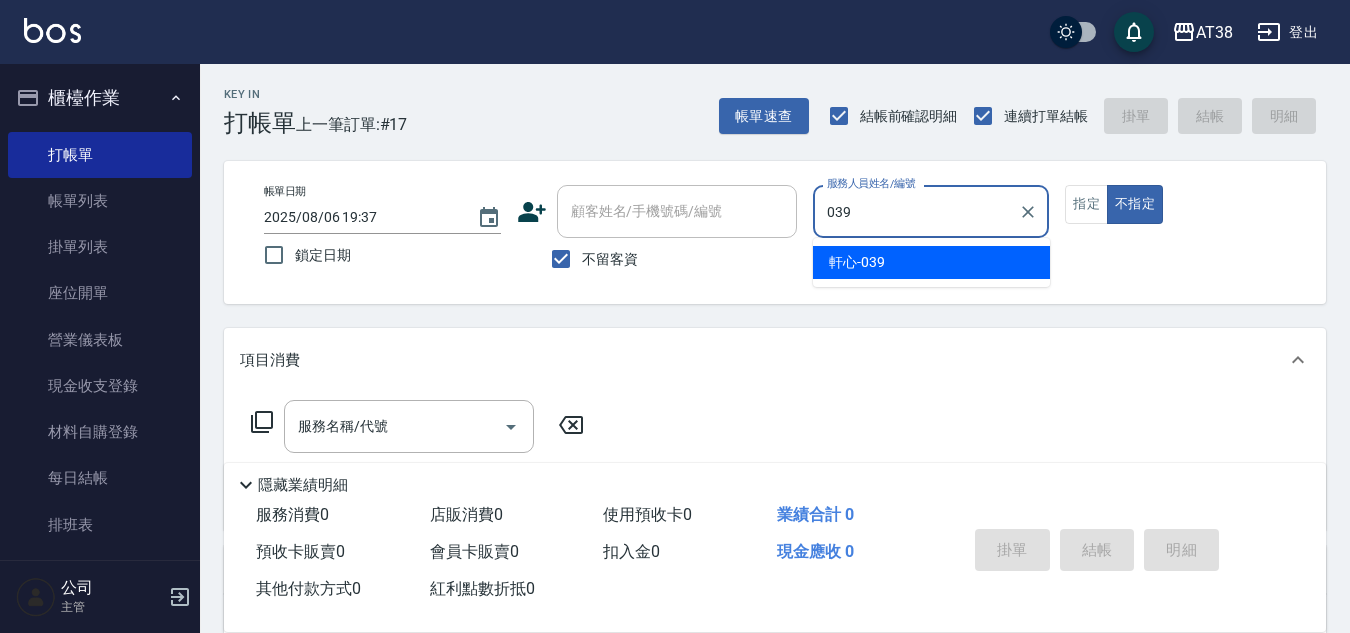 type on "[PERSON]-039" 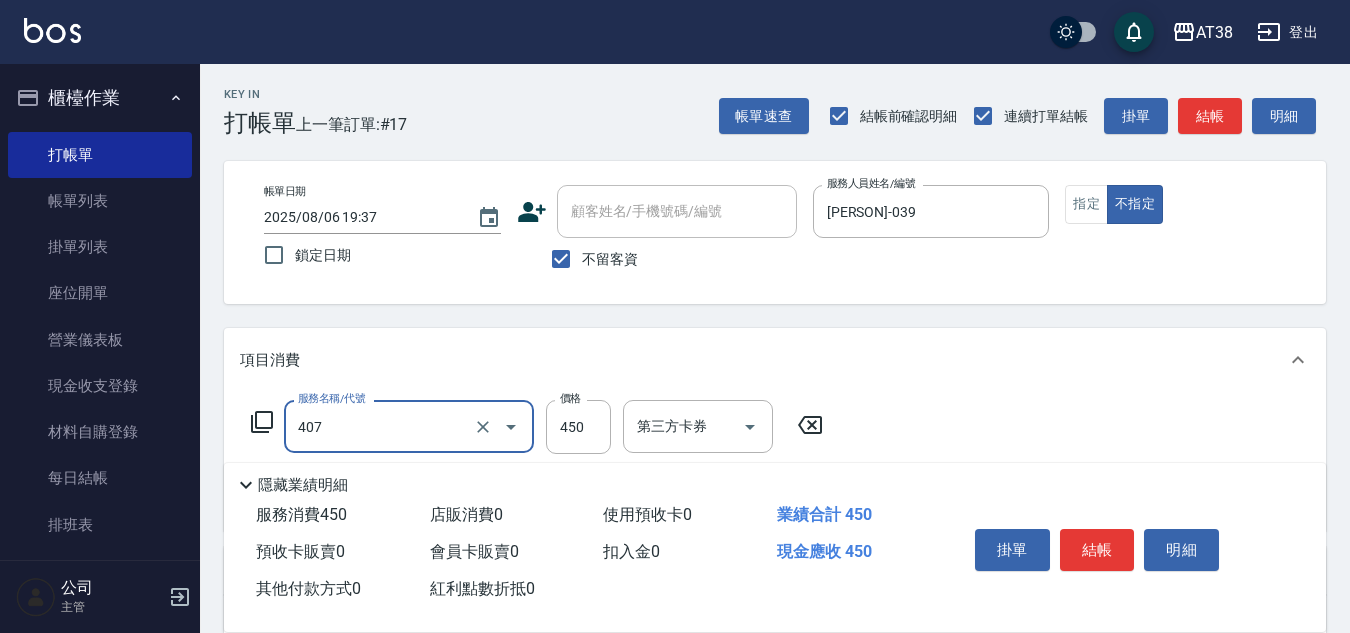 type on "剪髮(407)" 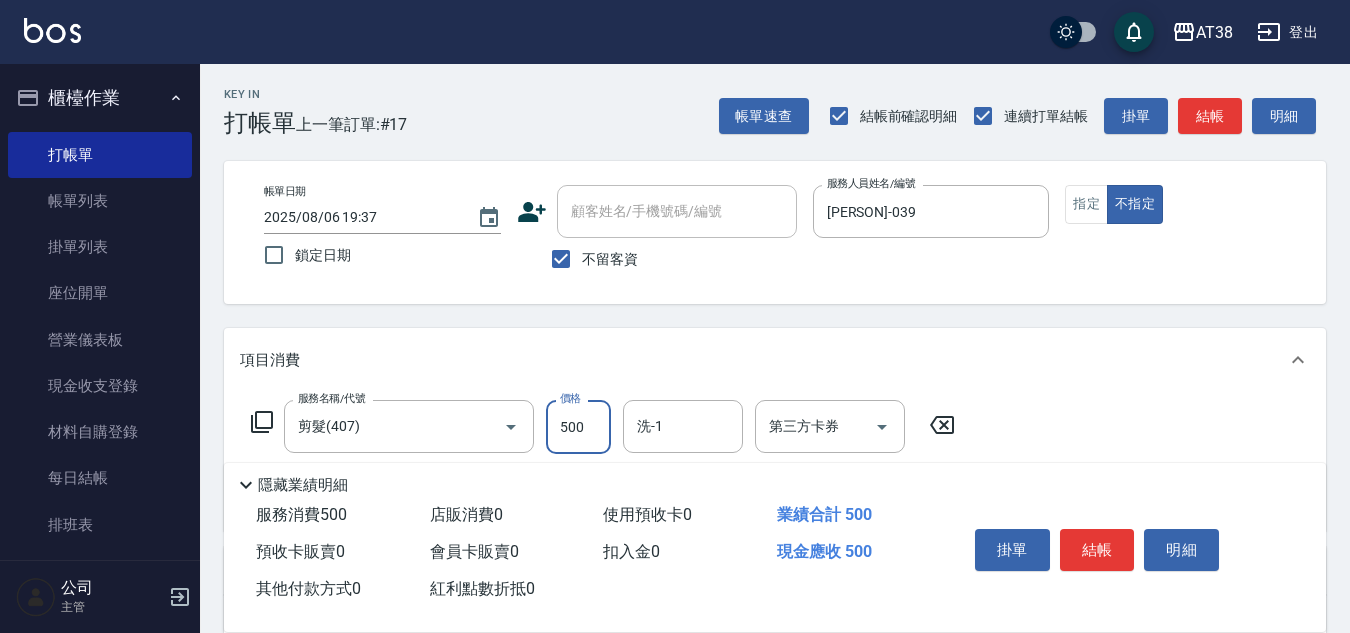 type on "500" 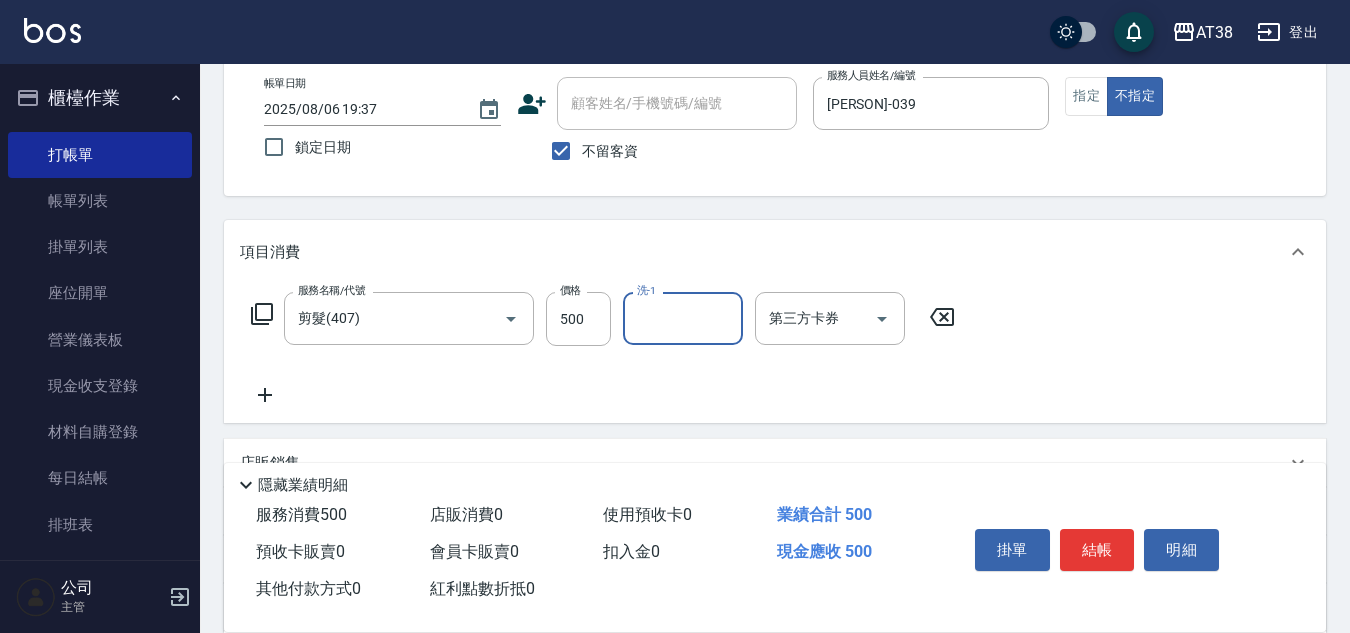 scroll, scrollTop: 346, scrollLeft: 0, axis: vertical 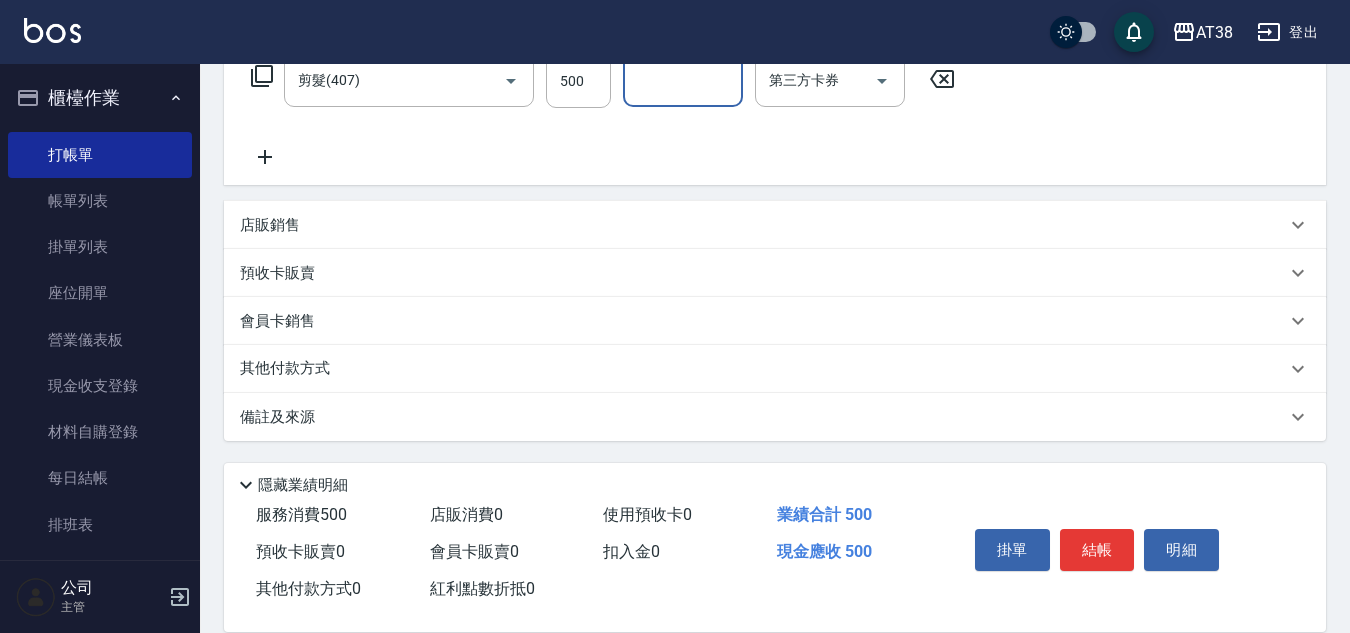 click on "店販銷售" at bounding box center (270, 225) 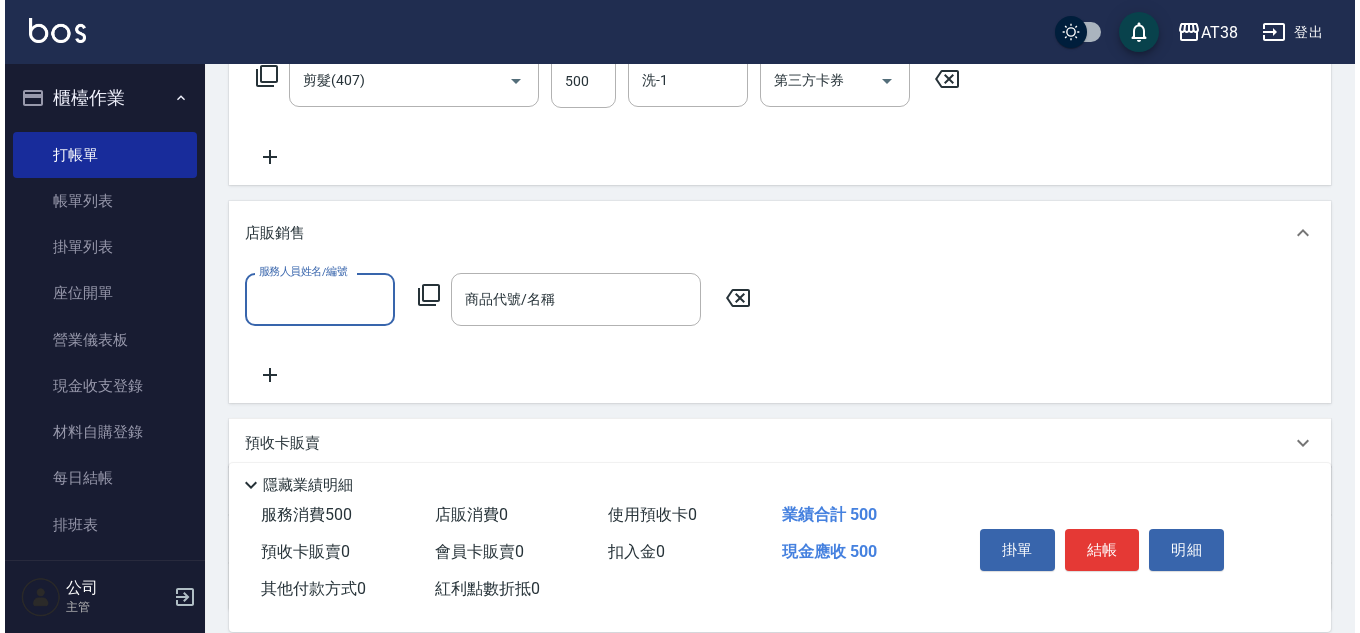 scroll, scrollTop: 0, scrollLeft: 0, axis: both 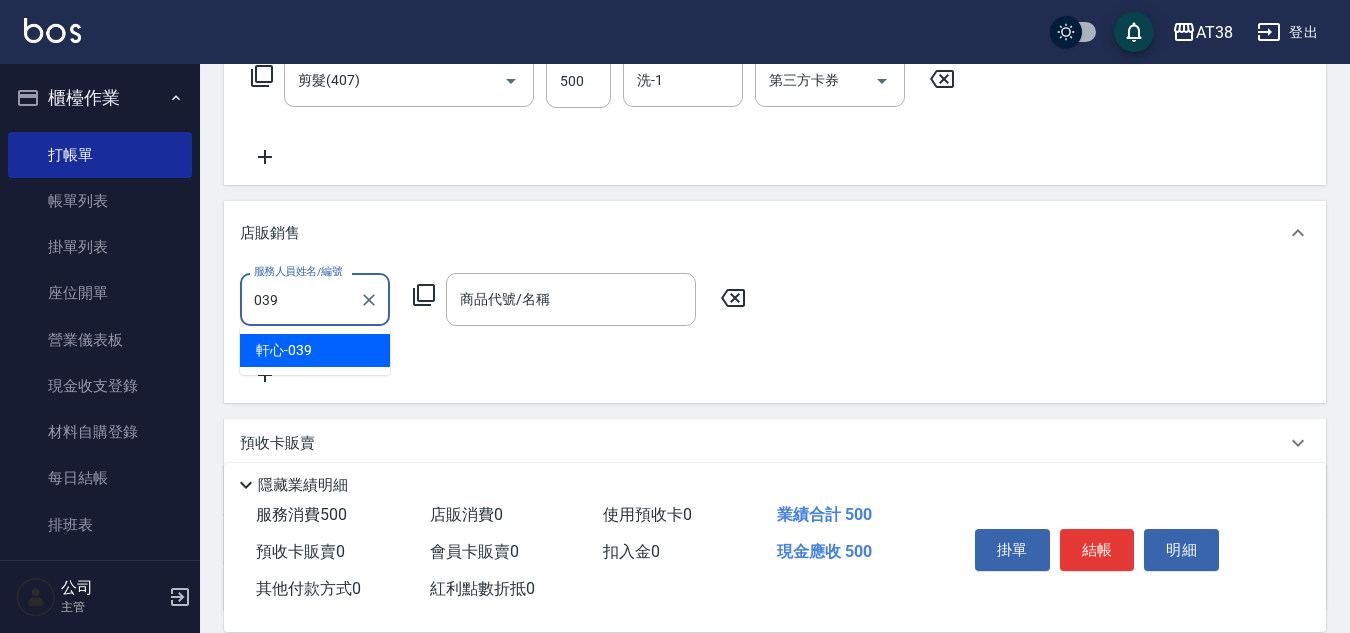 type on "[PERSON]-039" 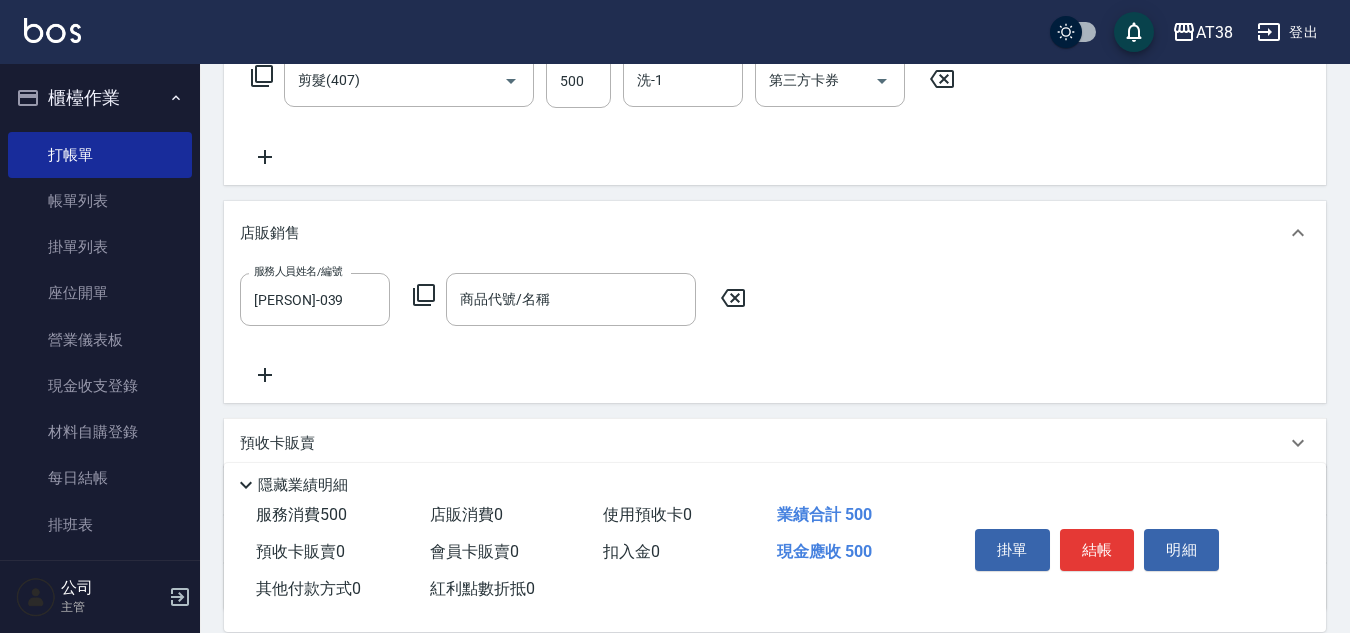 click 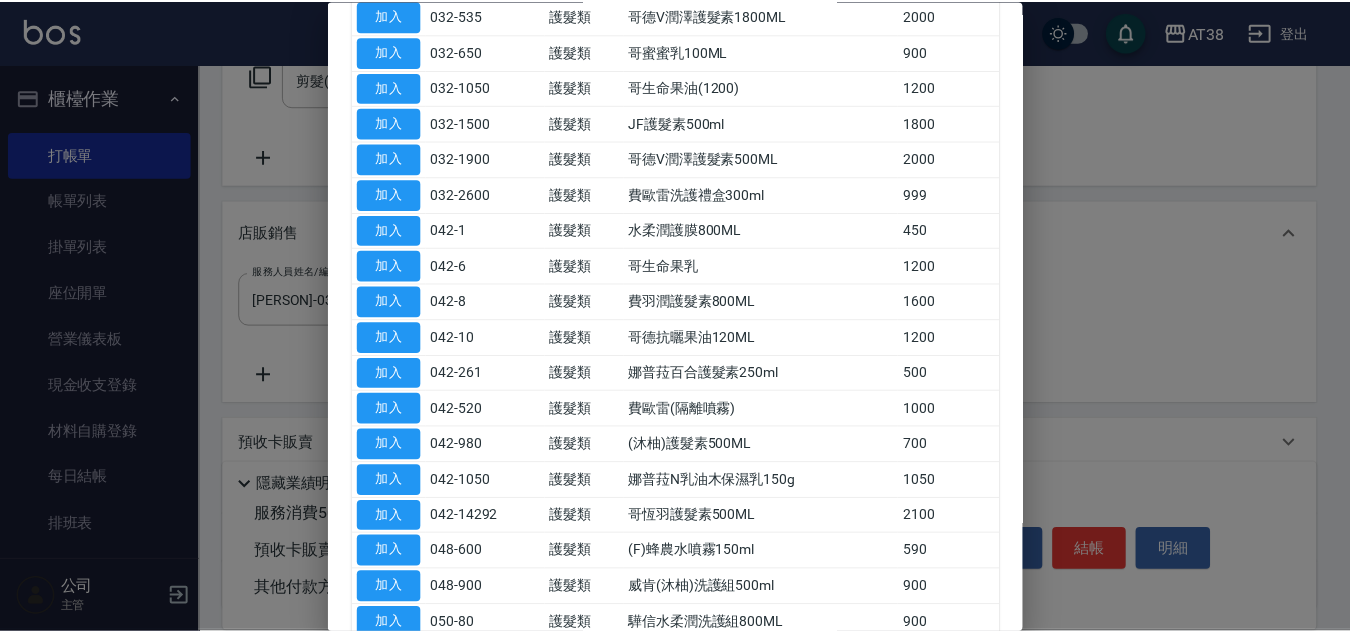 scroll, scrollTop: 1202, scrollLeft: 0, axis: vertical 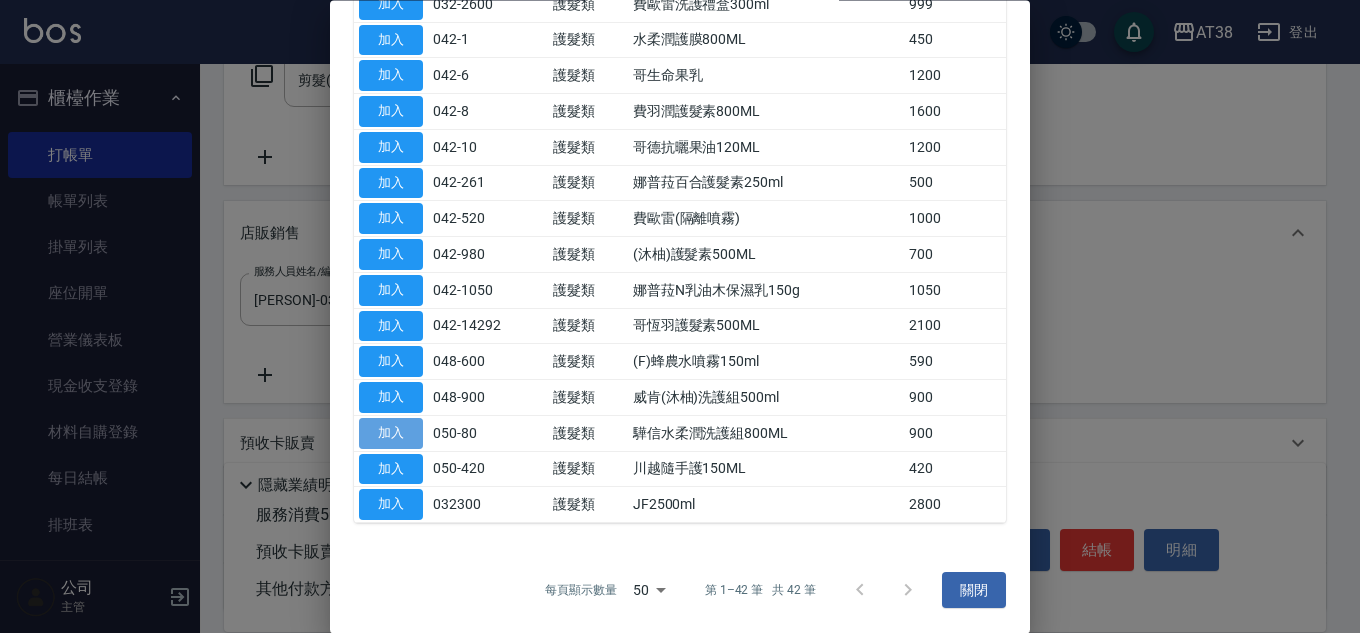 click on "加入" at bounding box center [391, 433] 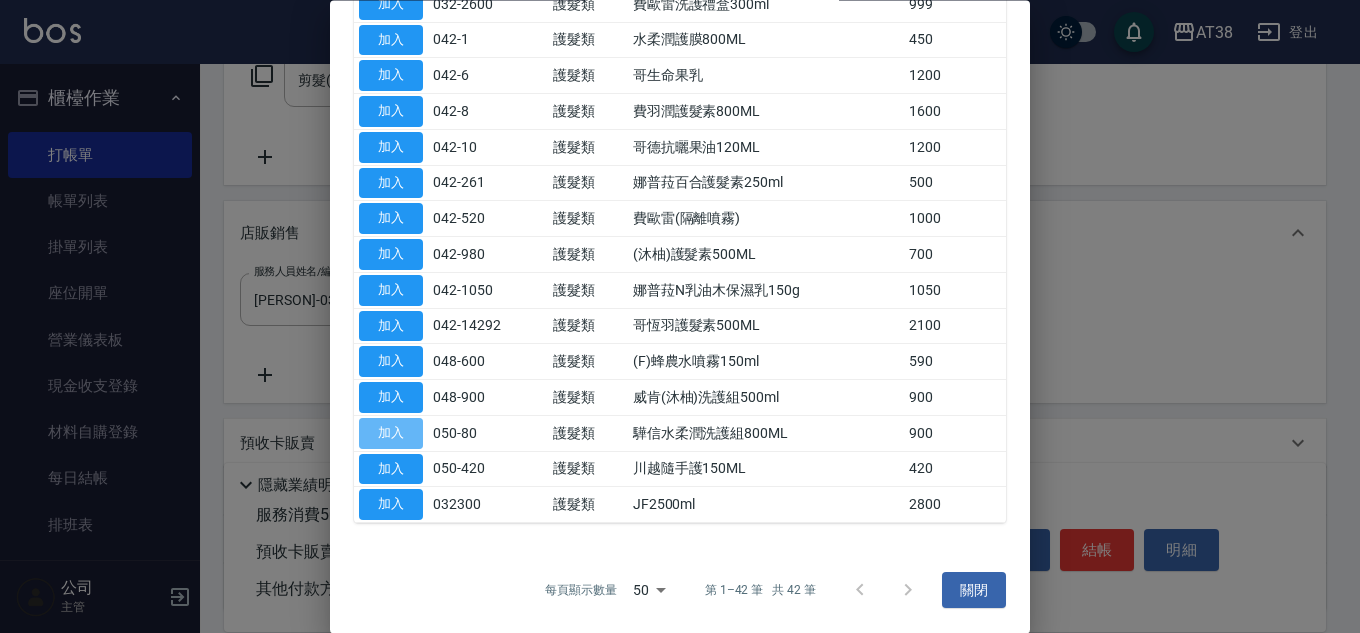 type on "驊信水柔潤洗護組800ML" 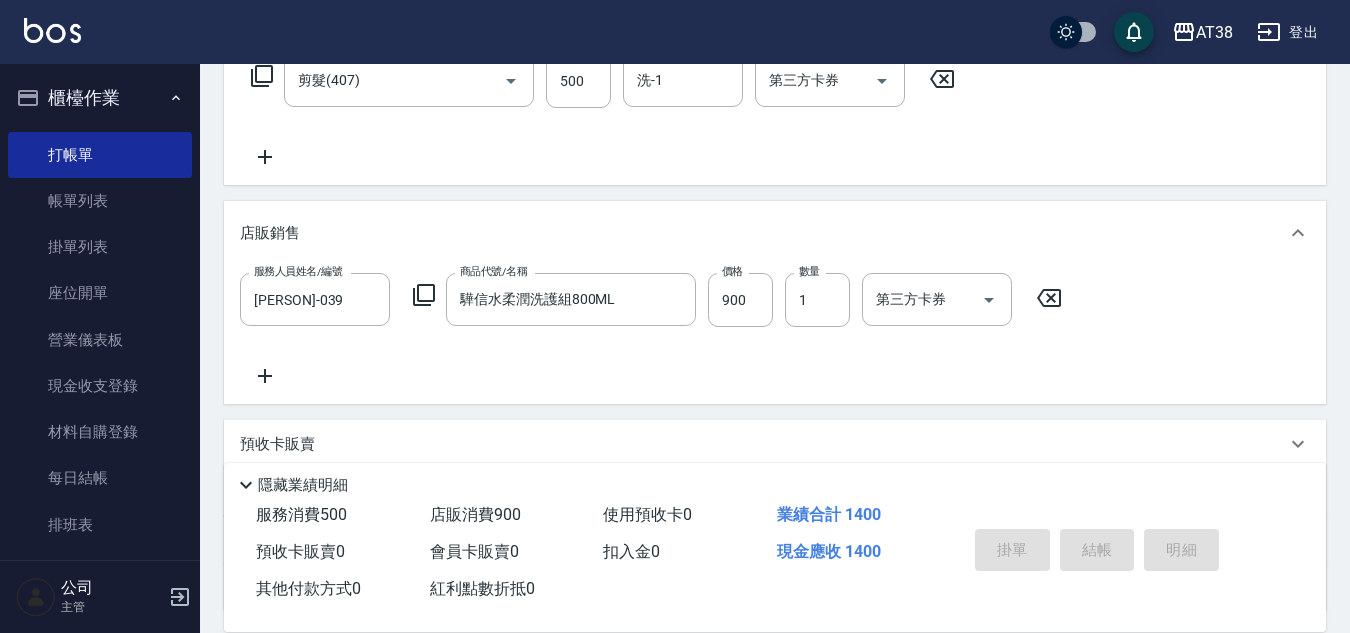 type on "2025/08/06 19:39" 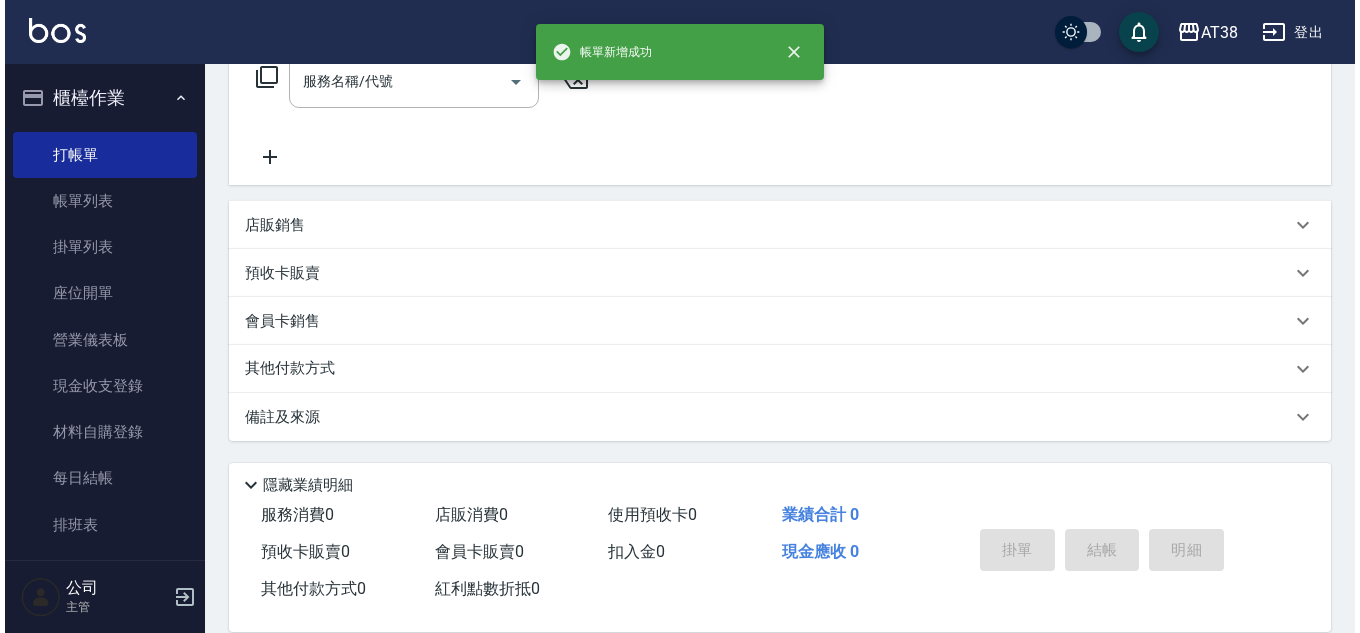 scroll, scrollTop: 0, scrollLeft: 0, axis: both 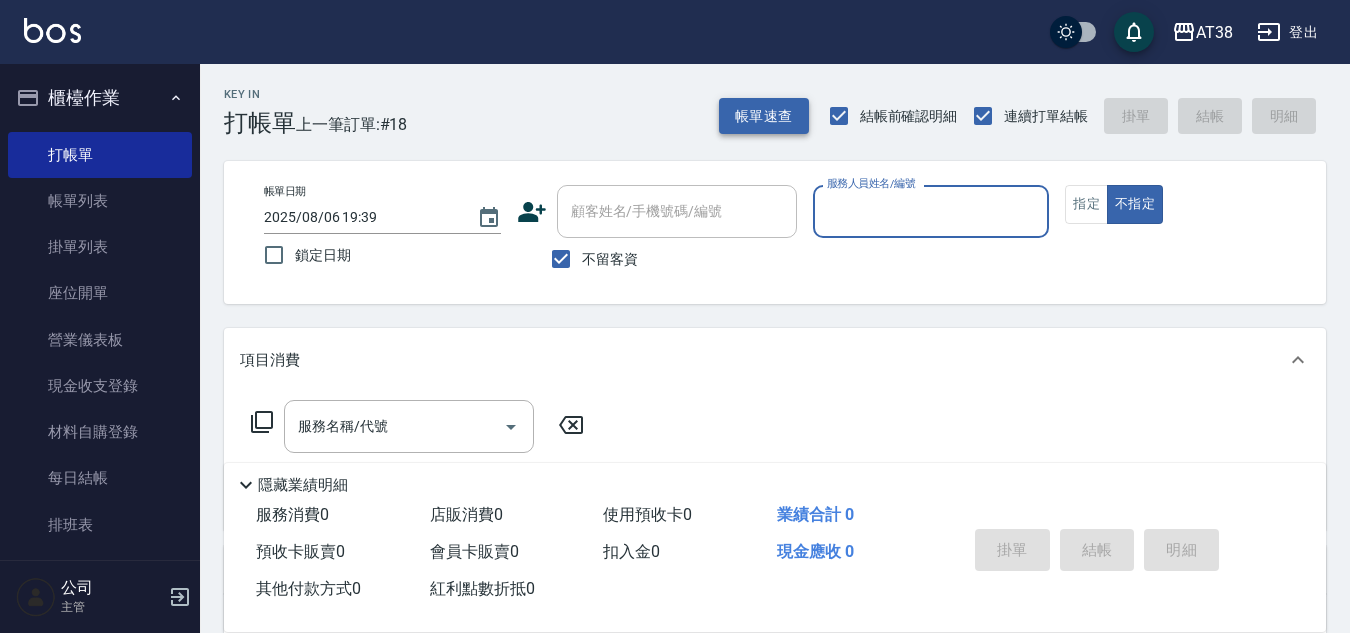 click on "帳單速查" at bounding box center (764, 116) 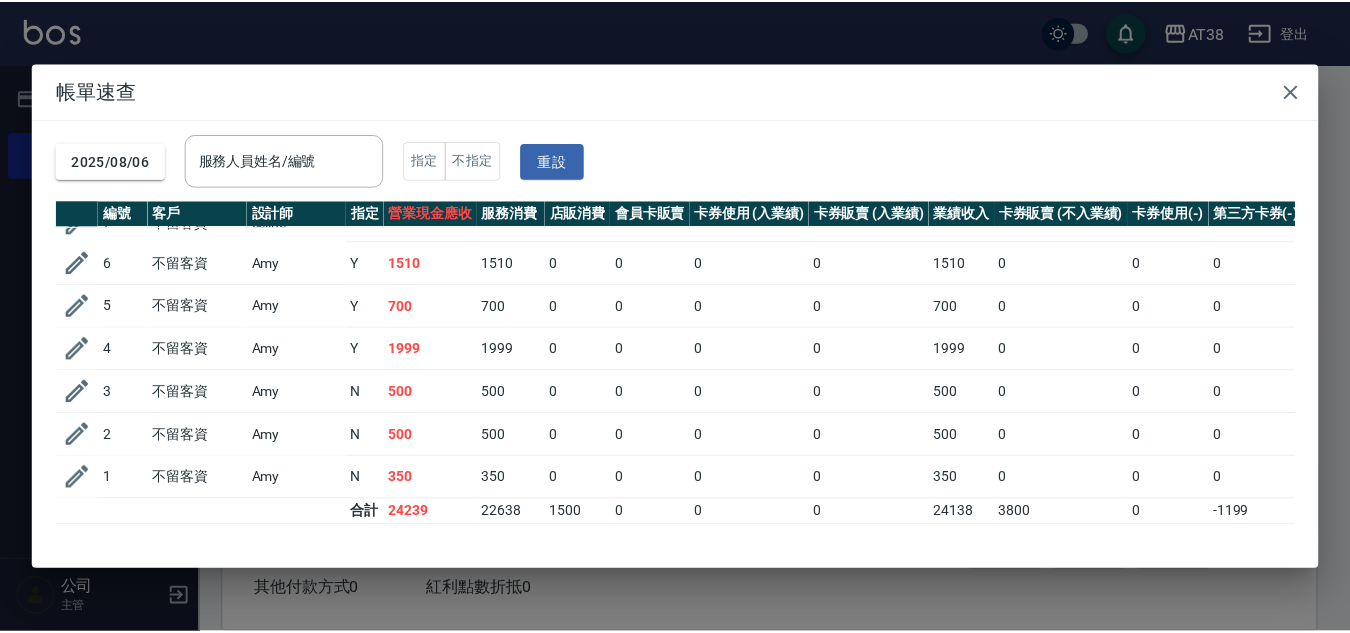 scroll, scrollTop: 517, scrollLeft: 0, axis: vertical 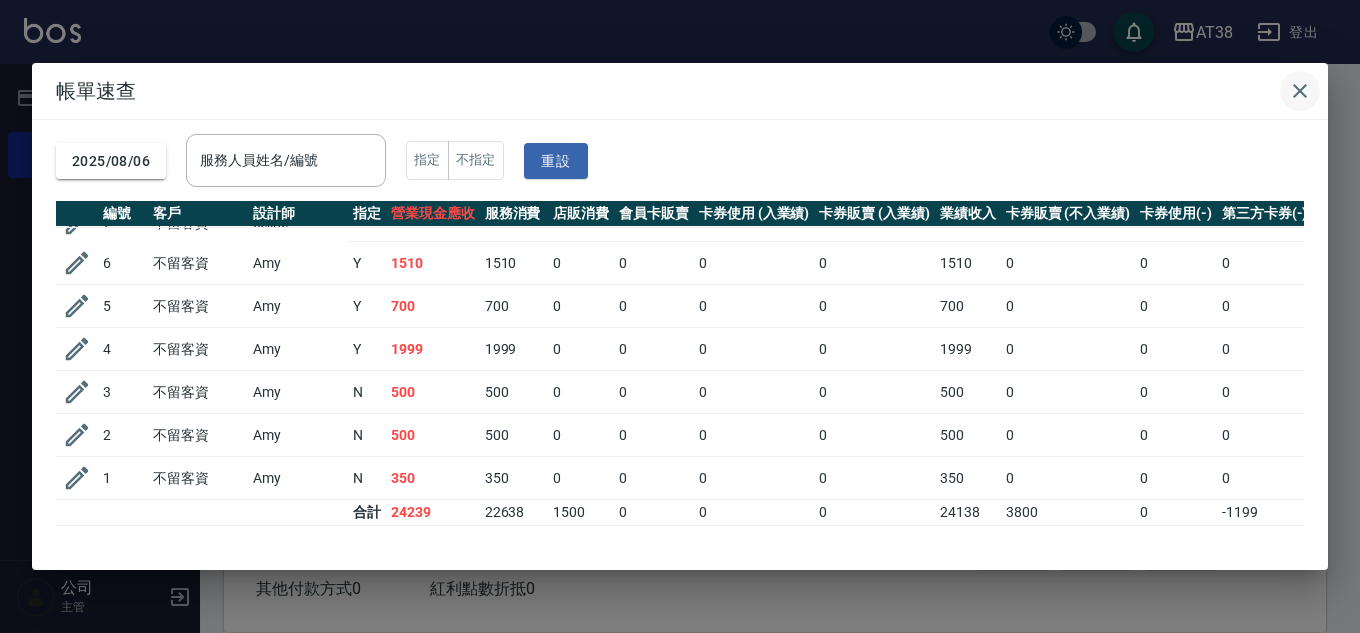 click 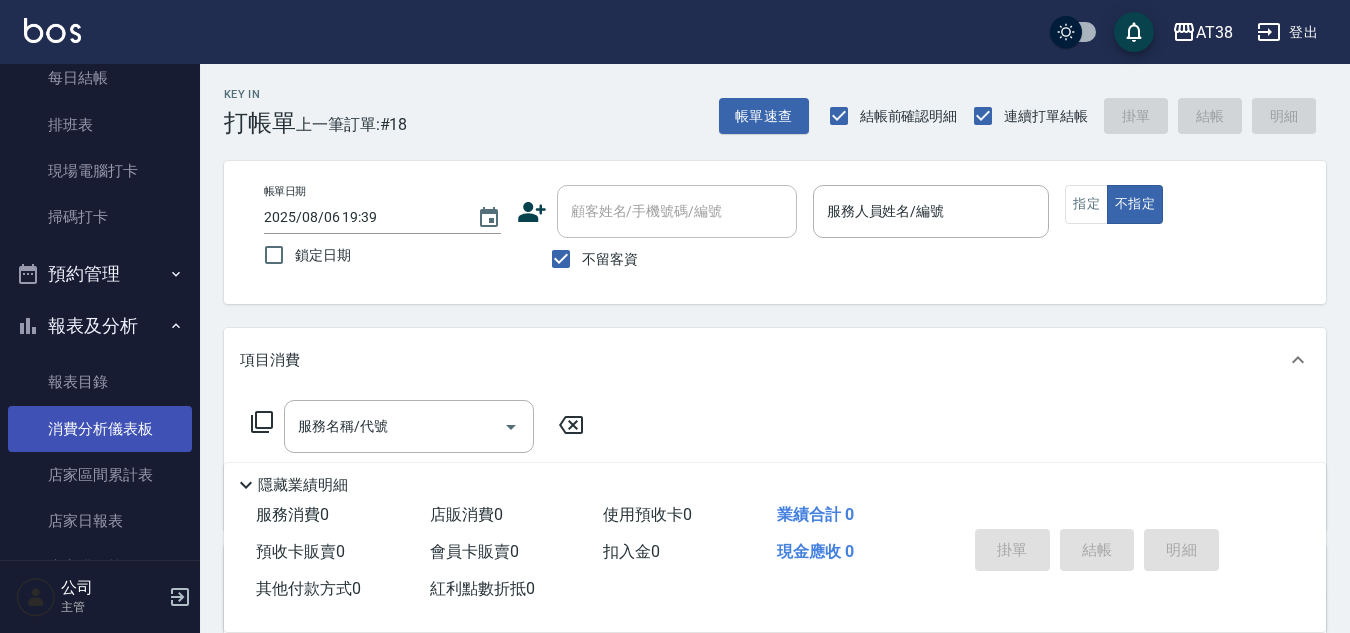 scroll, scrollTop: 500, scrollLeft: 0, axis: vertical 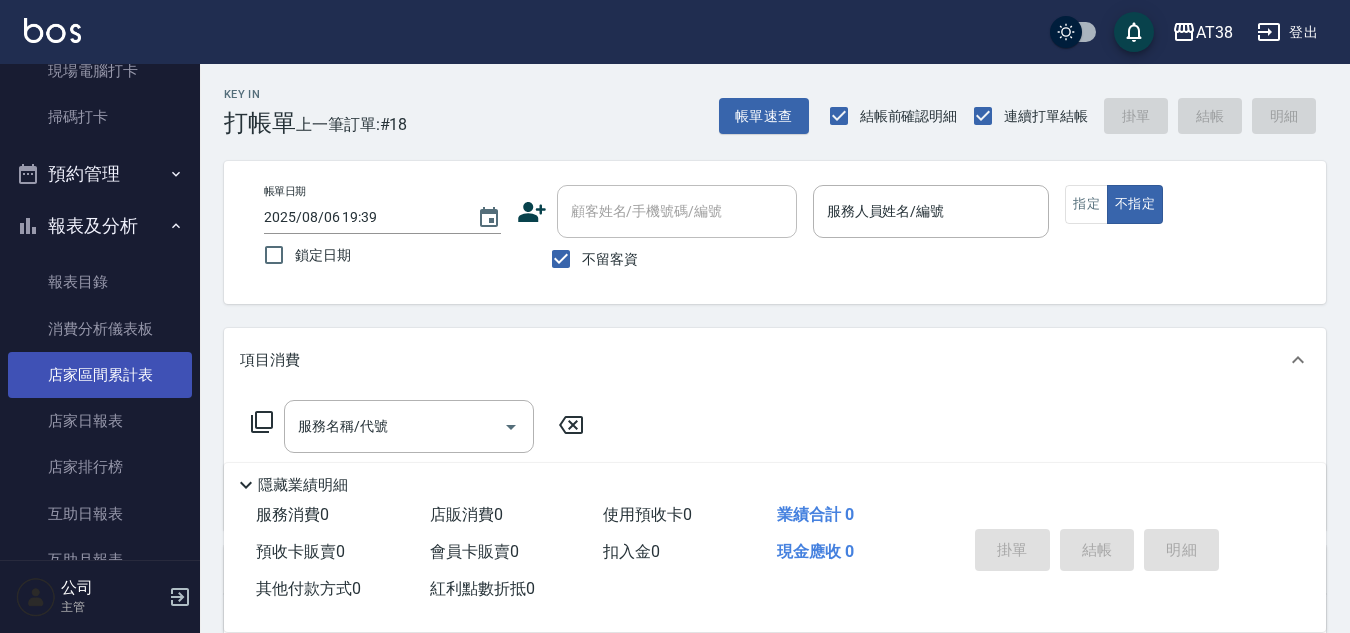 click on "店家區間累計表" at bounding box center [100, 375] 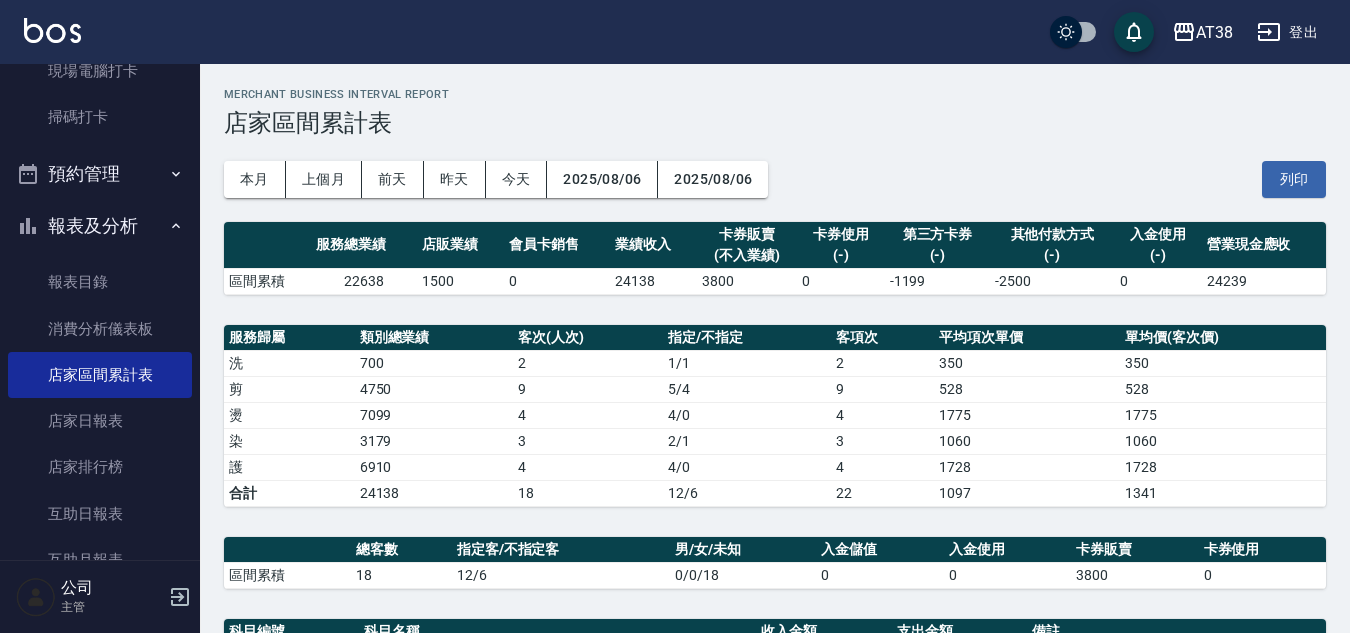 click on "2025/08/06" at bounding box center (602, 179) 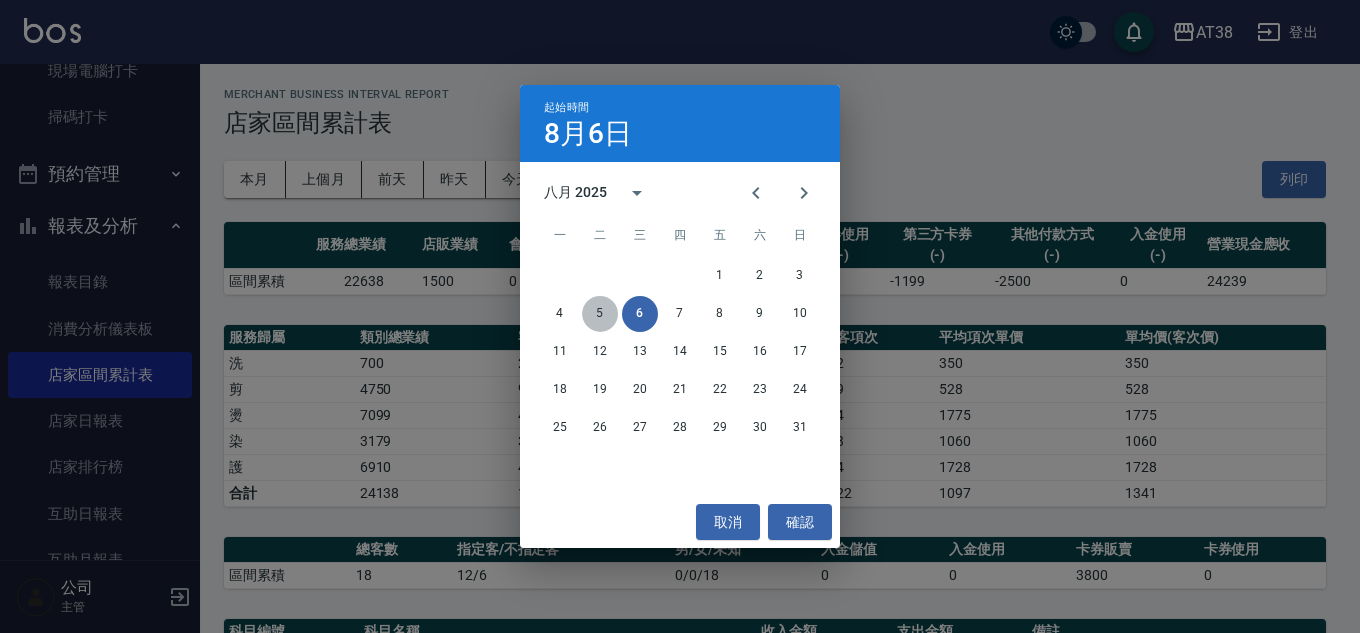 click on "5" at bounding box center [600, 314] 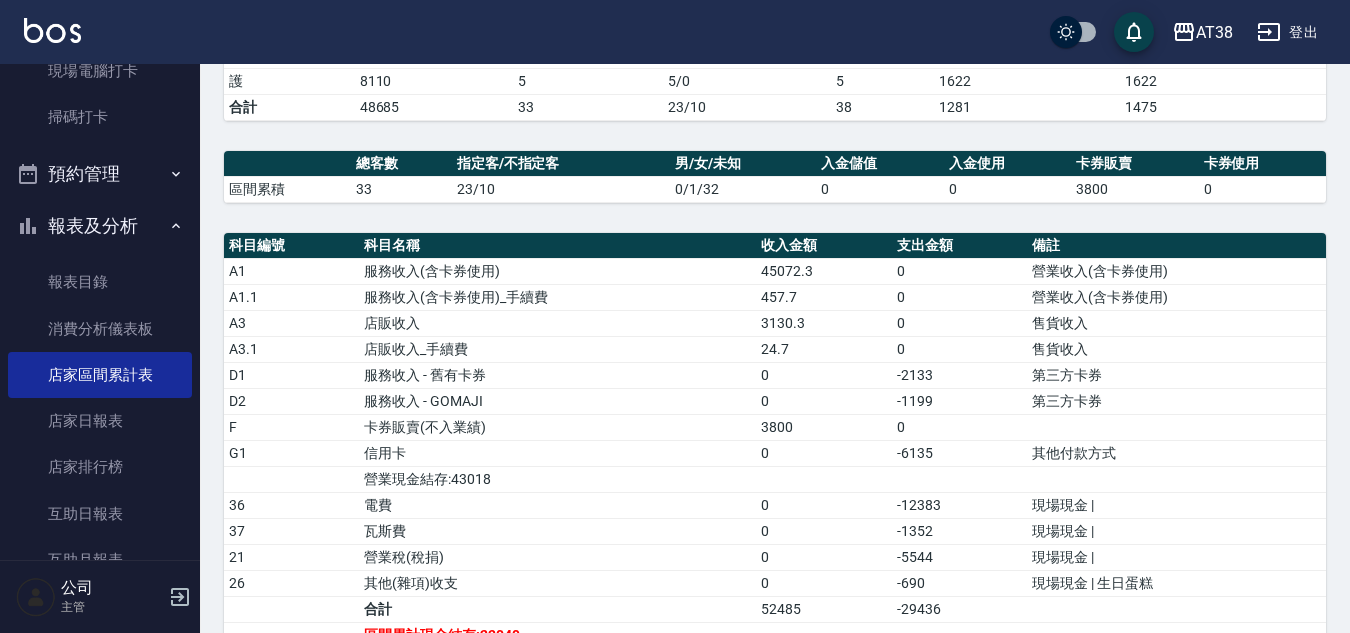 scroll, scrollTop: 456, scrollLeft: 0, axis: vertical 